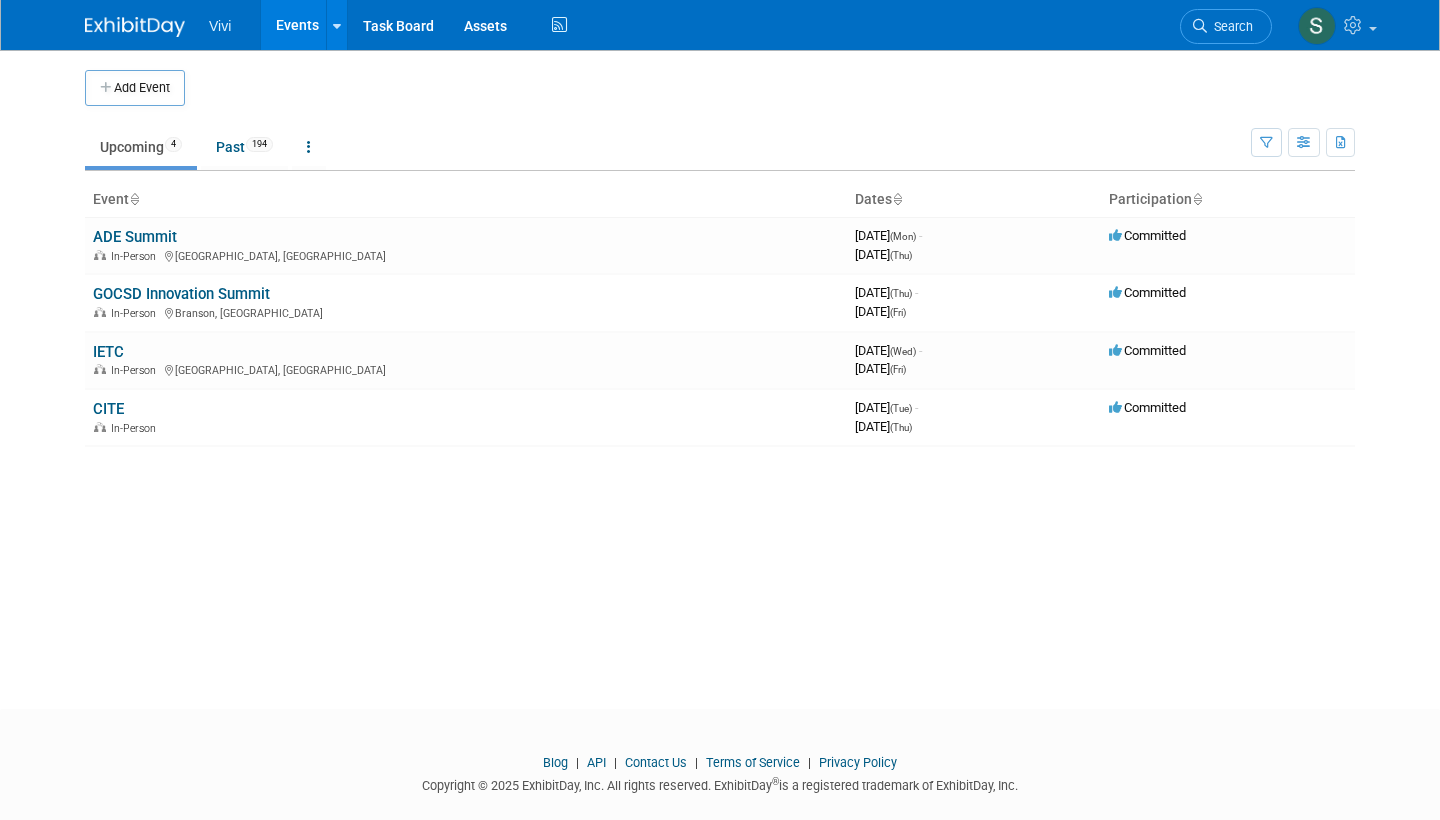 scroll, scrollTop: 0, scrollLeft: 0, axis: both 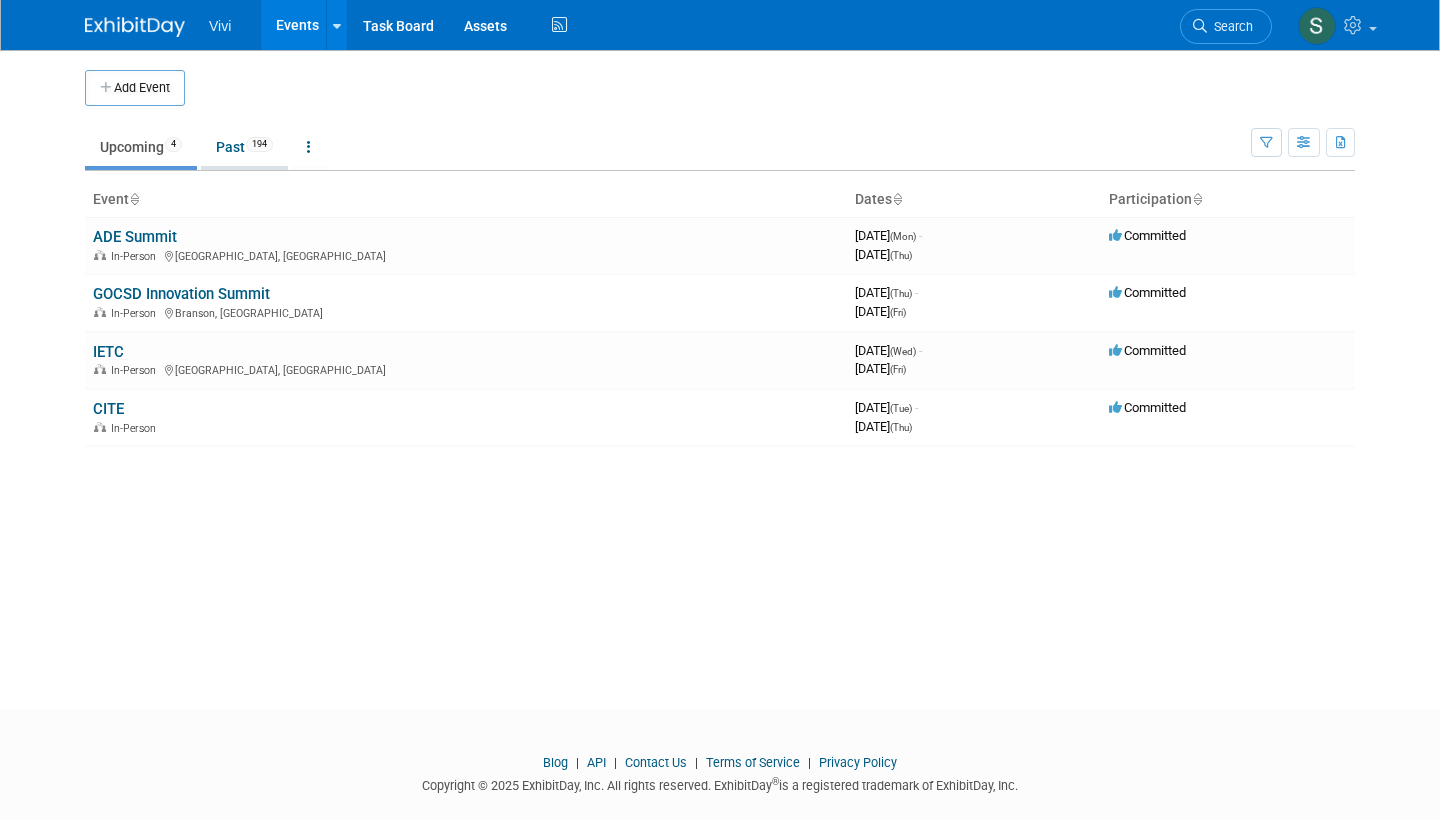 click on "Past
194" at bounding box center (244, 147) 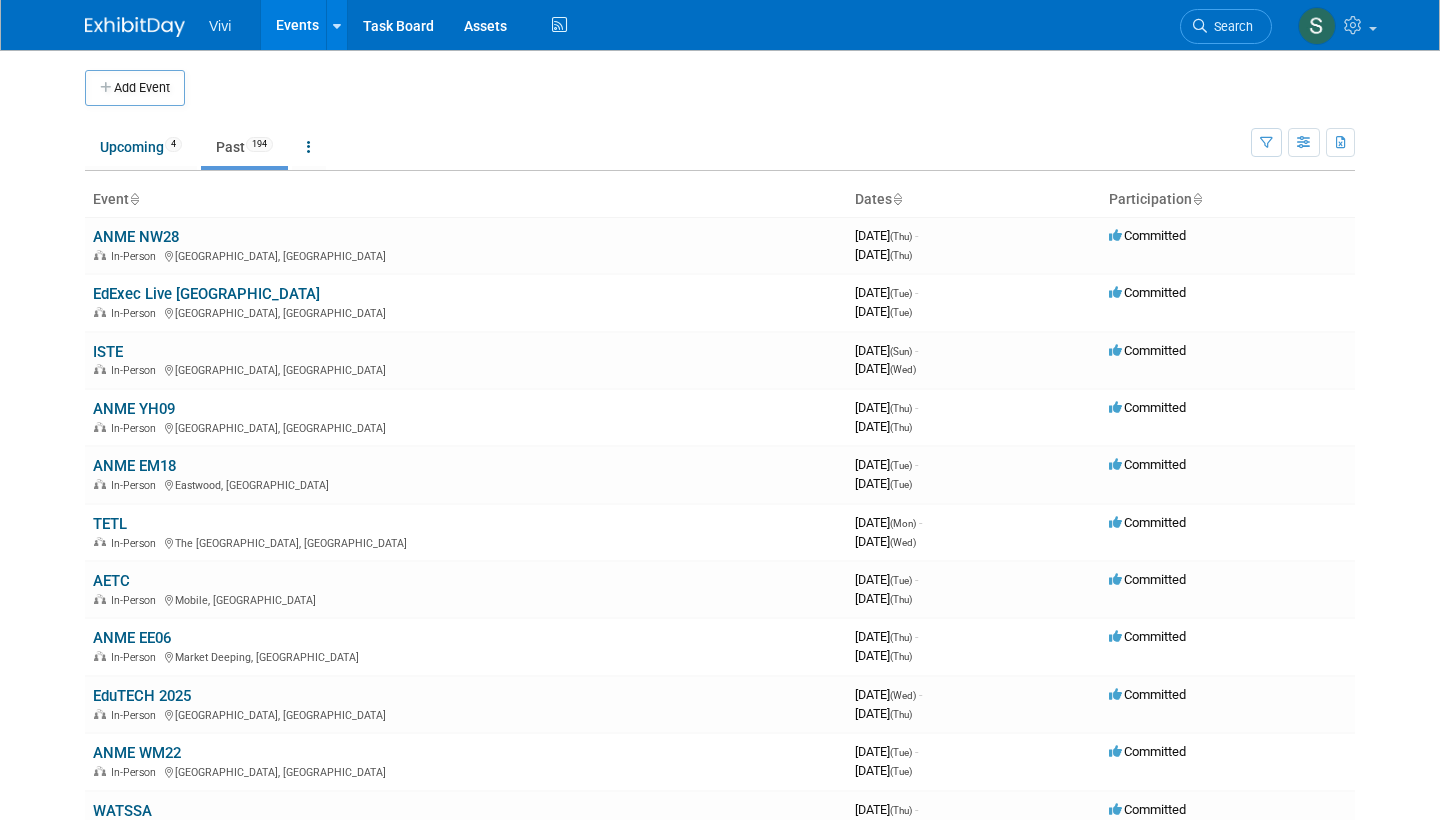 scroll, scrollTop: 0, scrollLeft: 0, axis: both 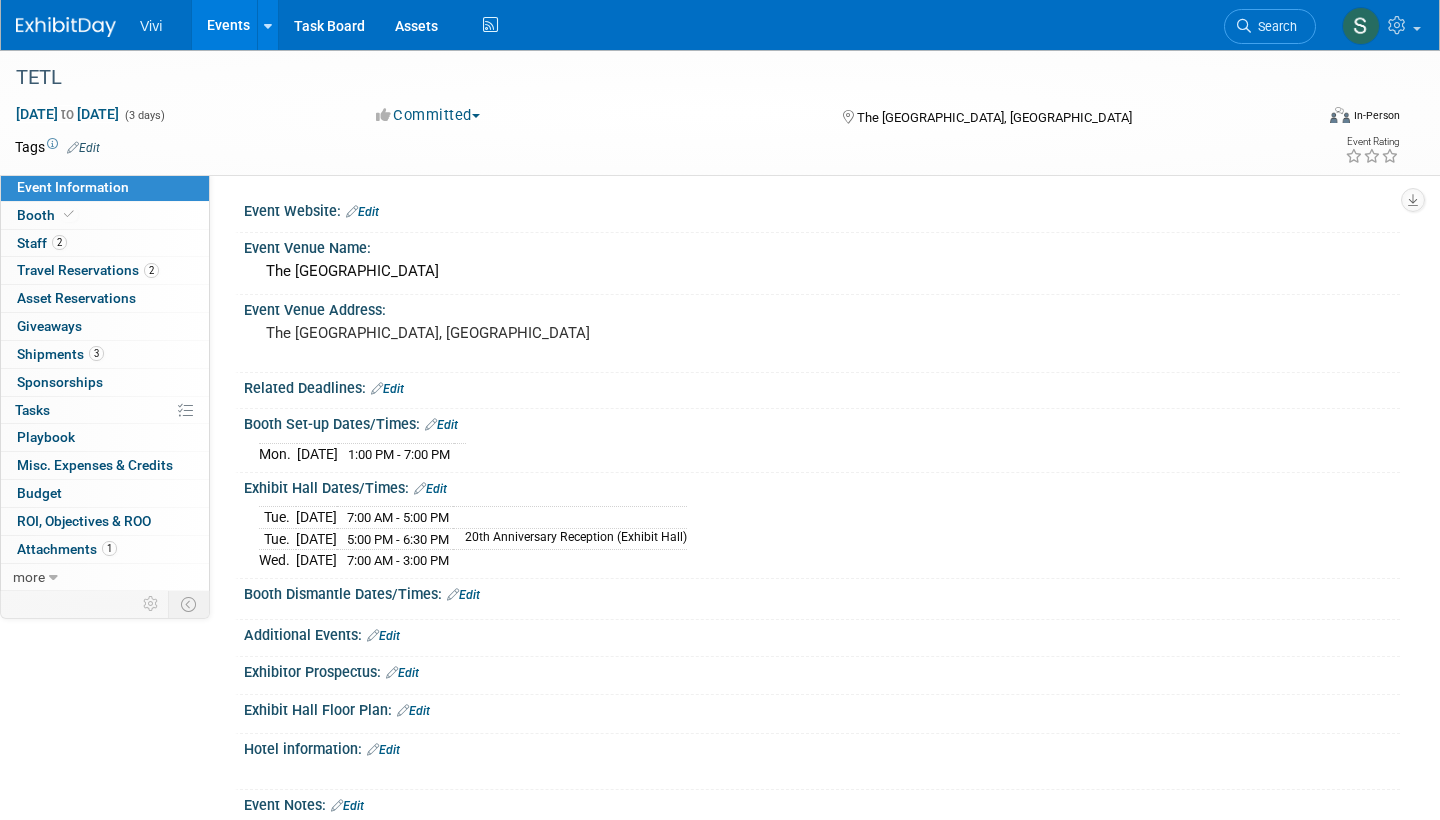click on "Vivi
Events
Add Event
Bulk Upload Events
Shareable Event Boards
Recently Viewed Events:
TETL
The Woodlands, TX
Jun 23, 2025  to  Jun 25, 2025
AETC
Mobile, AL
Jun 17, 2025  to  Jun 19, 2025
ACPE
Stevenson, WA
May 7, 2025  to  May 7, 2025
Task Board
Assets
Activity Feed
My Account
My Profile & Preferences
Sync to External Calendar...
Team Workspace
Users and Permissions
Workspace Settings
Metrics & Analytics
Budgeting, ROI & ROO
Annual Budgets (all events)
Refer & Earn
Contact us
Sign out
Search" at bounding box center (707, 25) 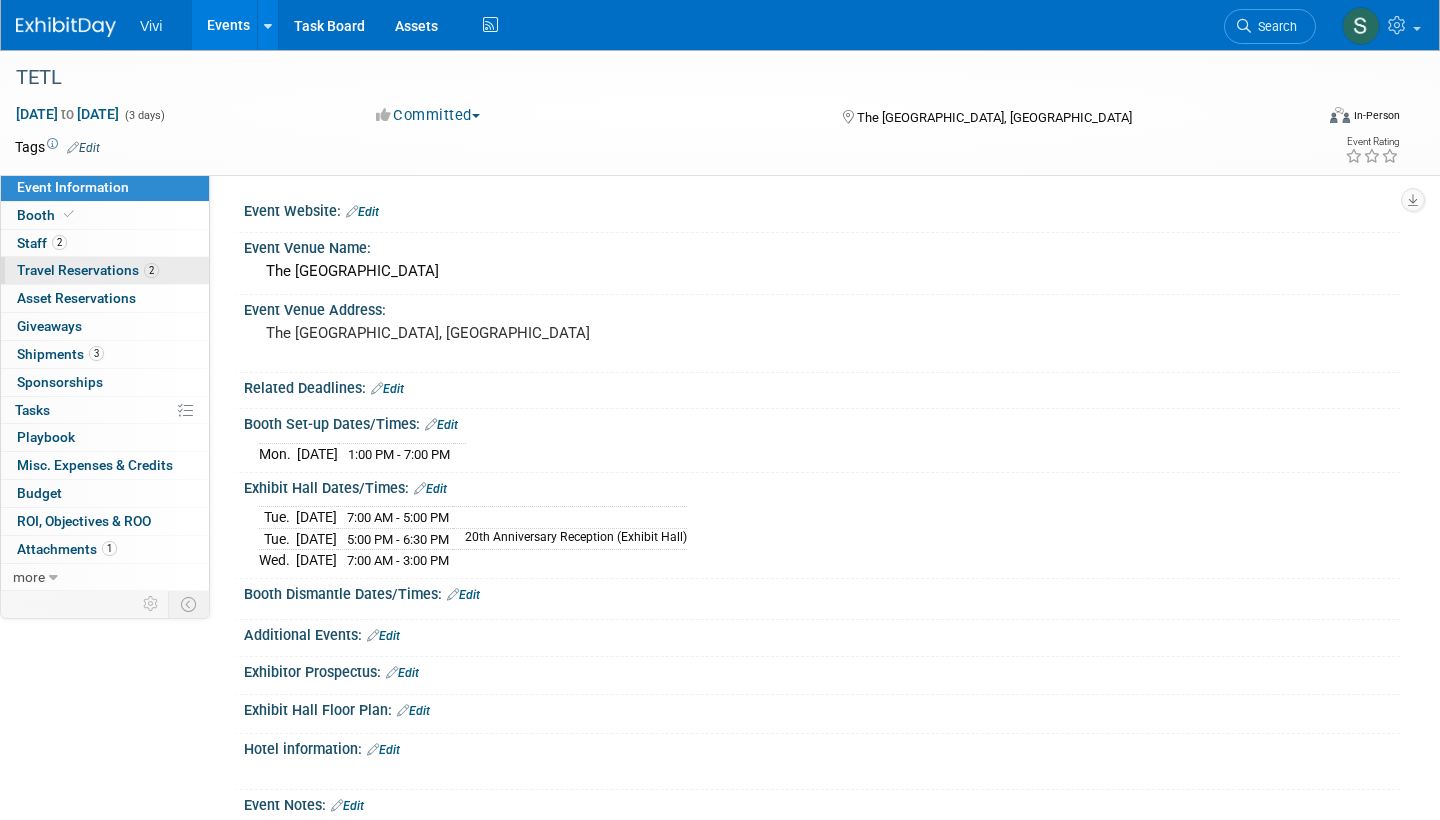 click on "Travel Reservations 2" at bounding box center (88, 270) 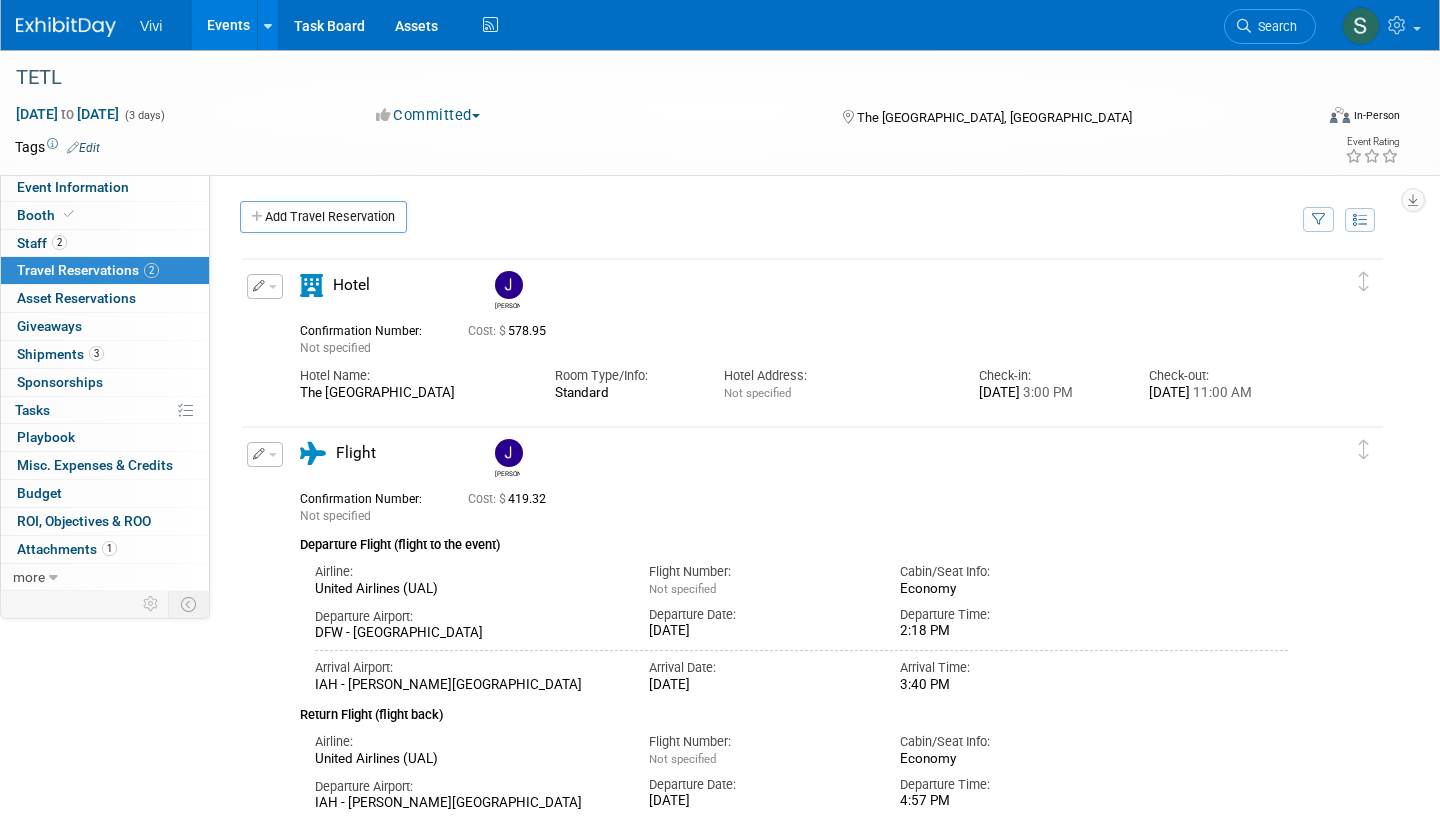 click at bounding box center (66, 27) 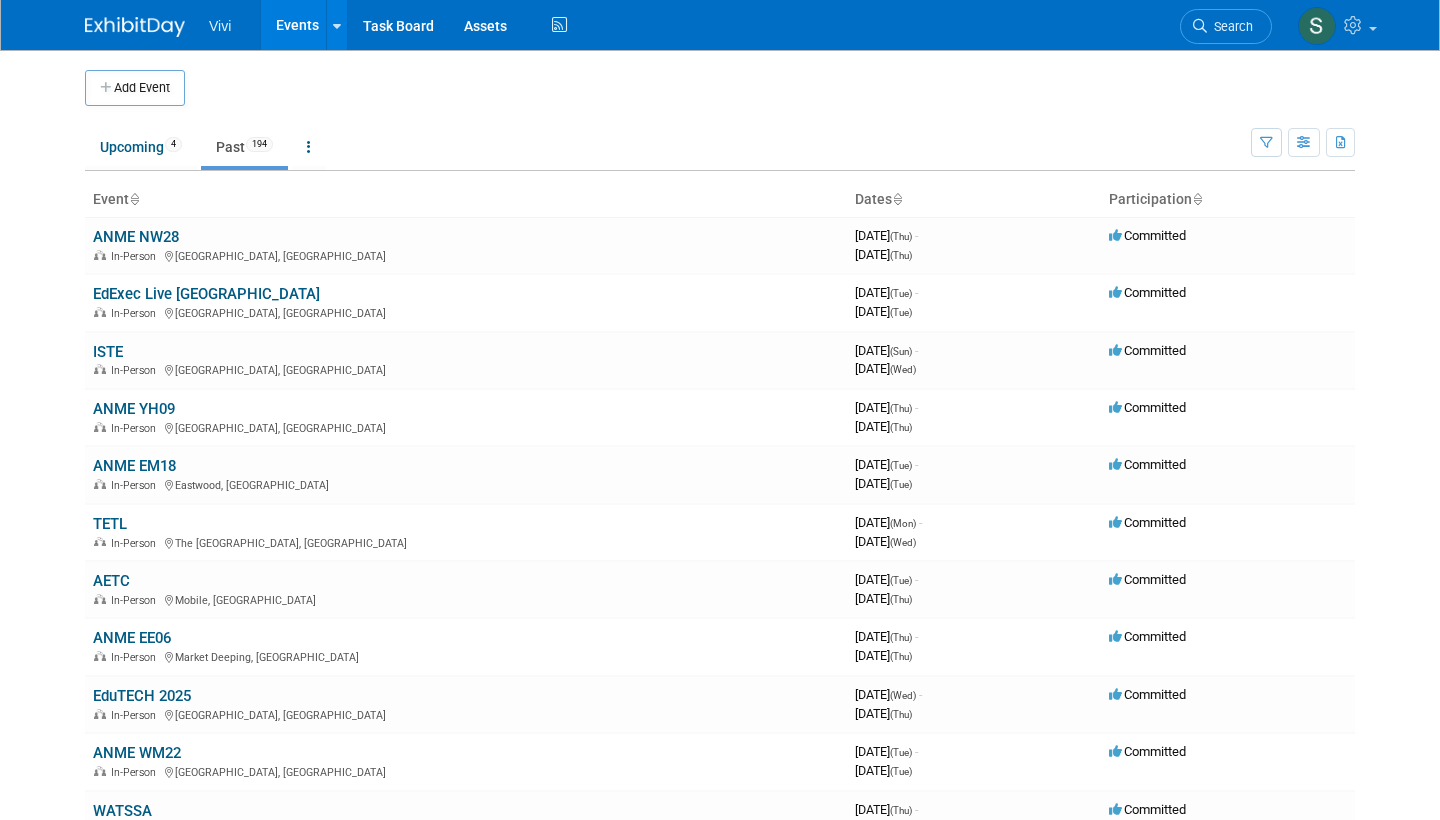scroll, scrollTop: 0, scrollLeft: 0, axis: both 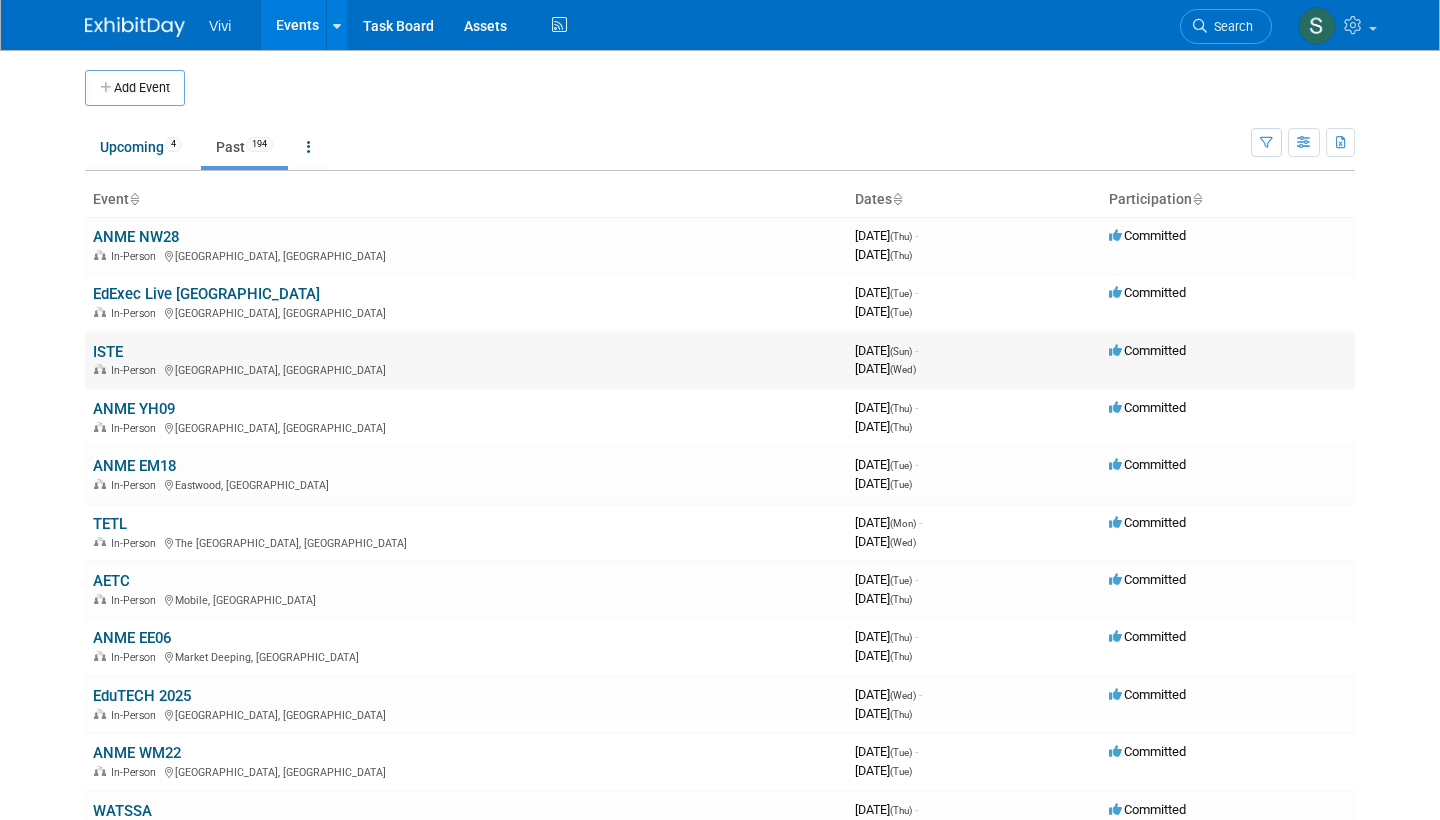 click on "ISTE
In-Person
[GEOGRAPHIC_DATA], [GEOGRAPHIC_DATA]" at bounding box center (466, 360) 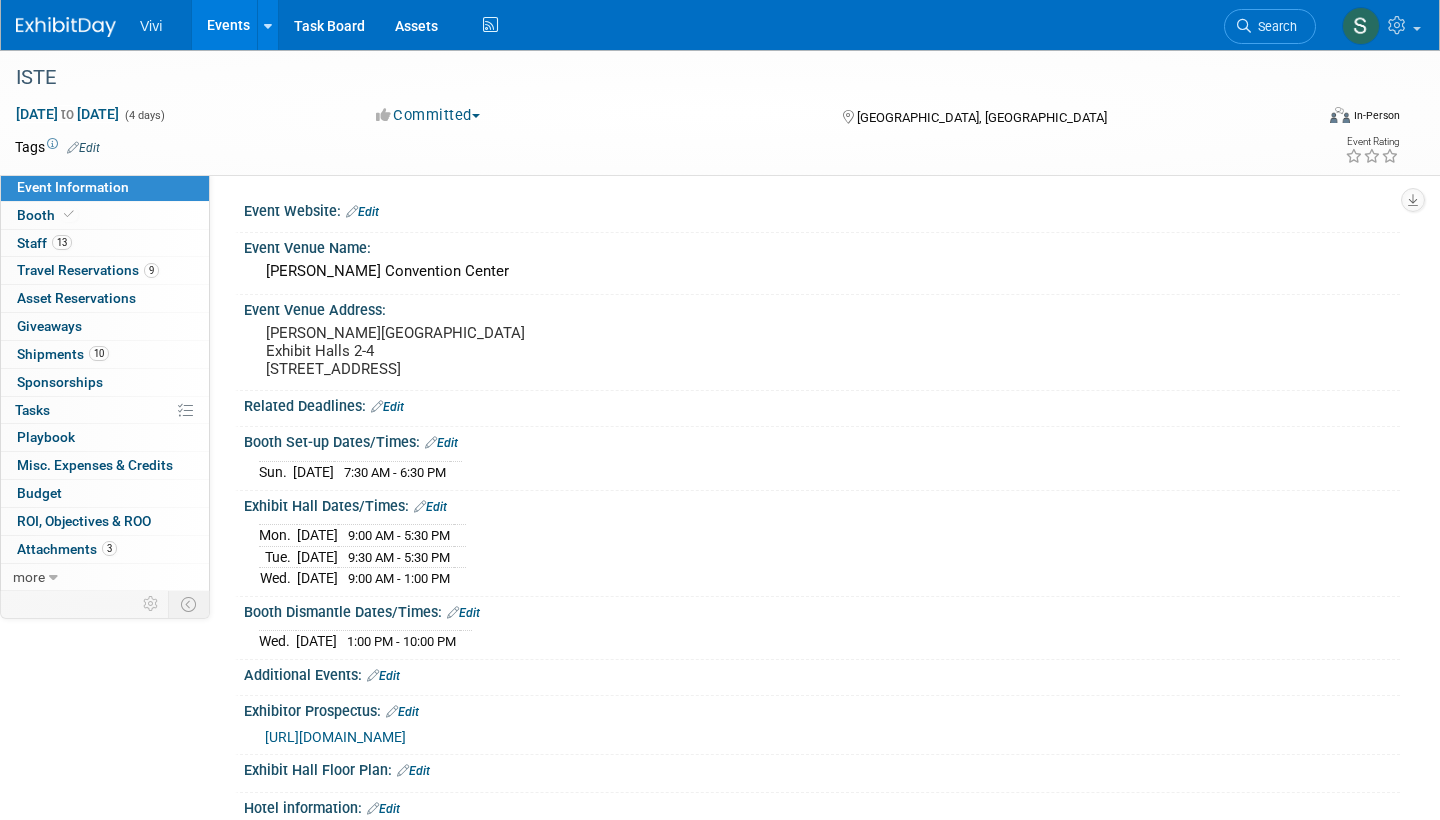 scroll, scrollTop: 0, scrollLeft: 0, axis: both 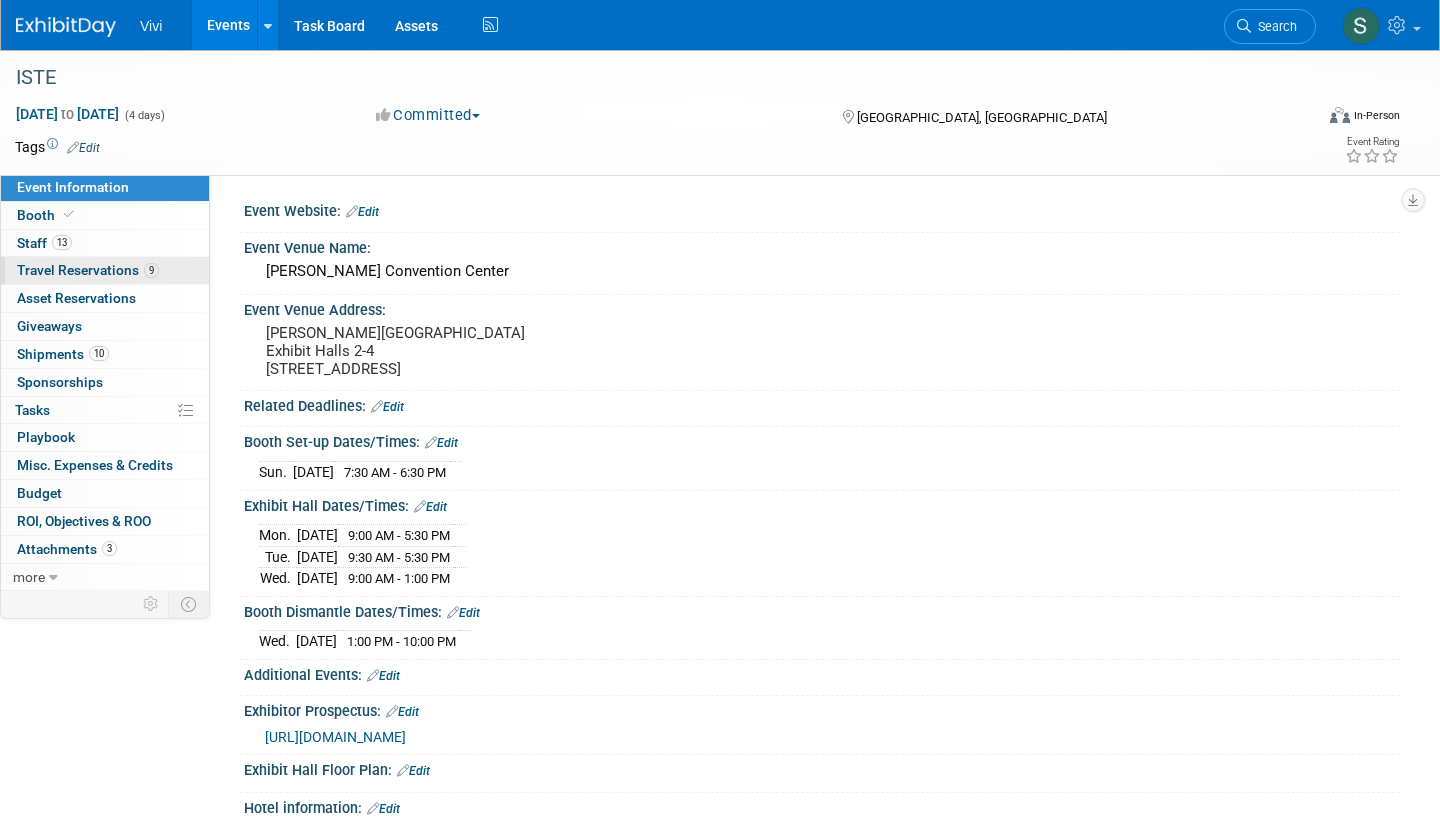 click on "Travel Reservations 9" at bounding box center [88, 270] 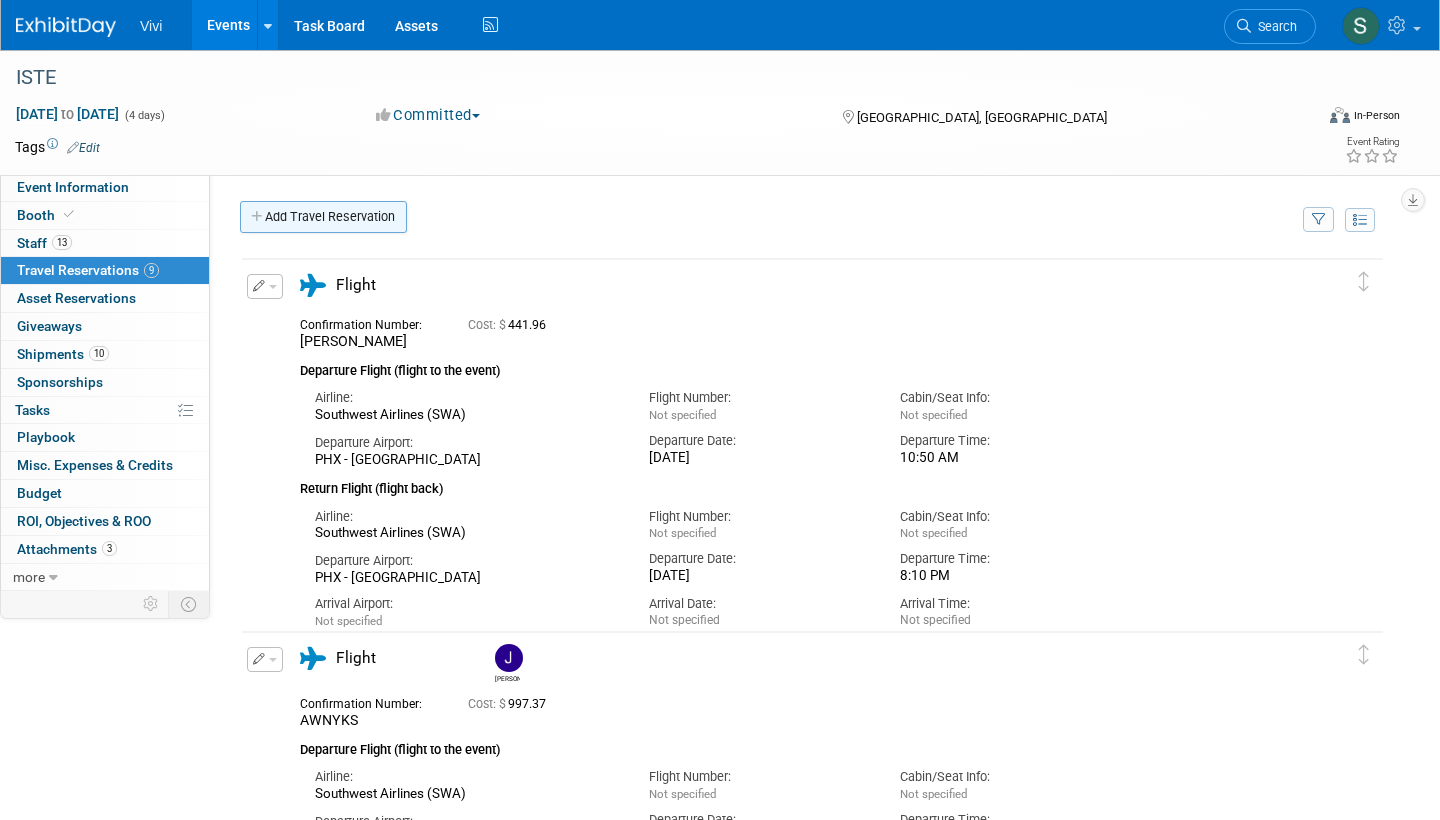 click on "Add Travel Reservation" at bounding box center [323, 217] 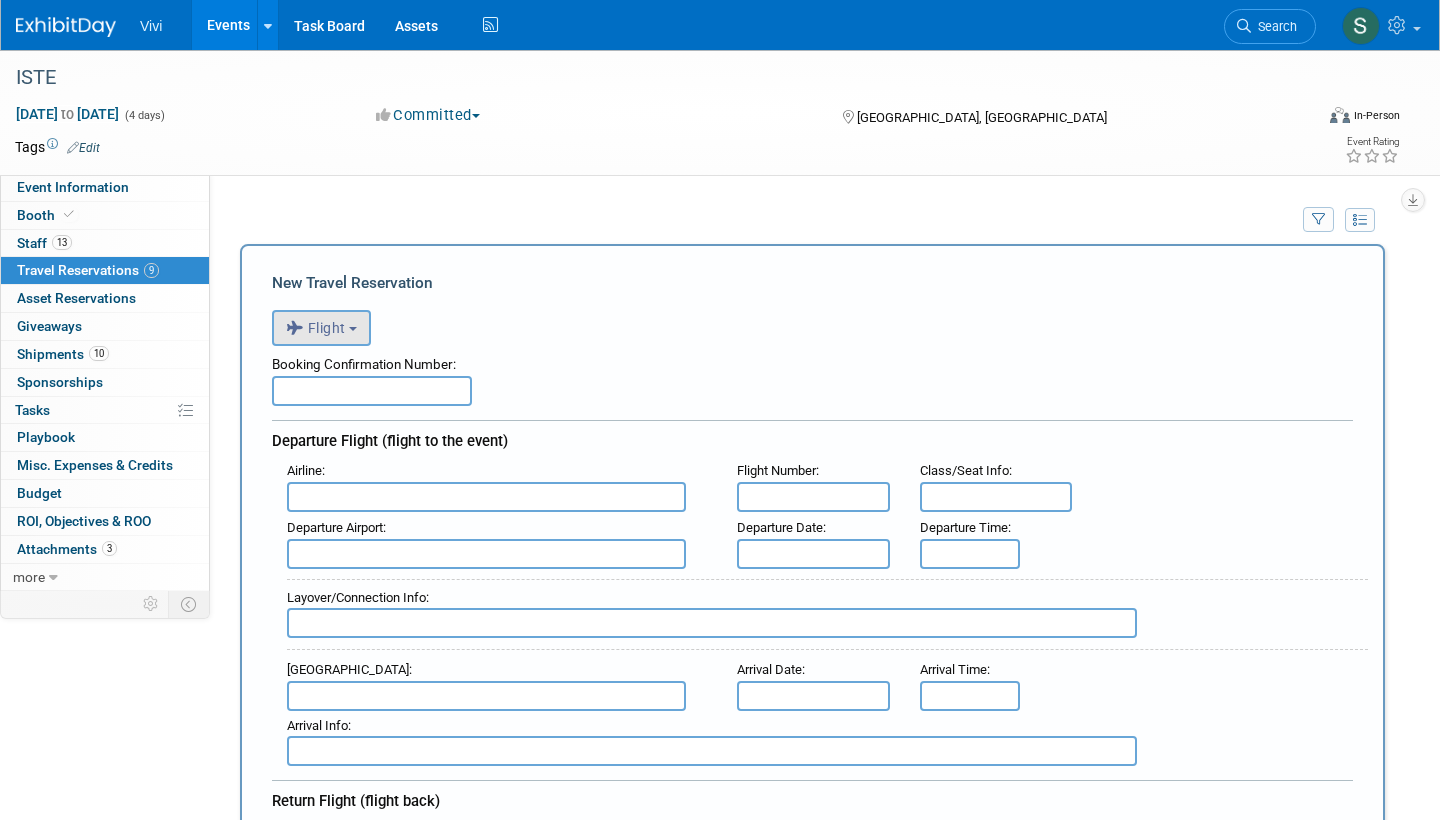 scroll, scrollTop: 0, scrollLeft: 0, axis: both 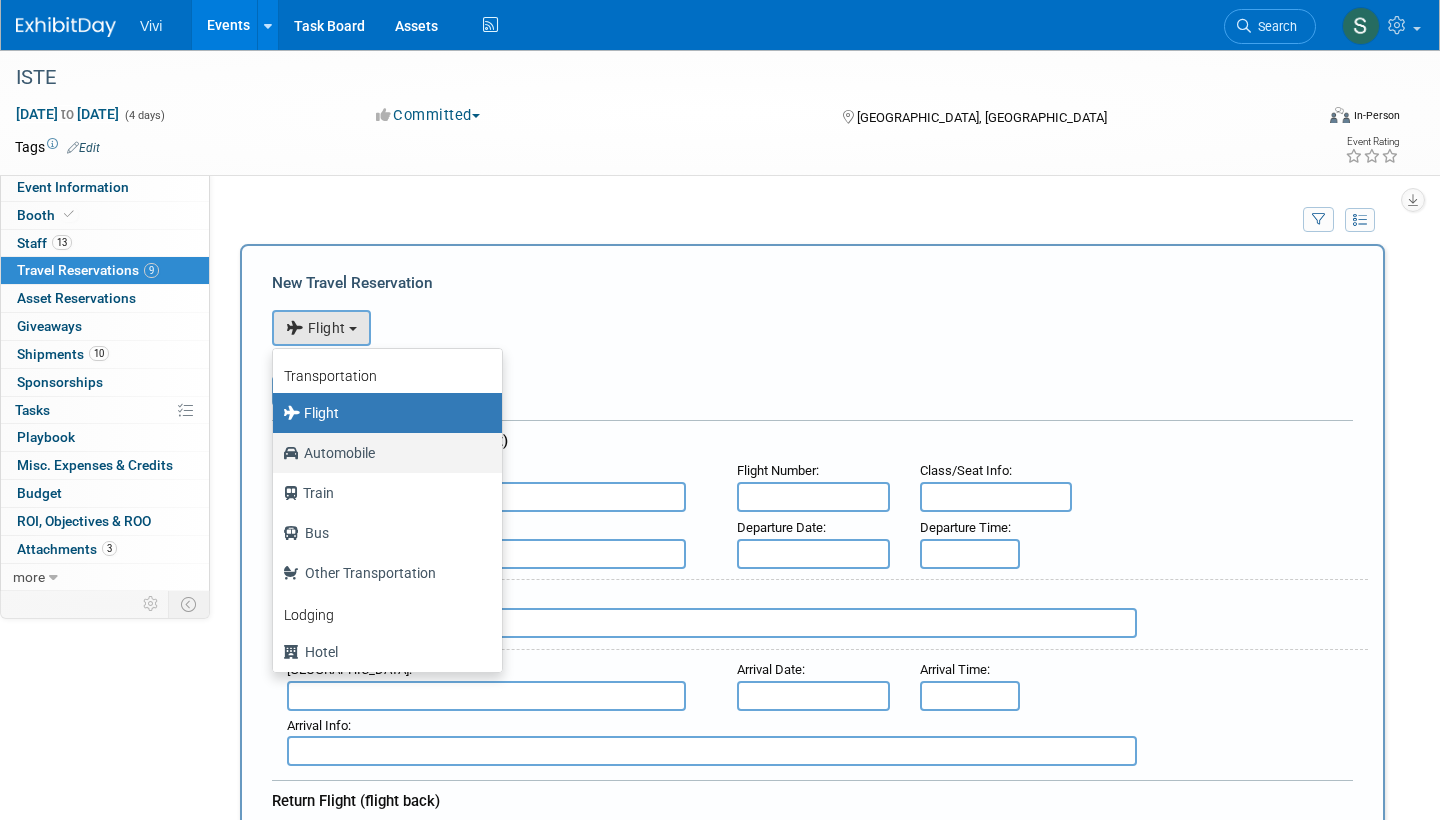 click on "Automobile" at bounding box center (382, 453) 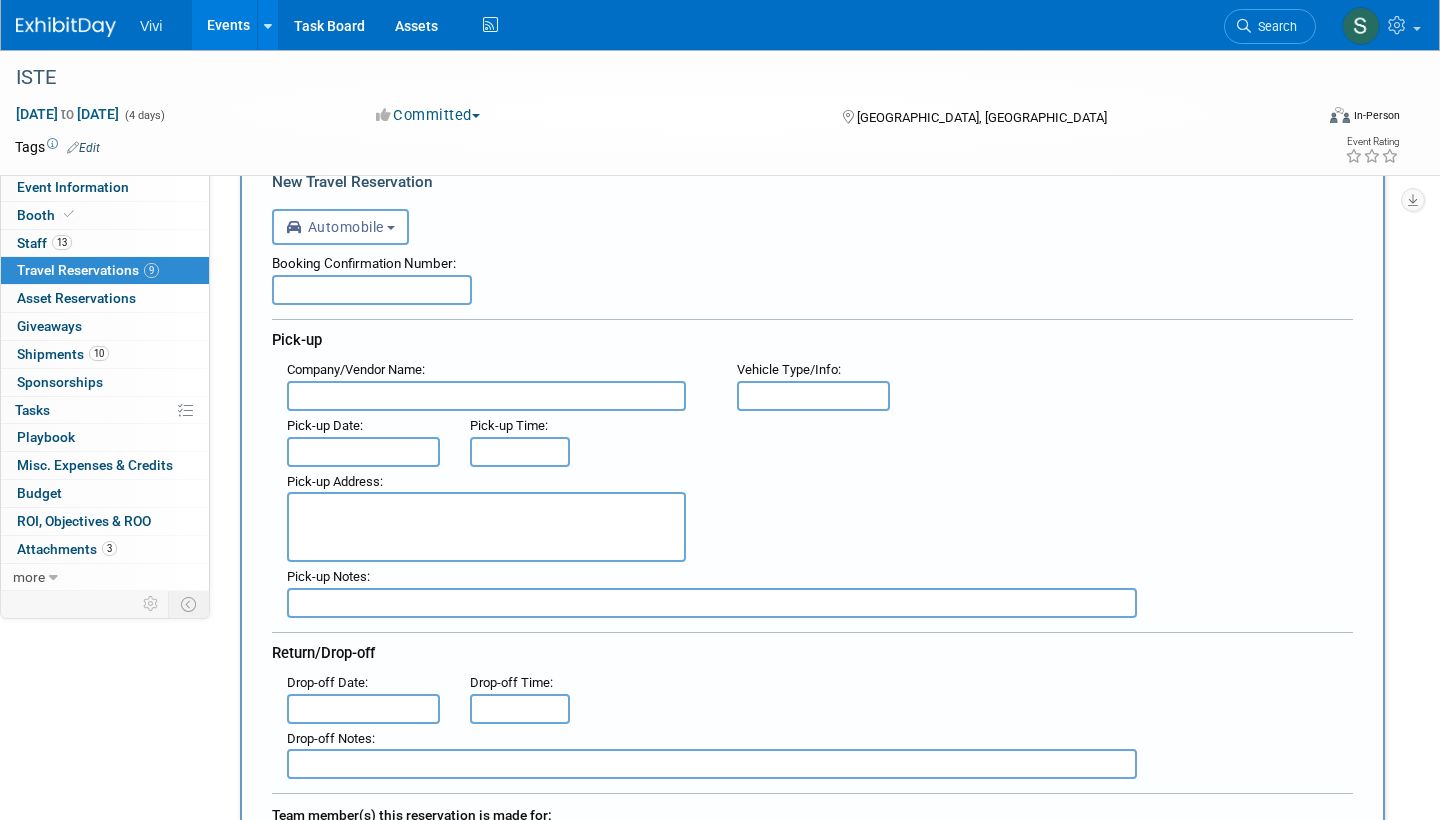 scroll, scrollTop: 86, scrollLeft: 0, axis: vertical 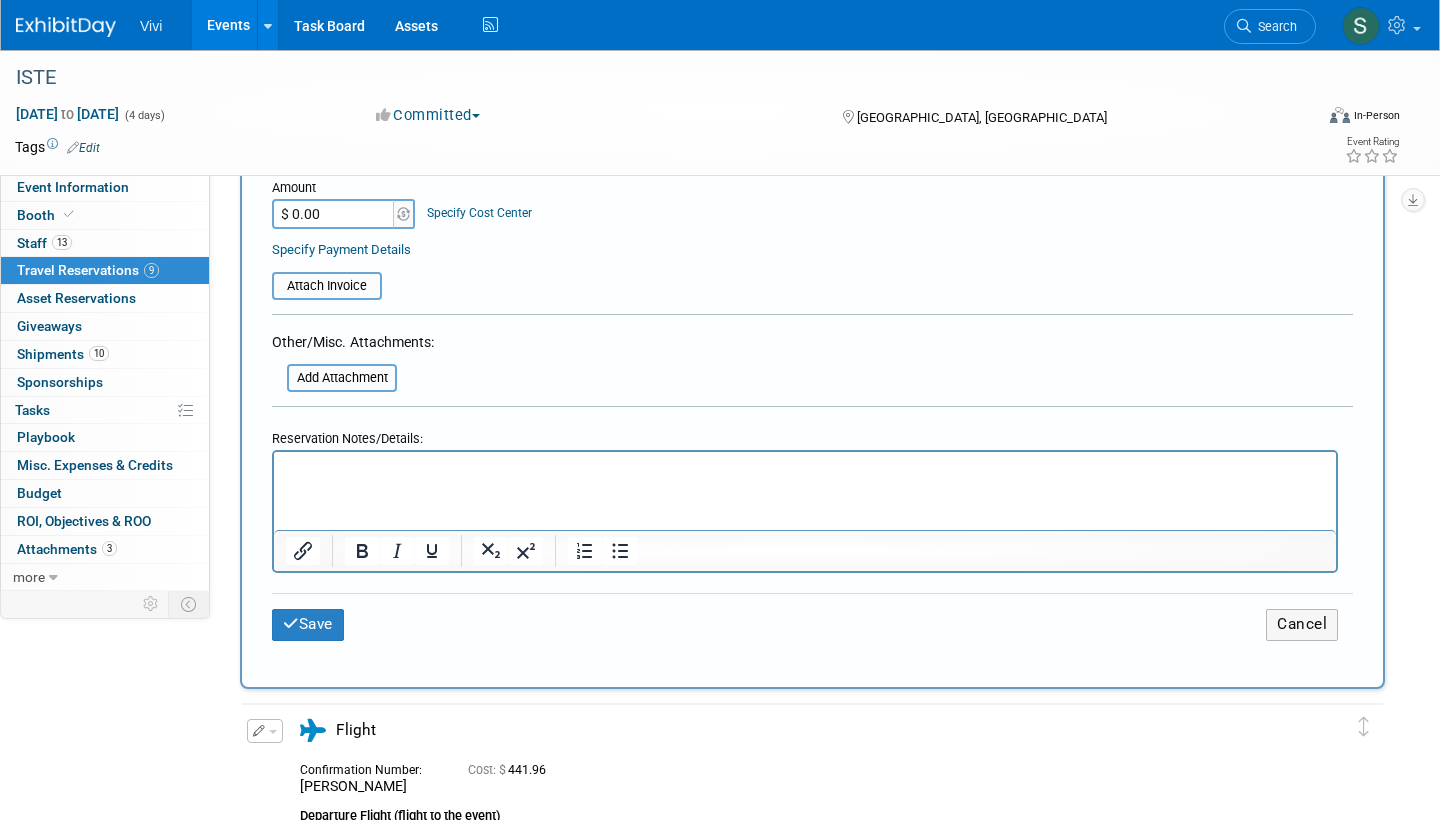 click at bounding box center [805, 466] 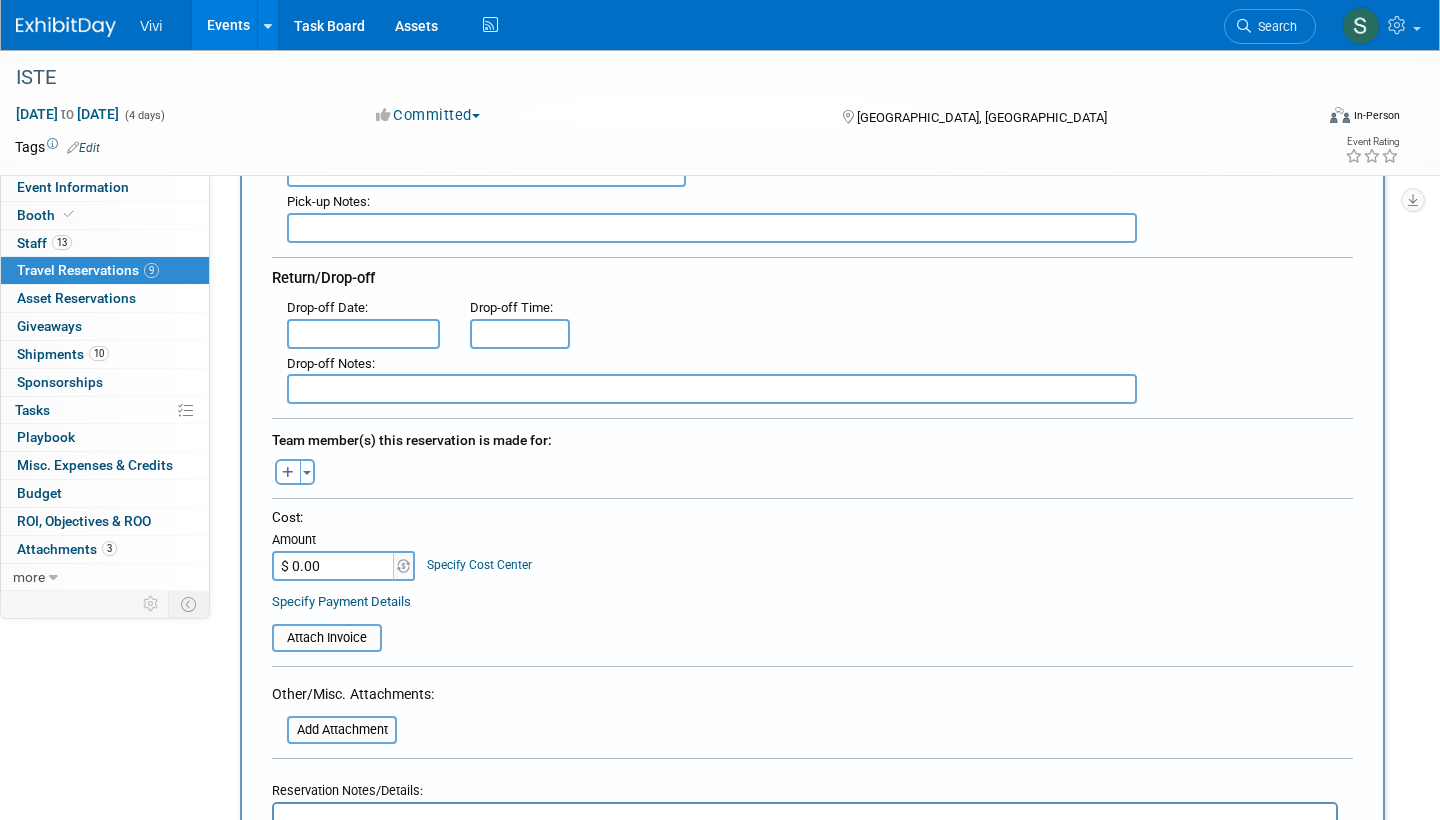 scroll, scrollTop: 860, scrollLeft: 0, axis: vertical 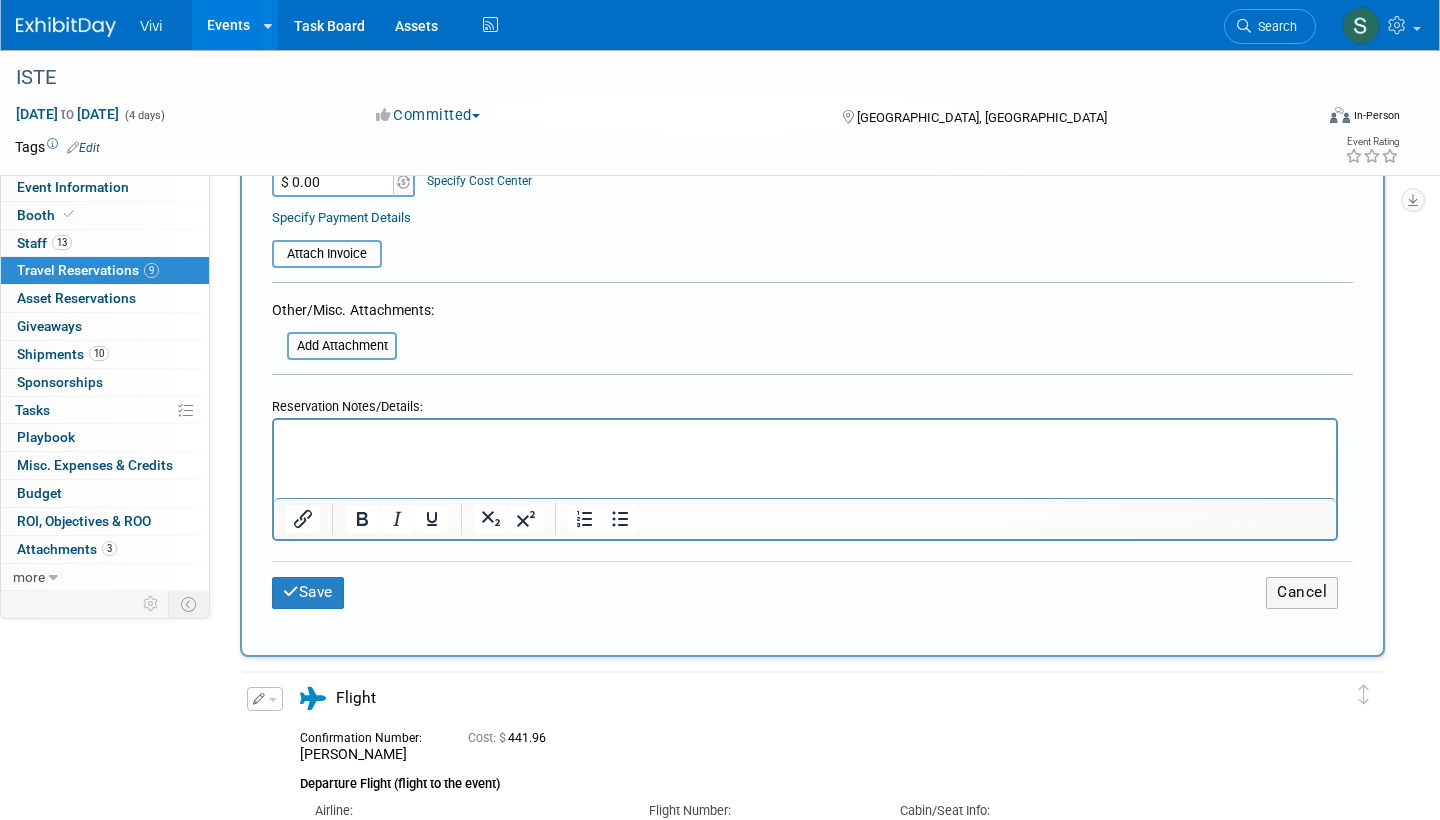 type 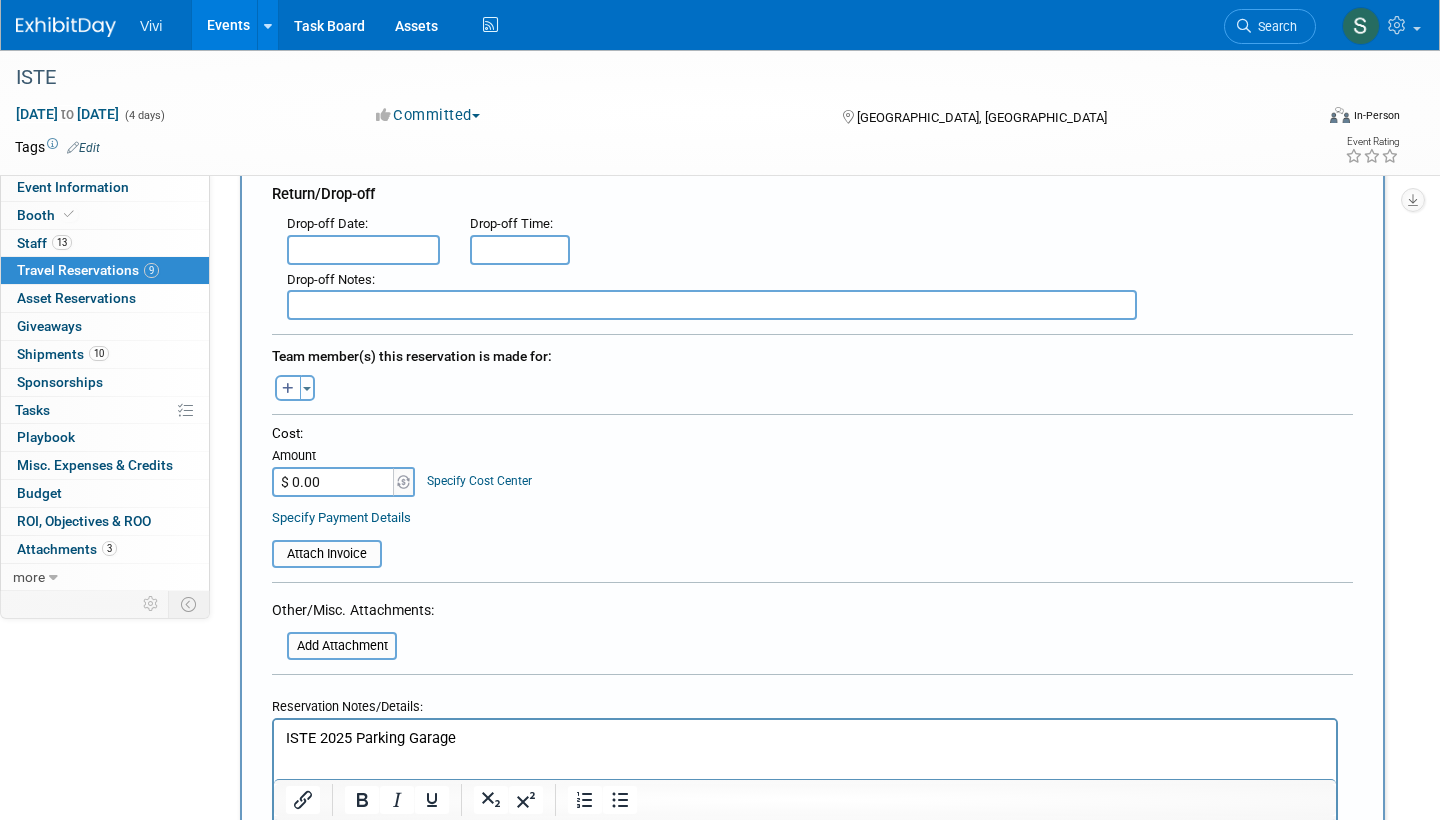 scroll, scrollTop: 564, scrollLeft: 0, axis: vertical 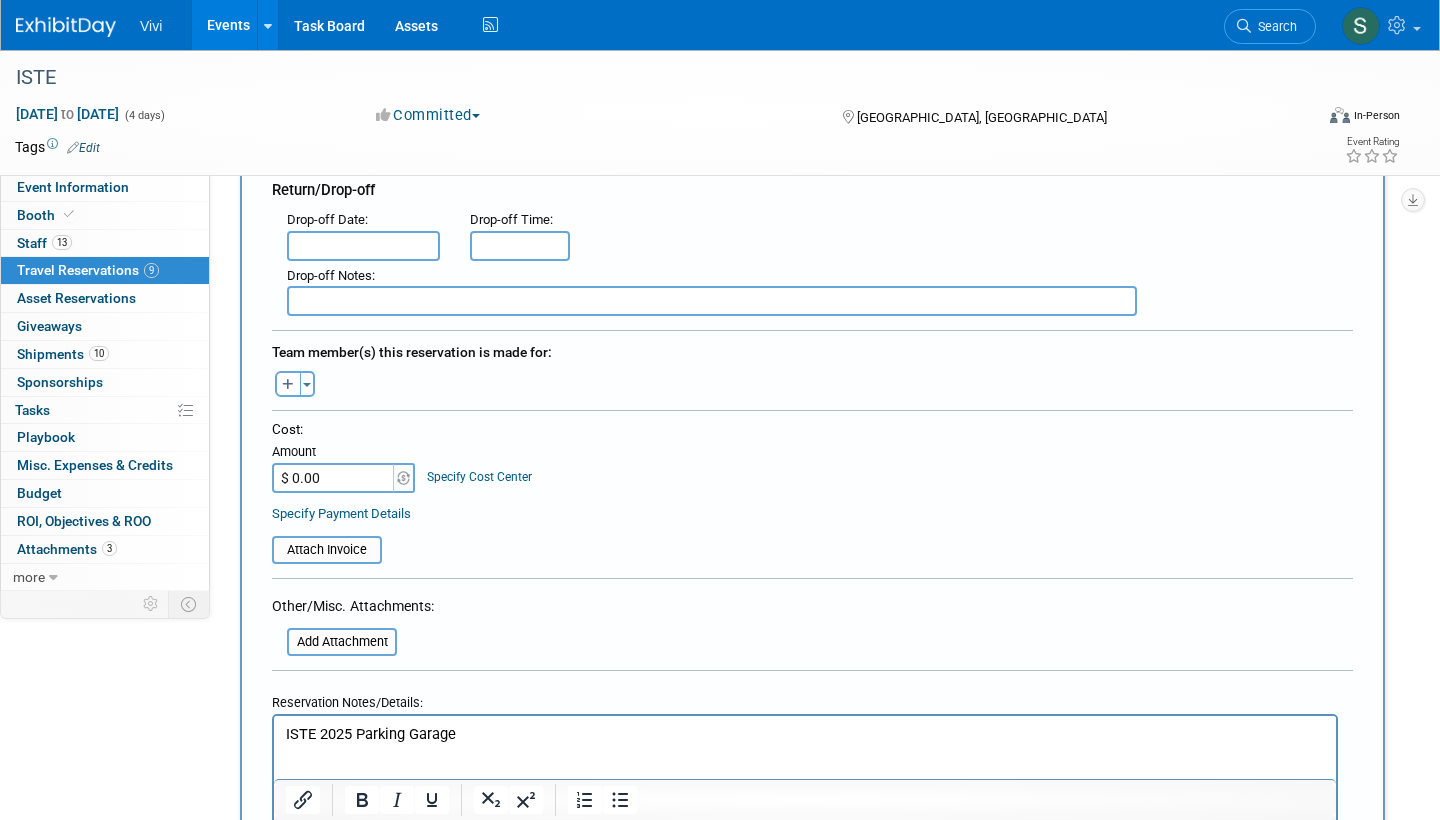 click on "$ 0.00" at bounding box center [334, 478] 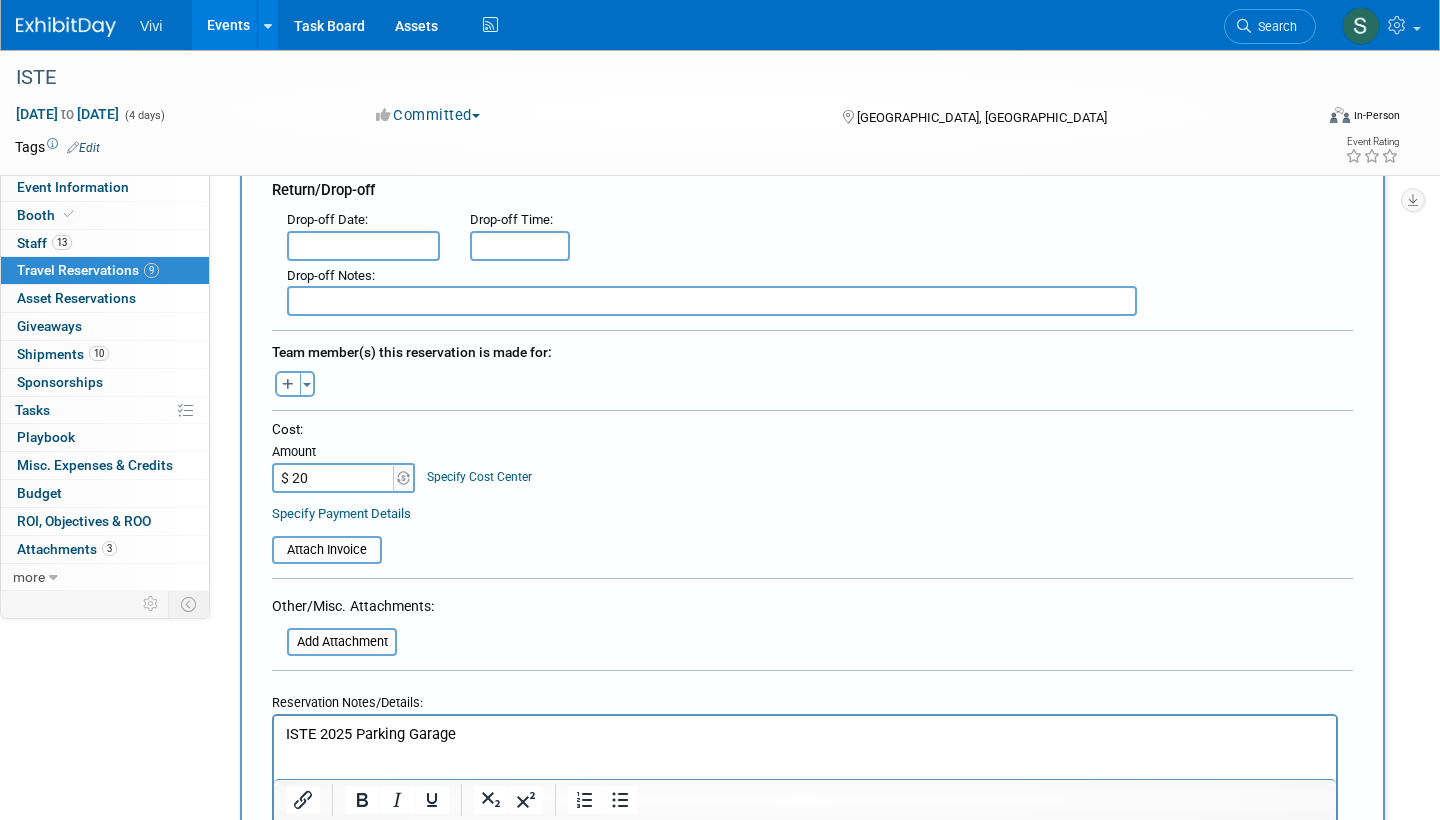 type on "$ 20.00" 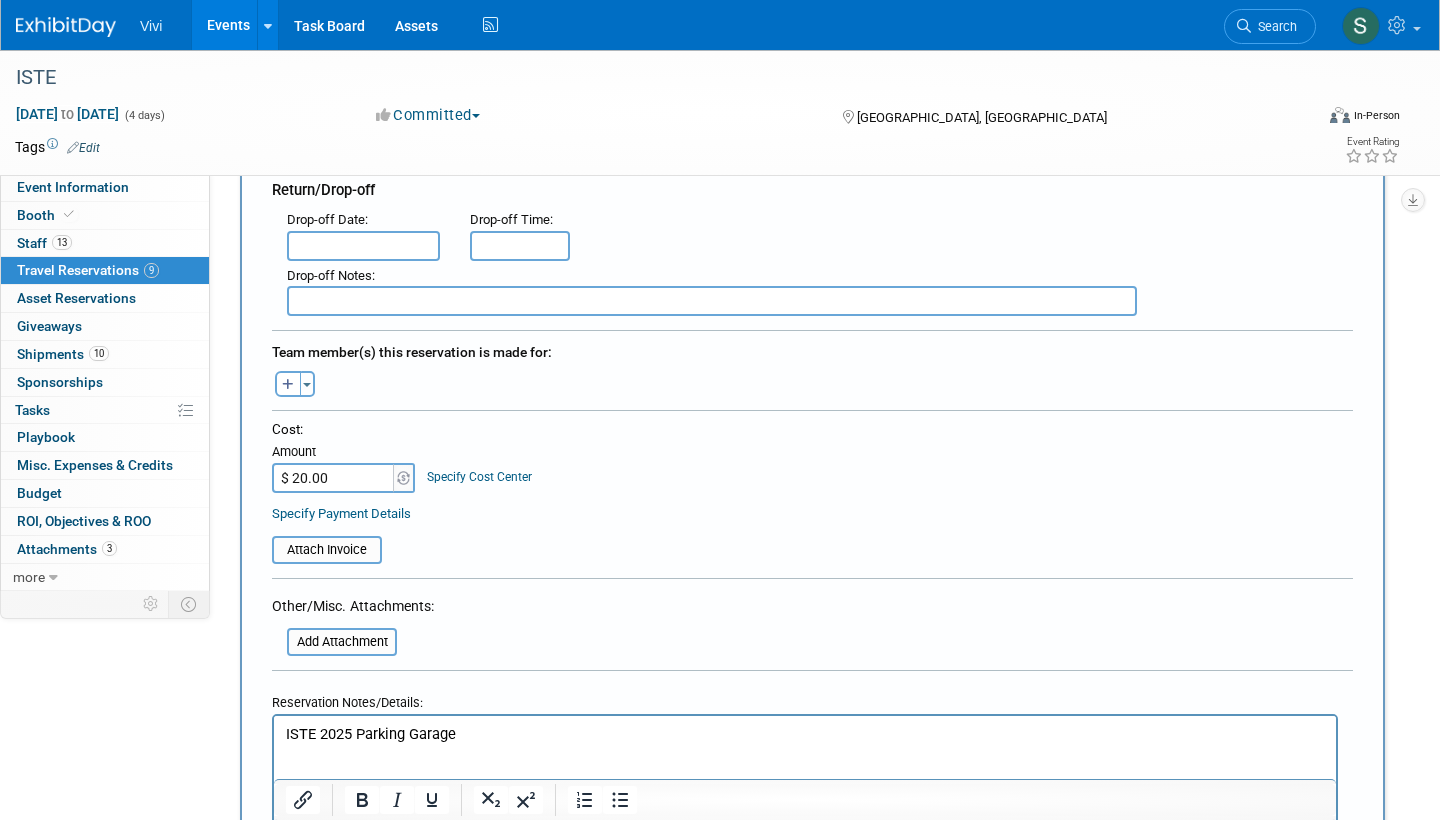 click on "Attach Invoice" at bounding box center (812, 541) 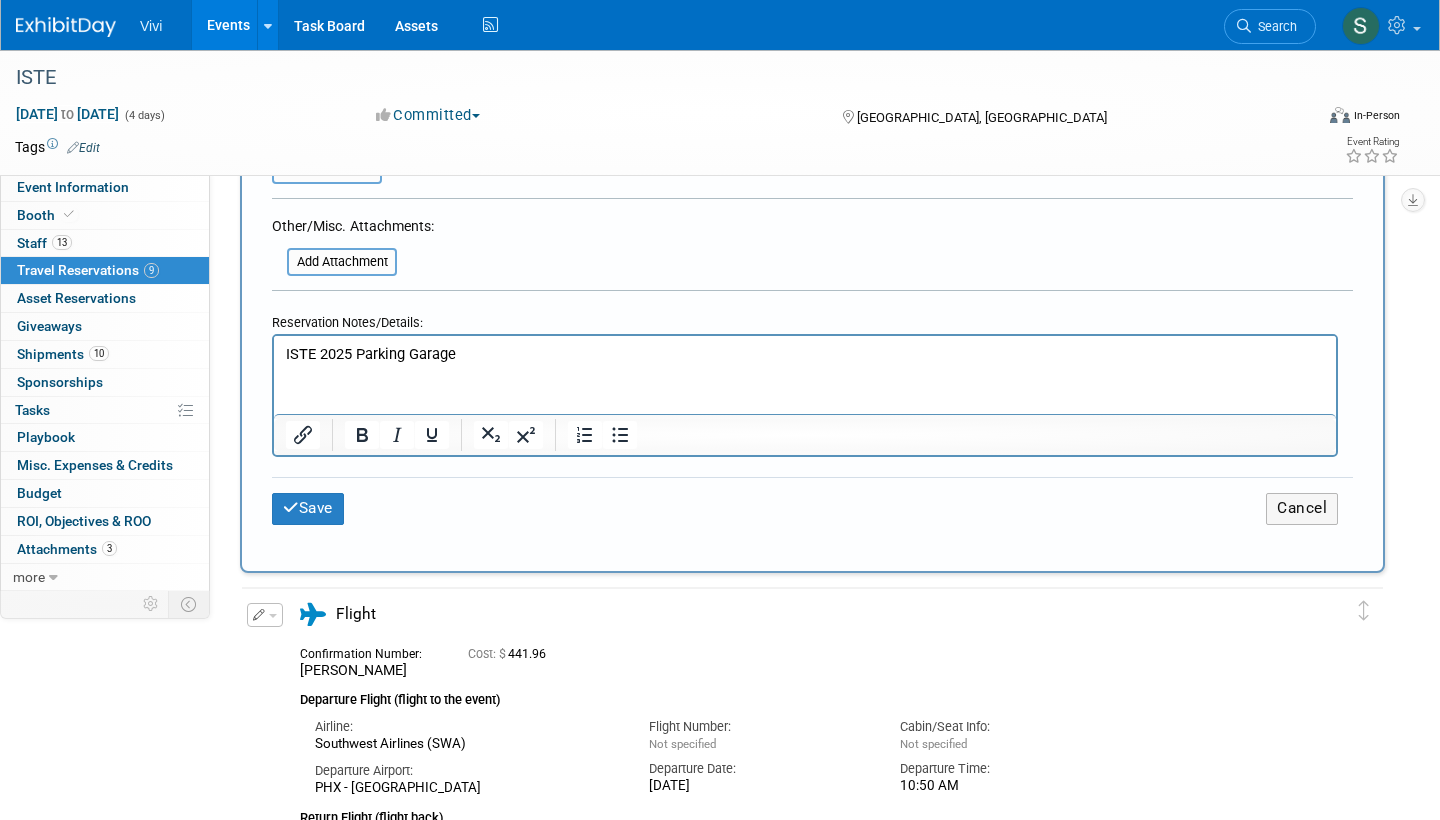 scroll, scrollTop: 984, scrollLeft: 0, axis: vertical 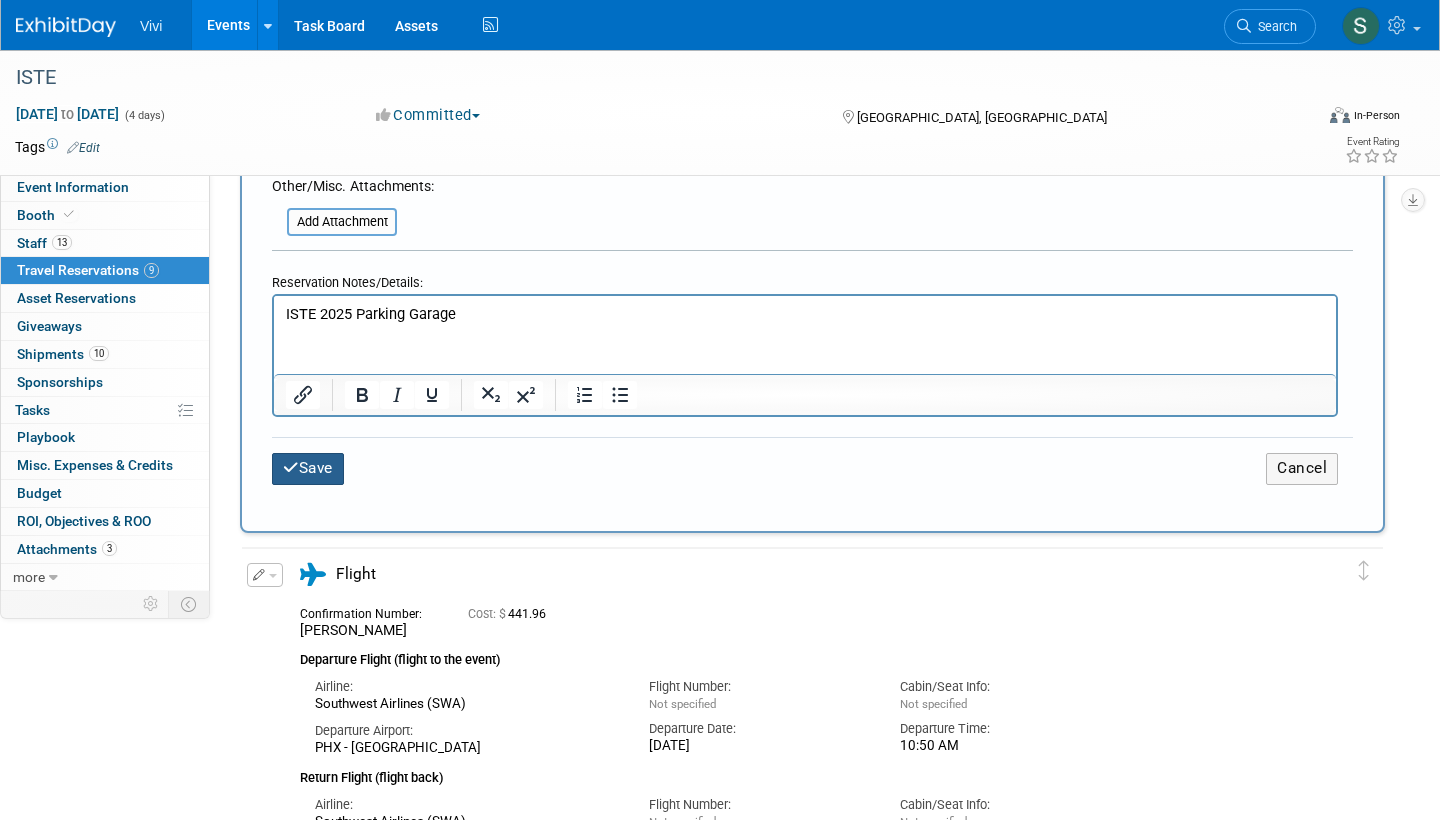 click on "Save" at bounding box center (308, 468) 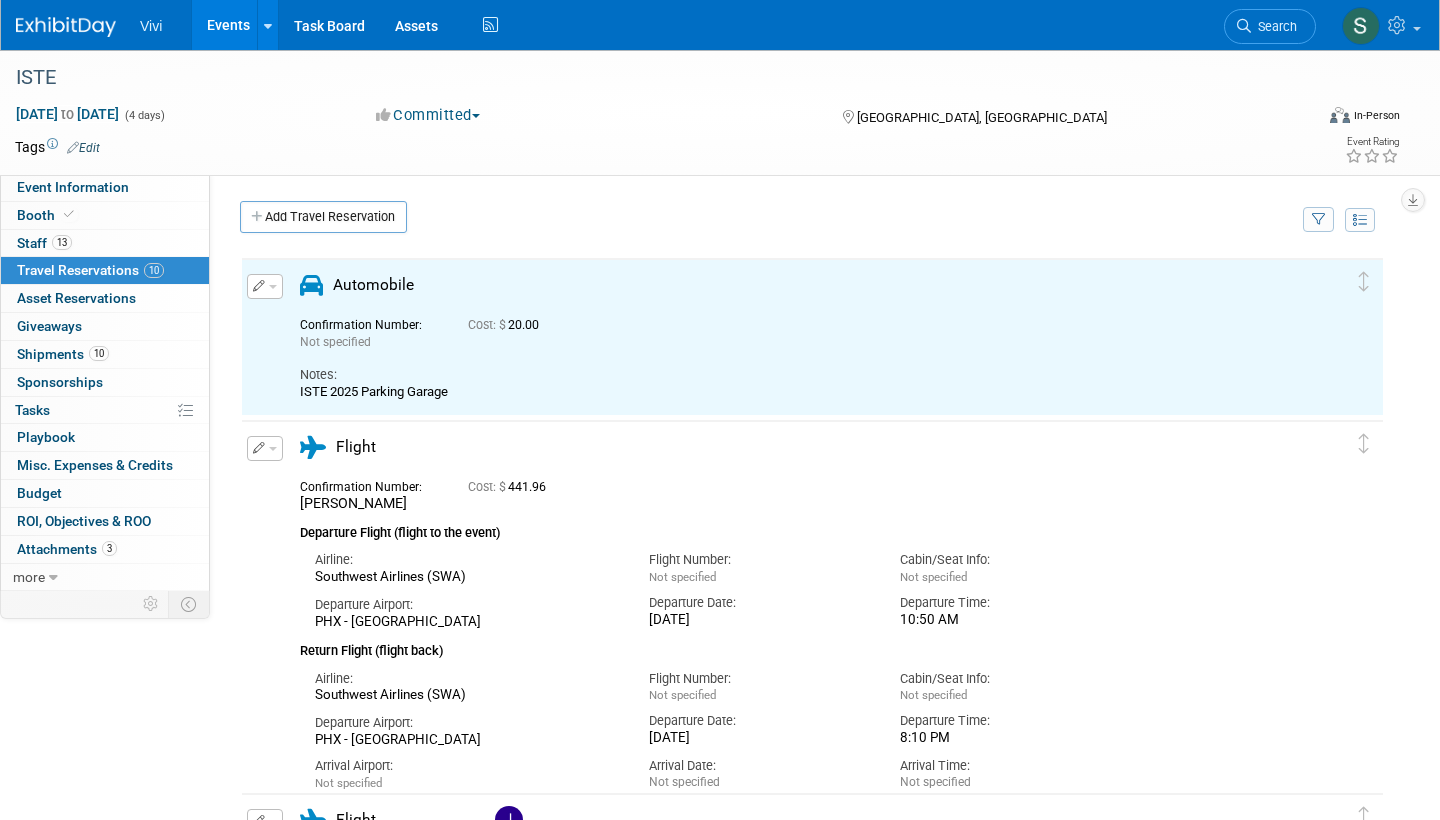 scroll, scrollTop: 0, scrollLeft: 0, axis: both 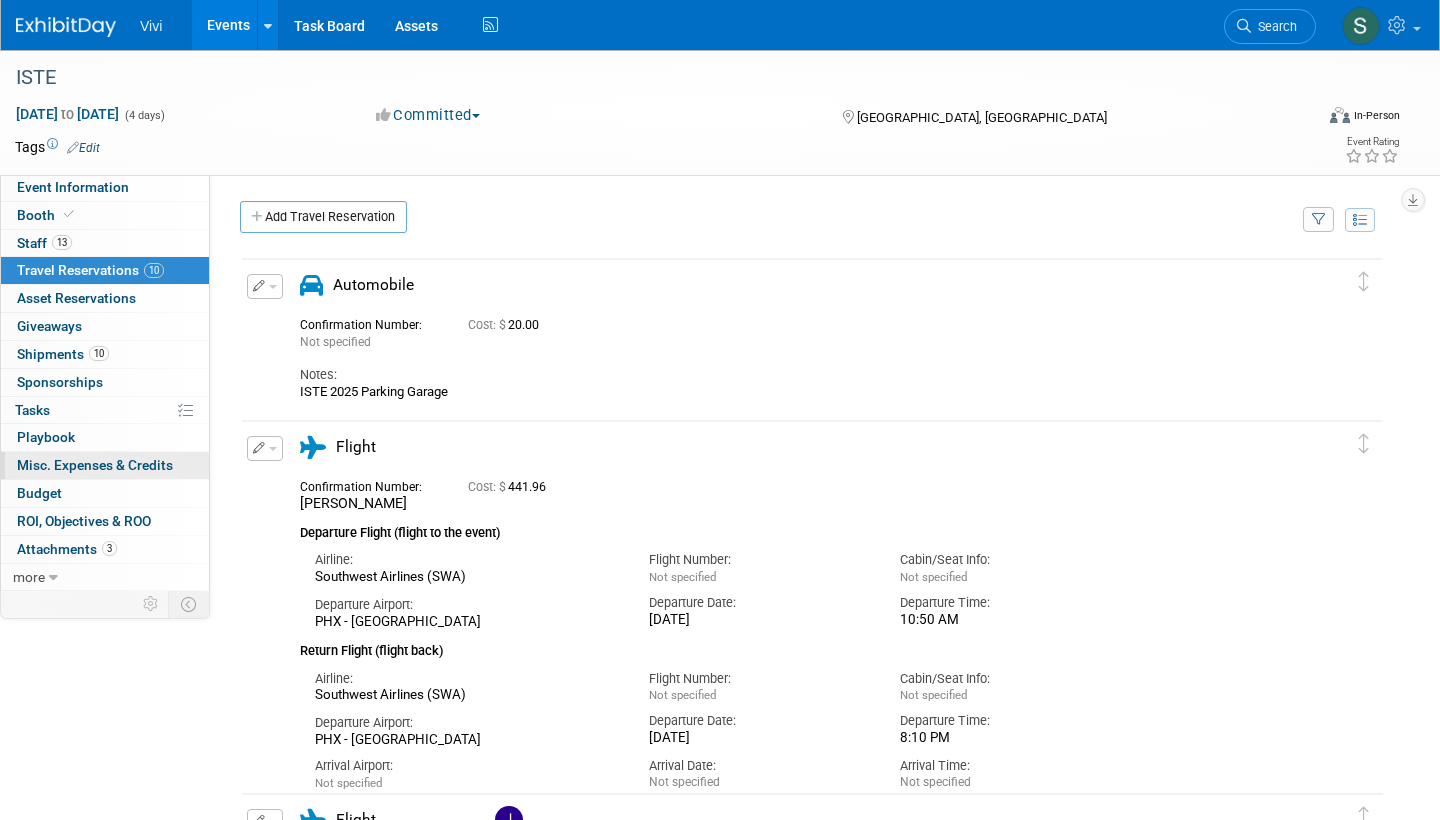 click on "Misc. Expenses & Credits 0" at bounding box center (95, 465) 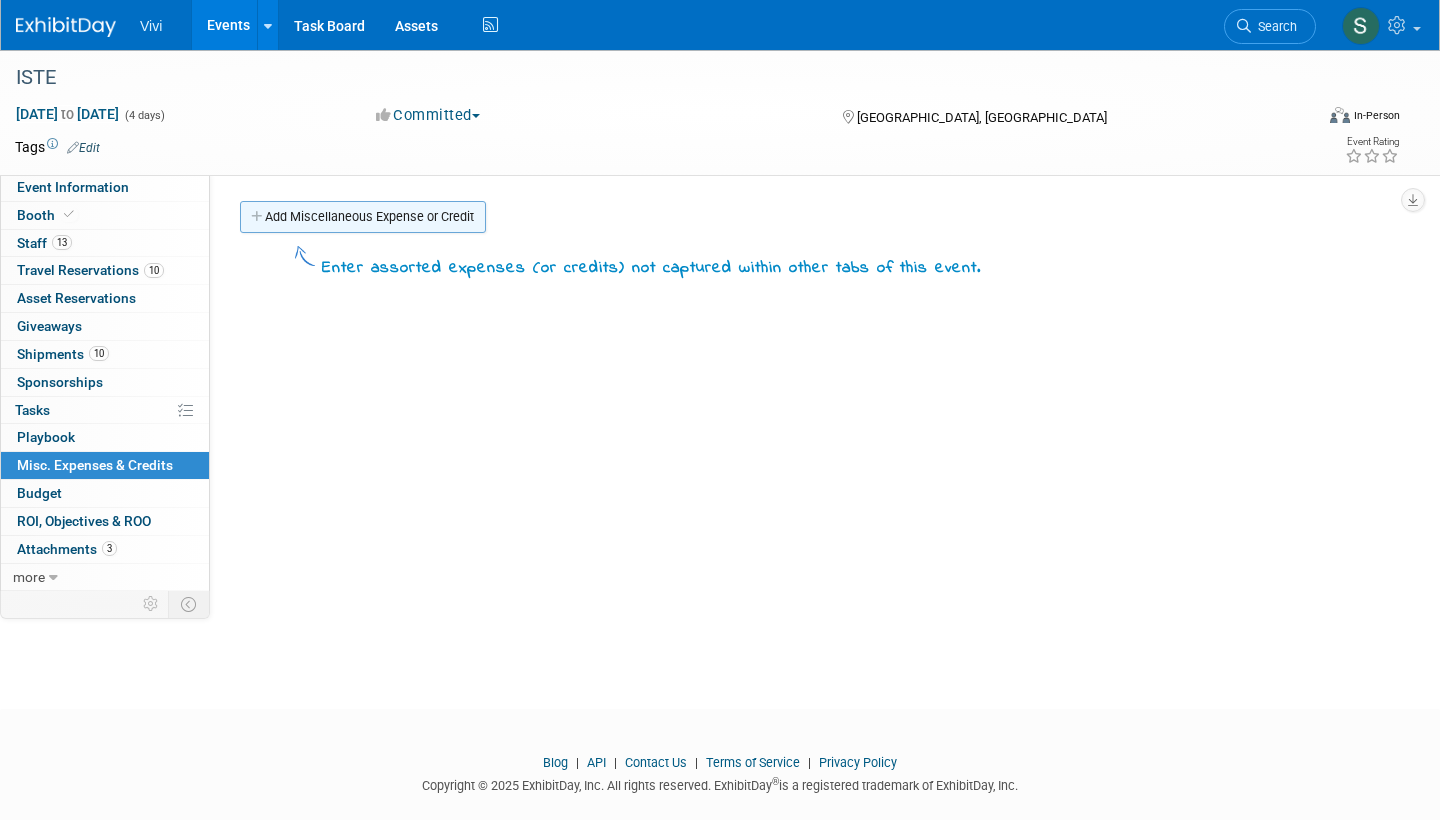 click on "Add Miscellaneous Expense or Credit" at bounding box center [363, 217] 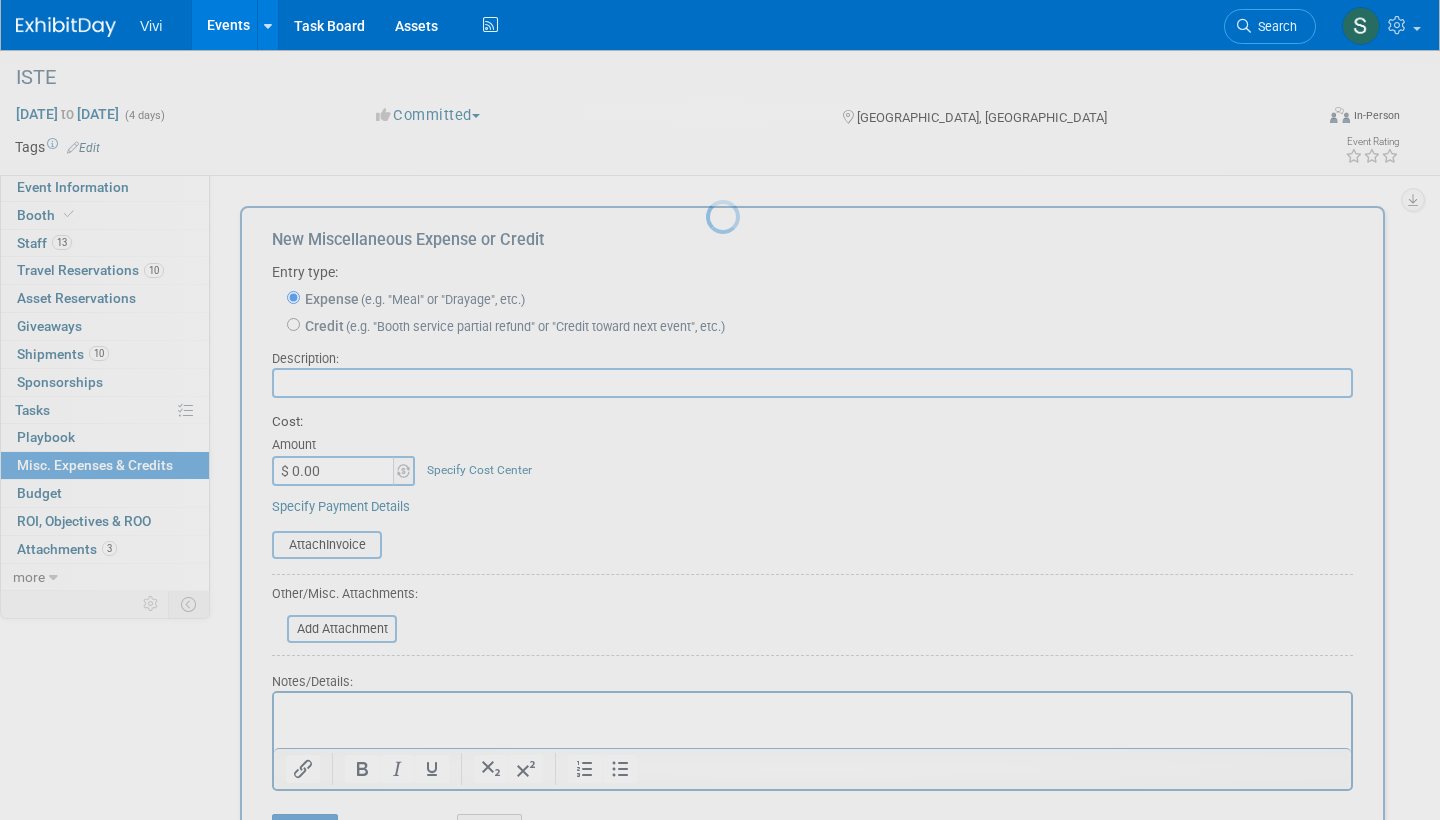 scroll, scrollTop: 0, scrollLeft: 0, axis: both 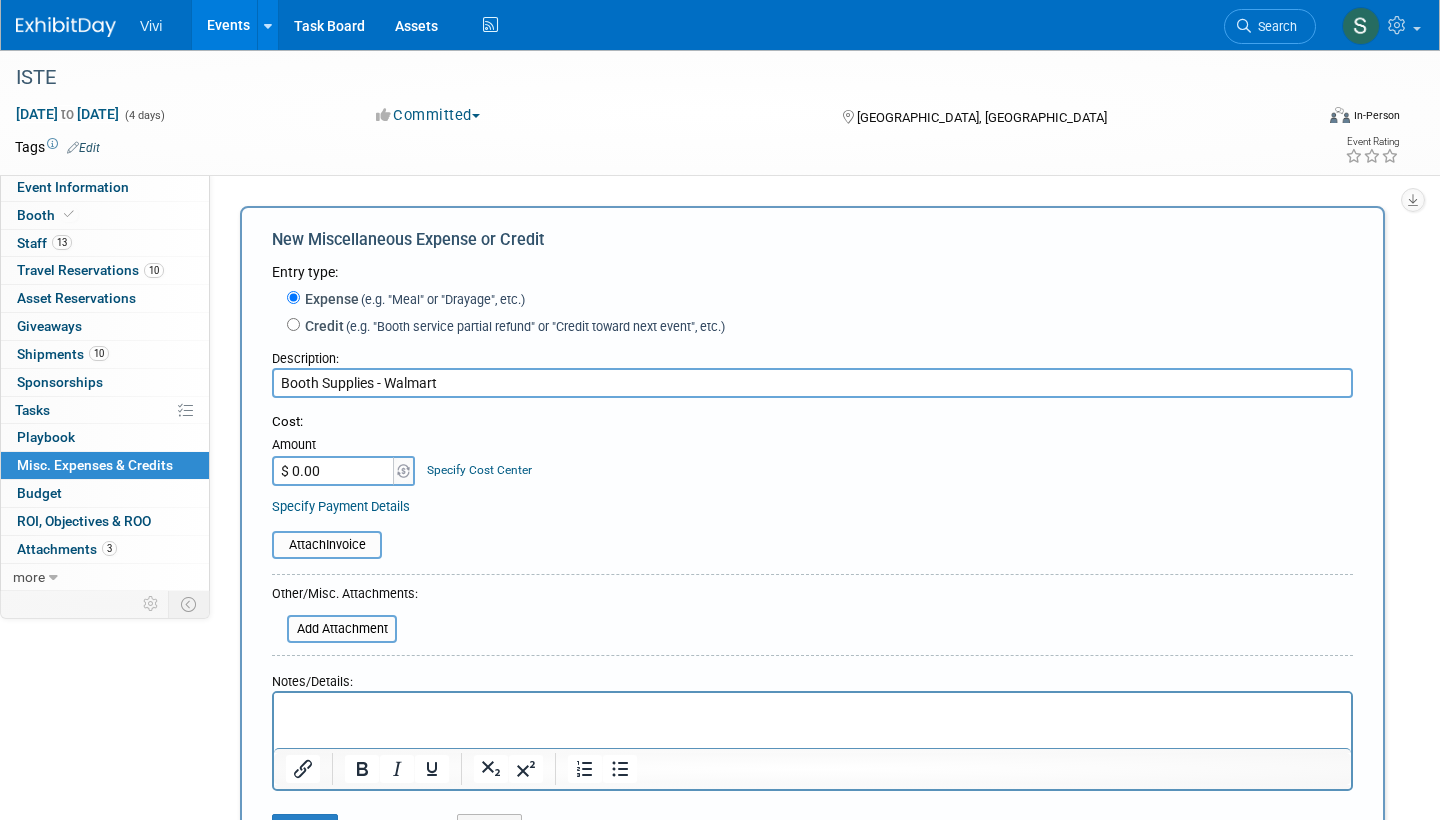 type on "Booth Supplies - Walmart" 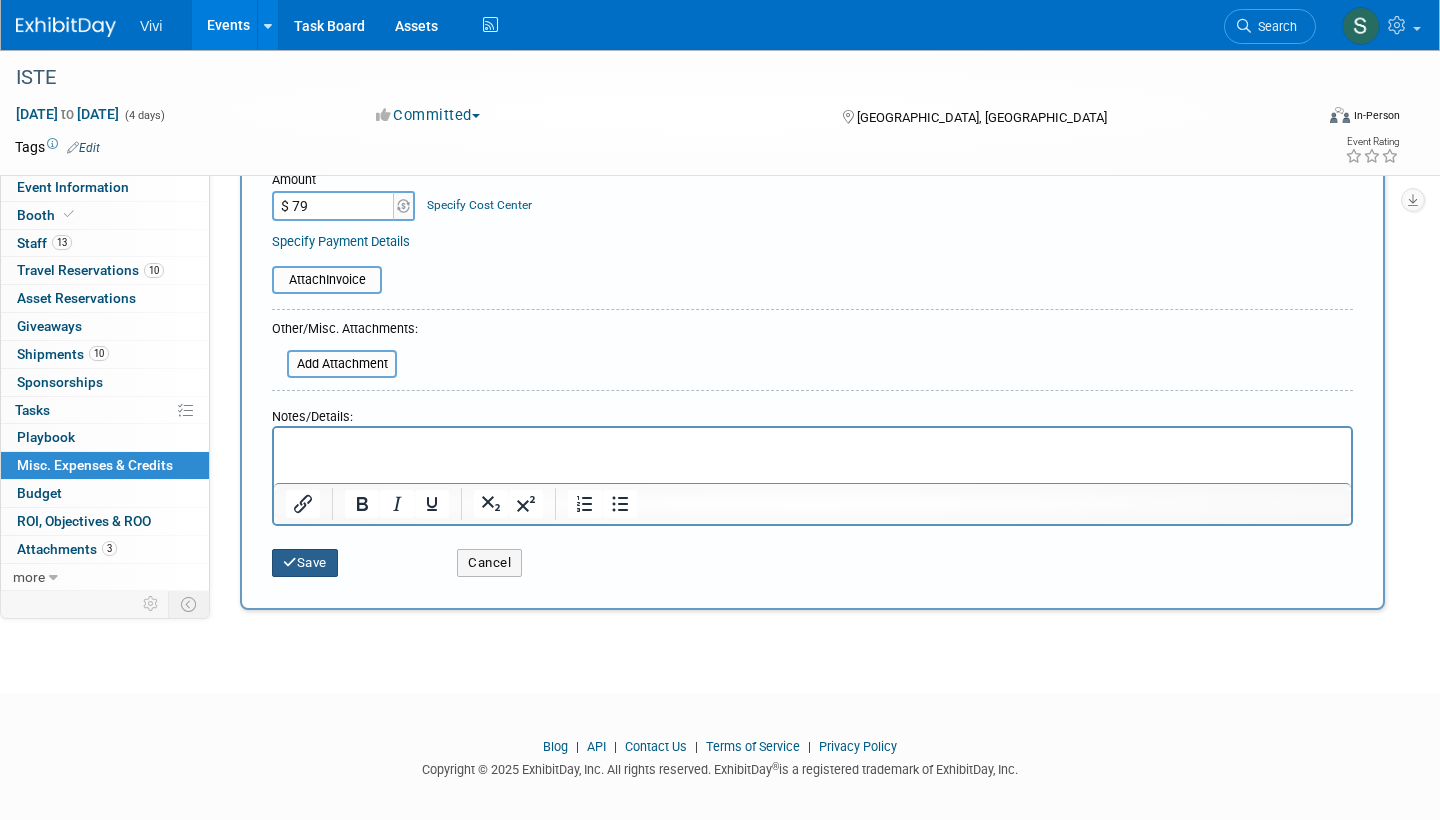type on "$ 79.00" 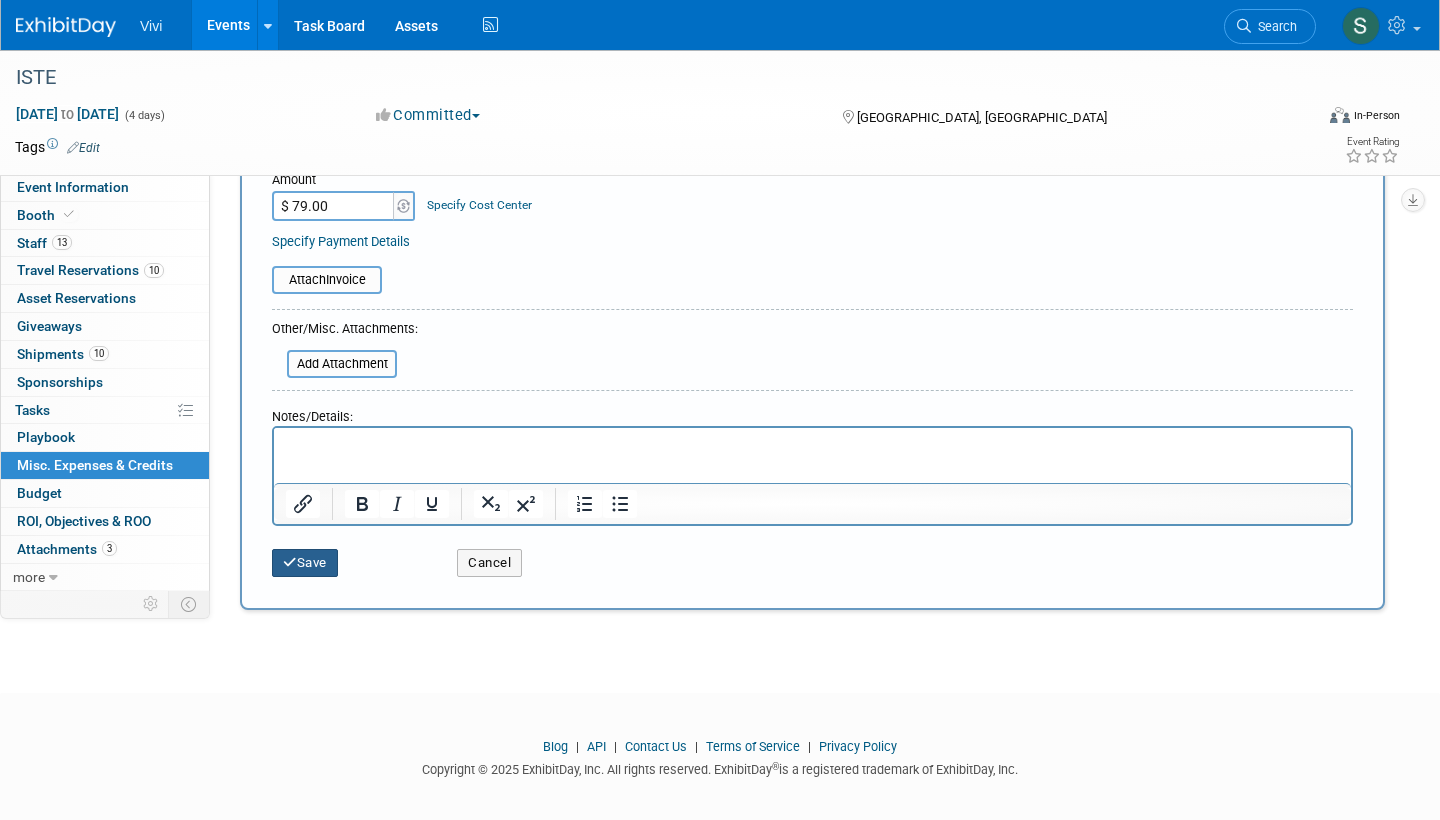 click on "Save" at bounding box center [305, 563] 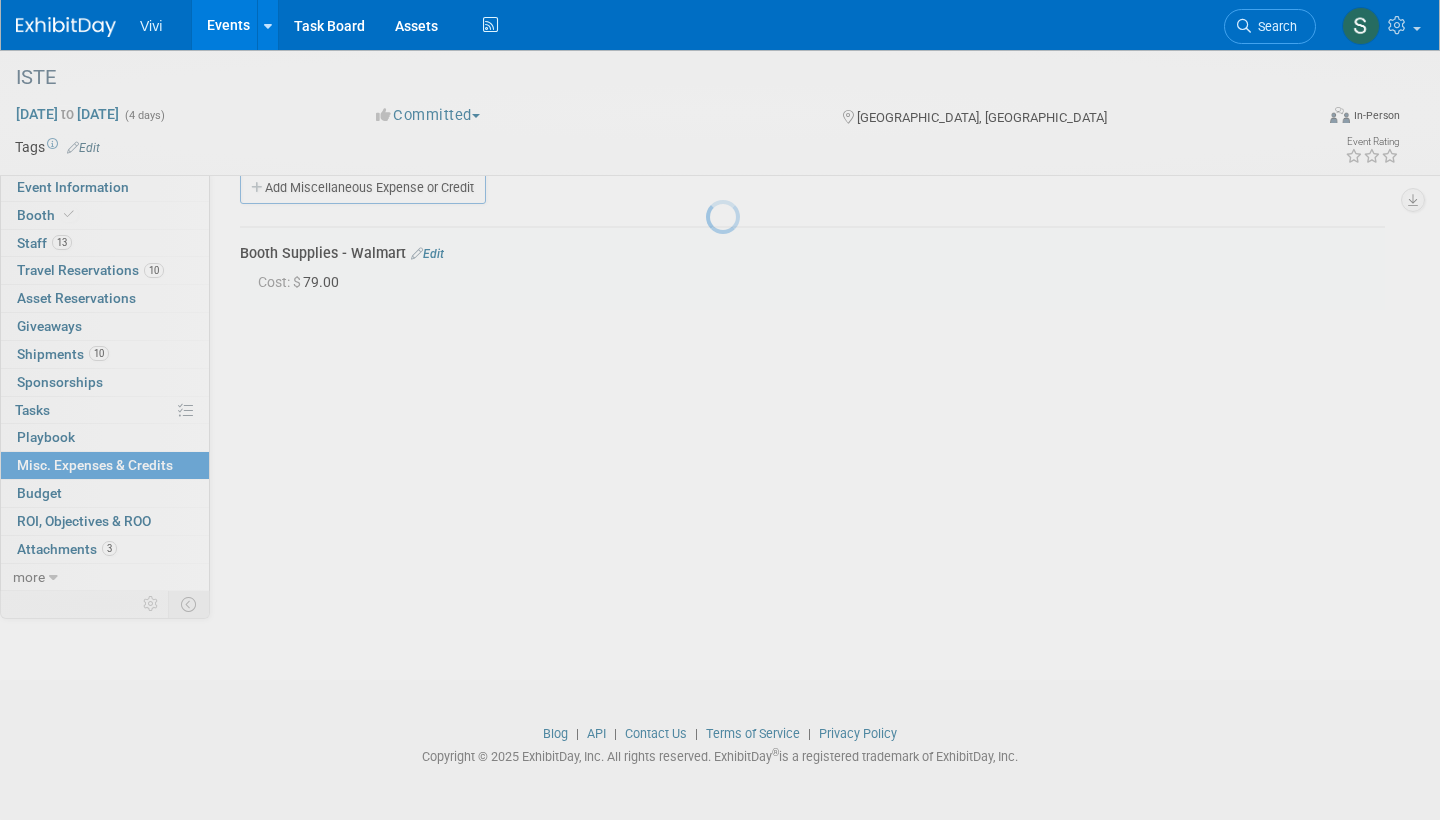 scroll, scrollTop: 29, scrollLeft: 0, axis: vertical 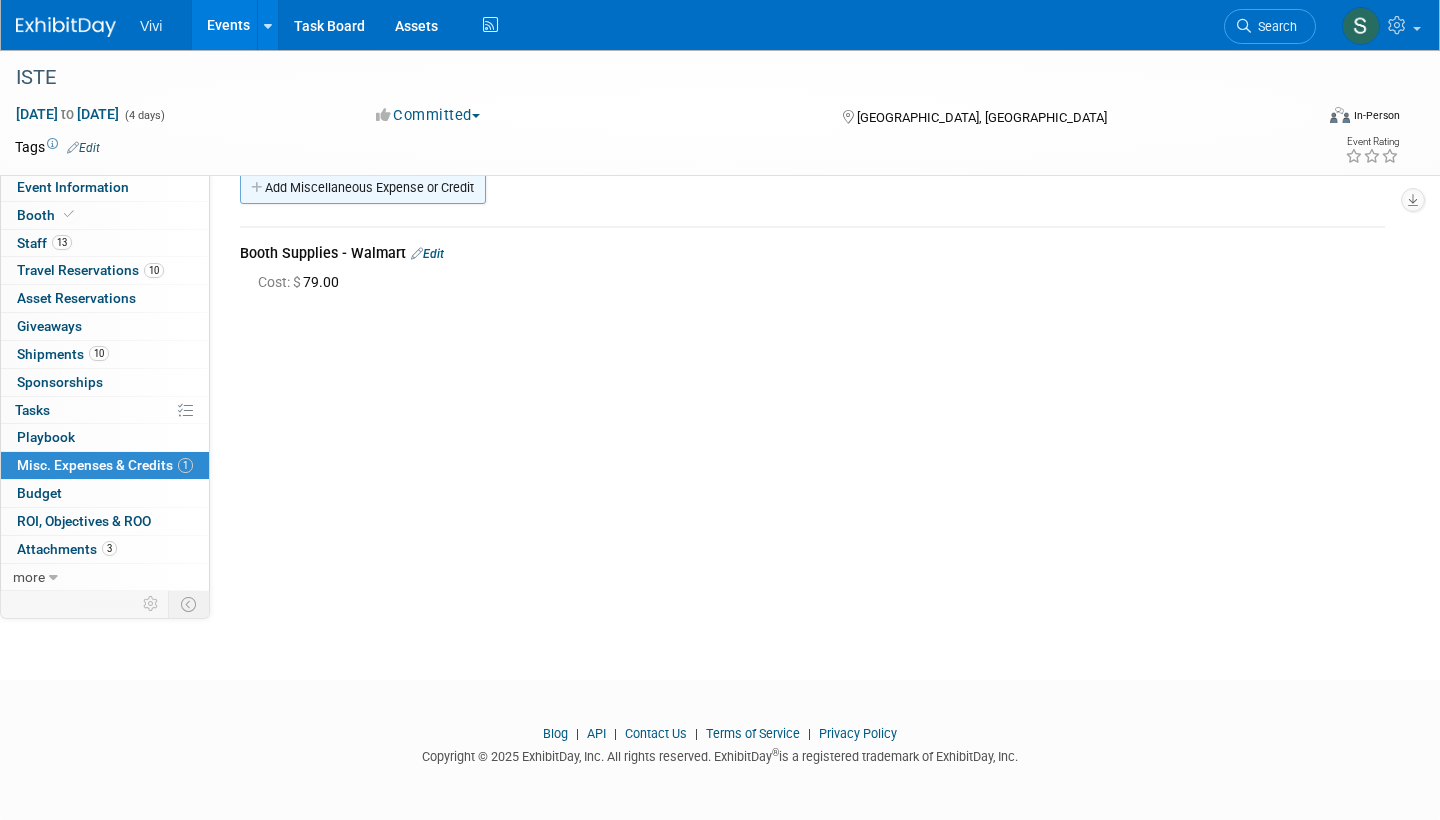 click on "Add Miscellaneous Expense or Credit" at bounding box center (363, 188) 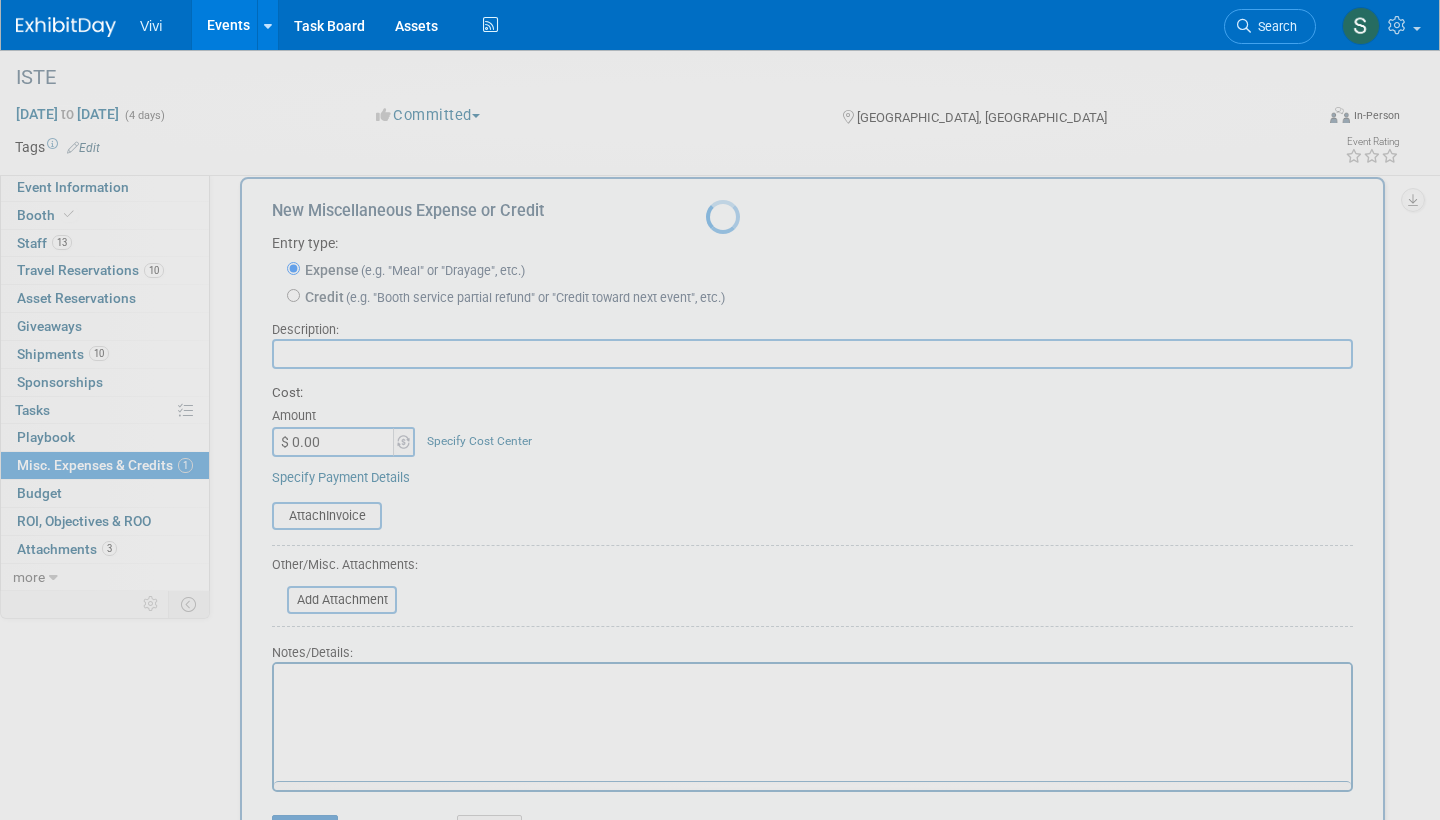 scroll, scrollTop: 0, scrollLeft: 0, axis: both 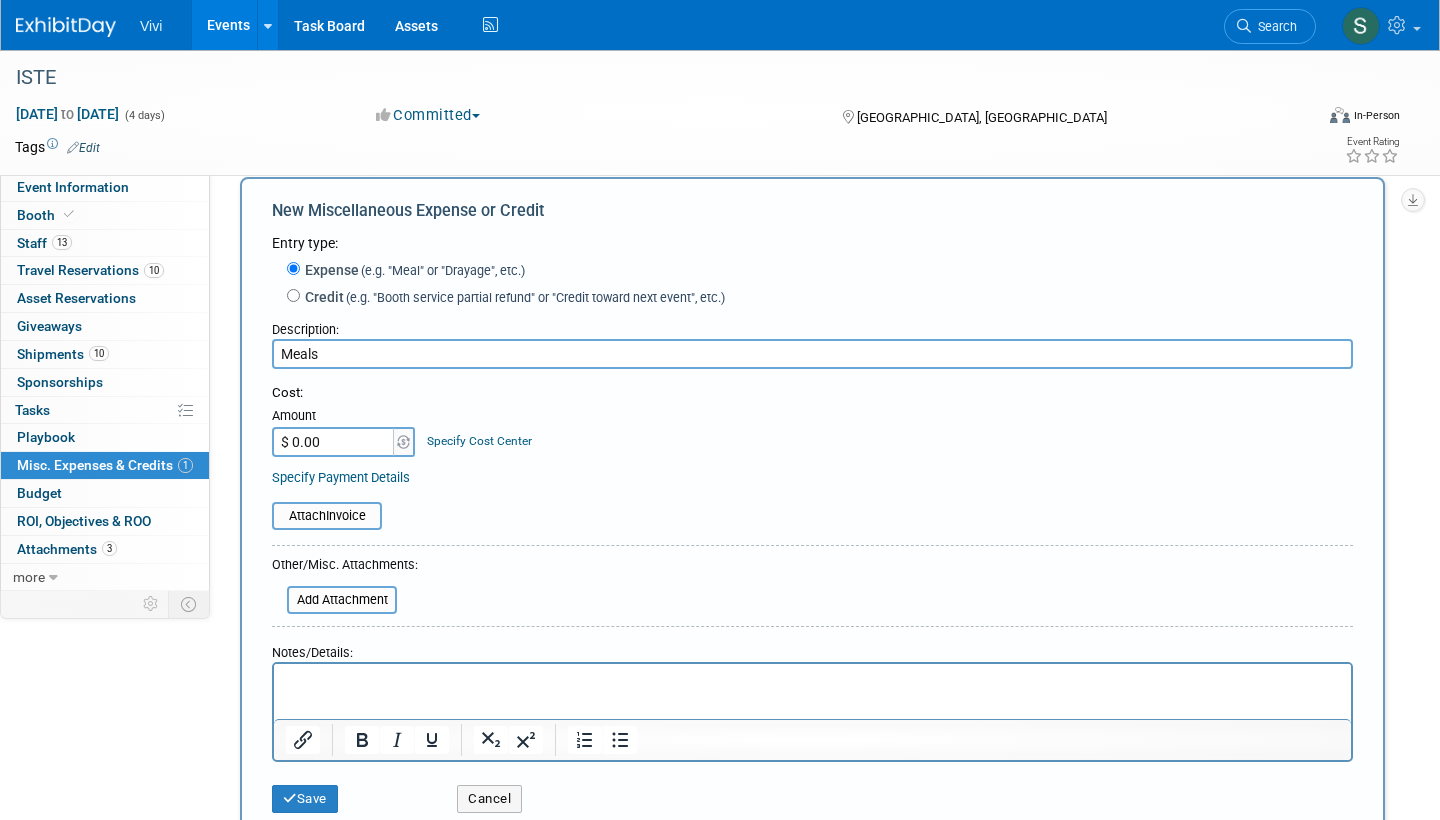 type on "Meals" 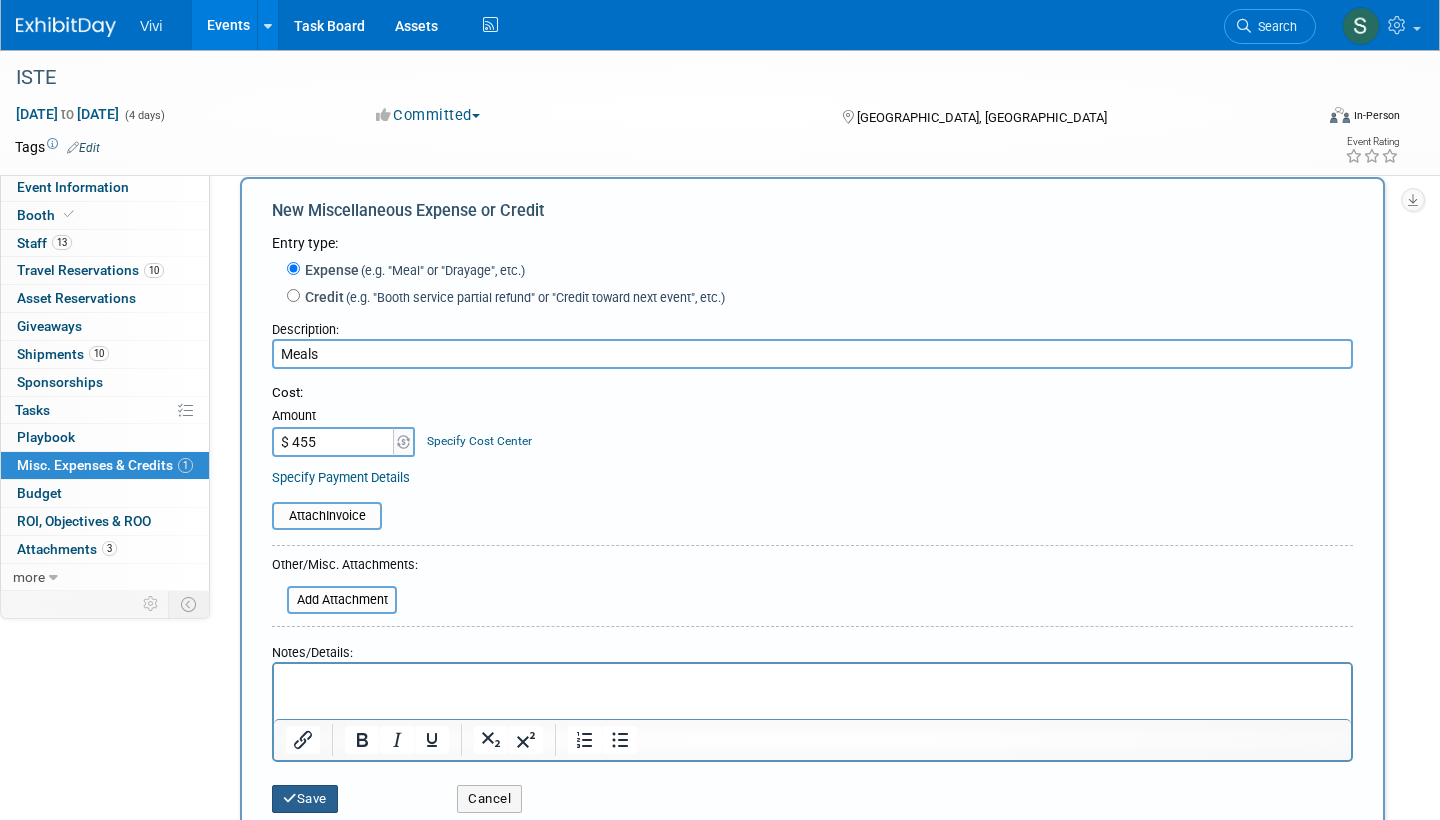 type on "$ 455.00" 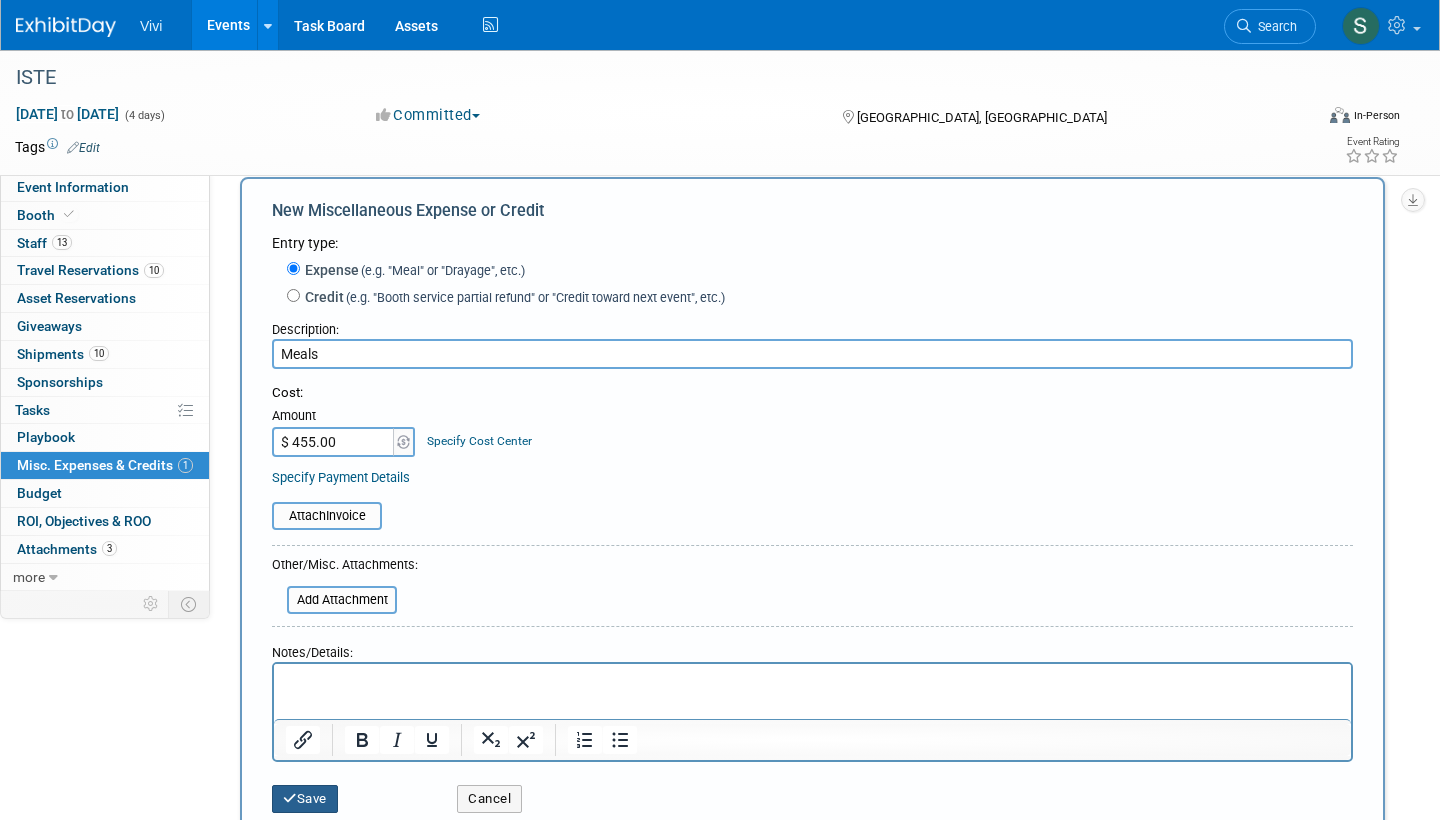 click on "Save" at bounding box center [305, 799] 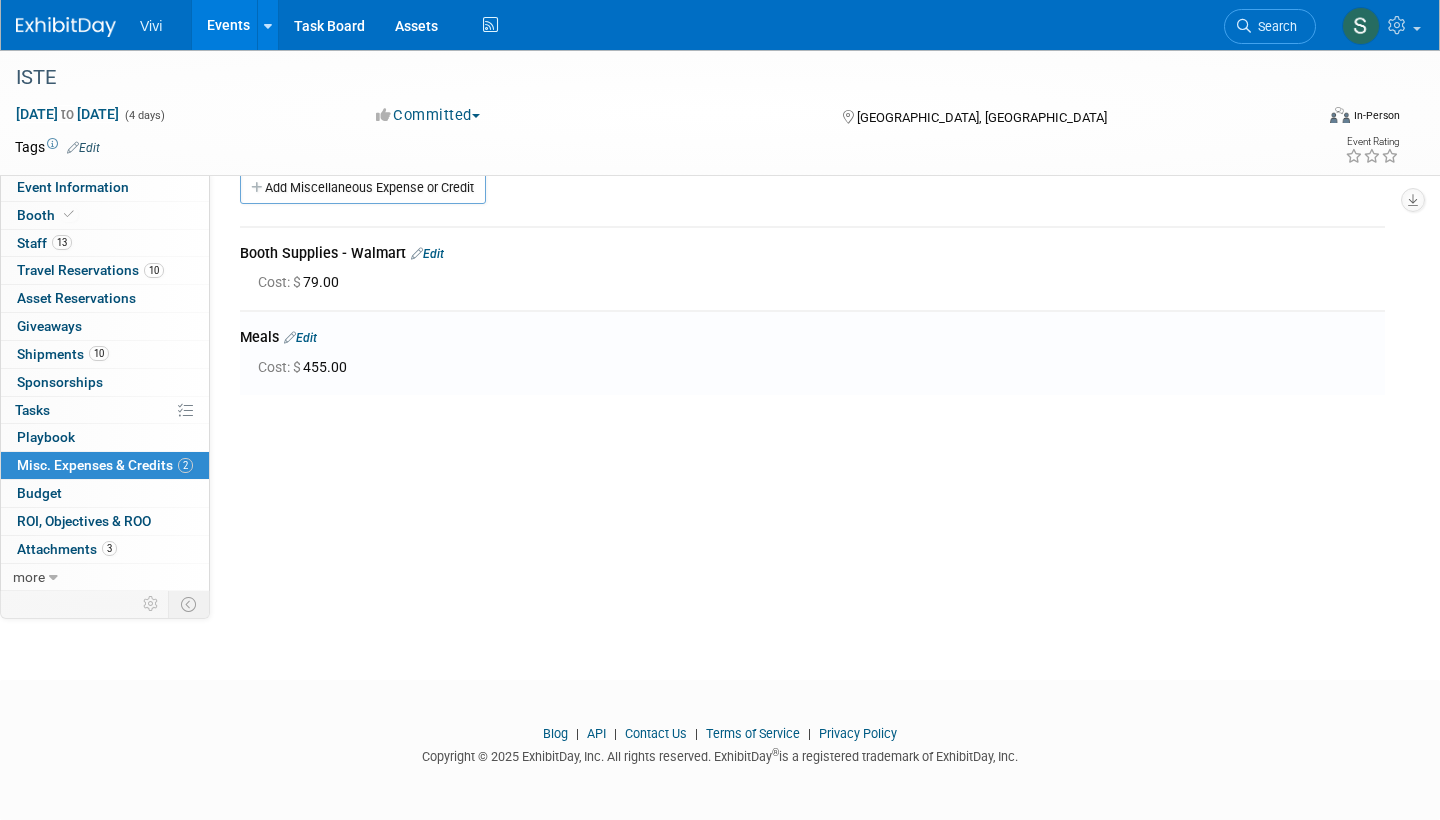 click on "Edit" at bounding box center [300, 338] 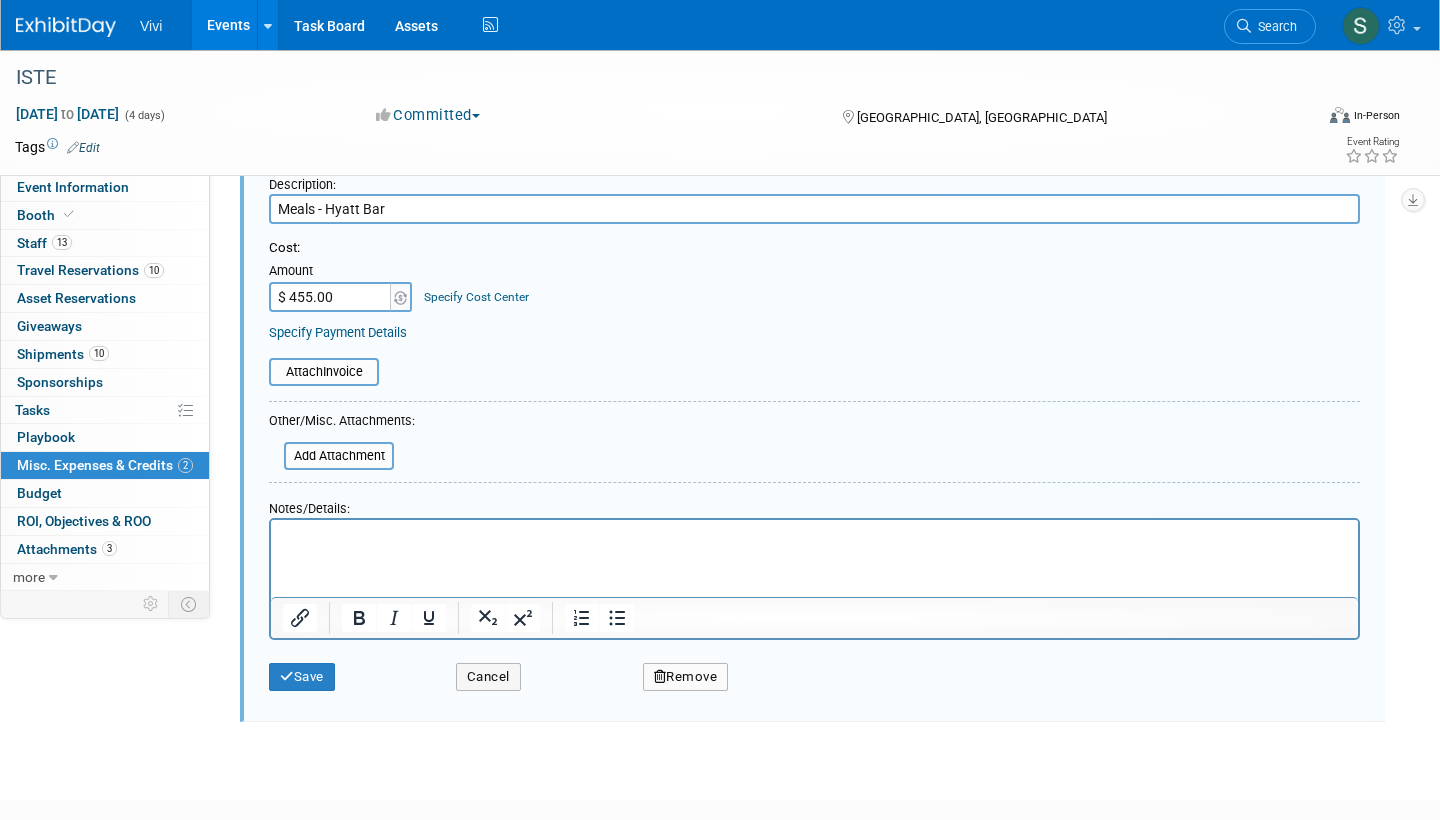 scroll, scrollTop: 318, scrollLeft: 0, axis: vertical 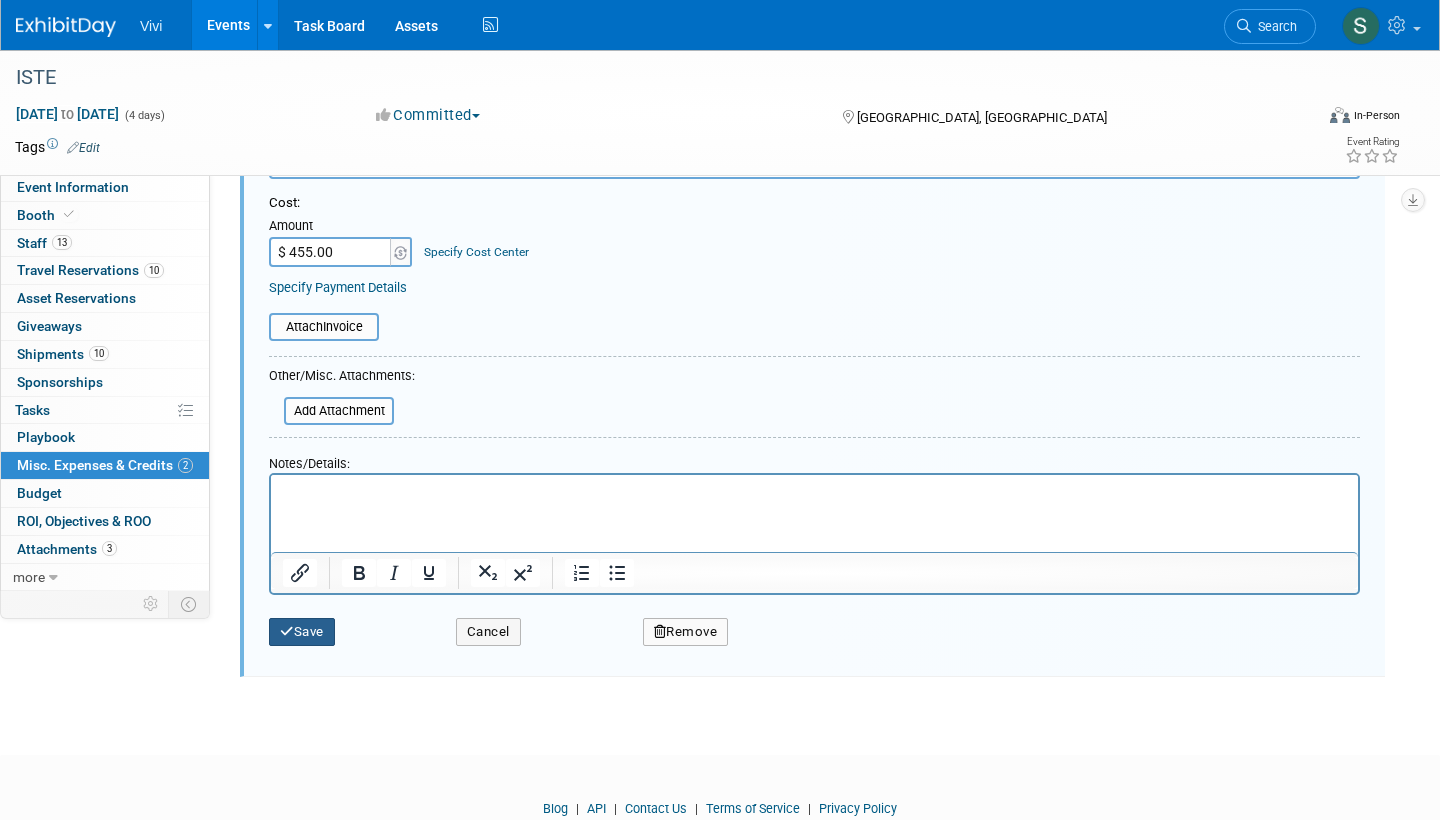 type on "Meals - Hyatt Bar" 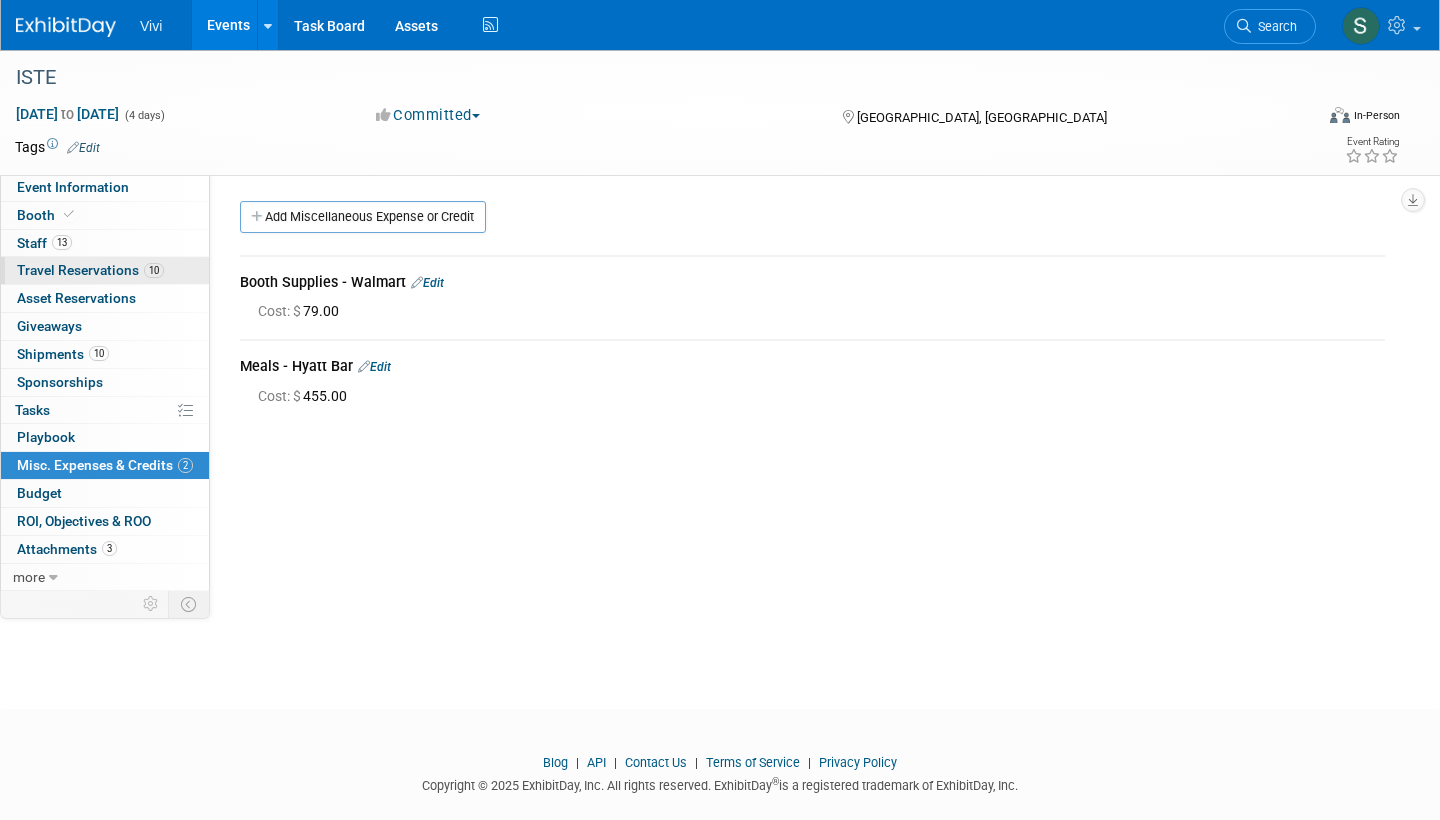 scroll, scrollTop: 0, scrollLeft: 0, axis: both 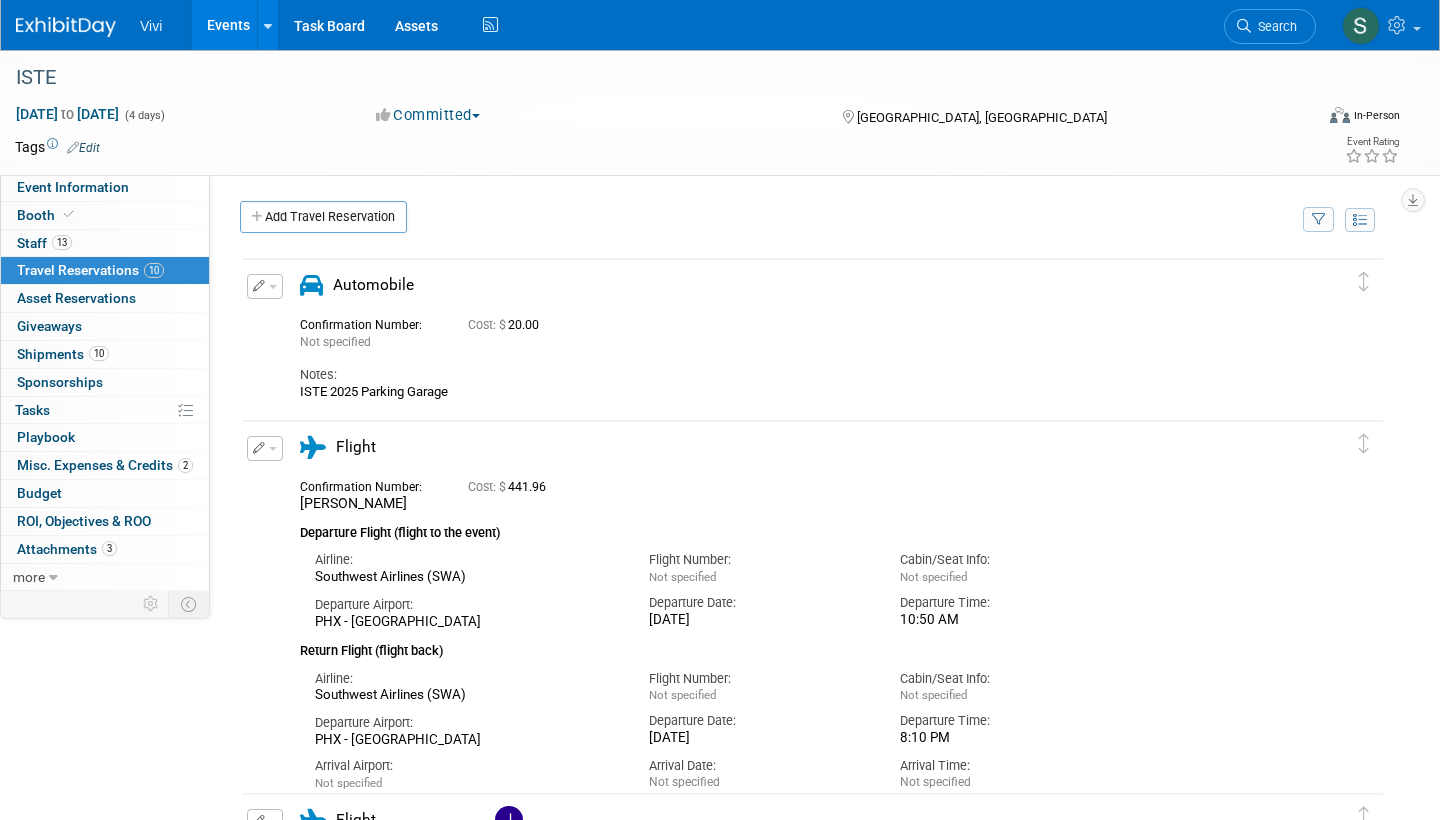click at bounding box center (265, 286) 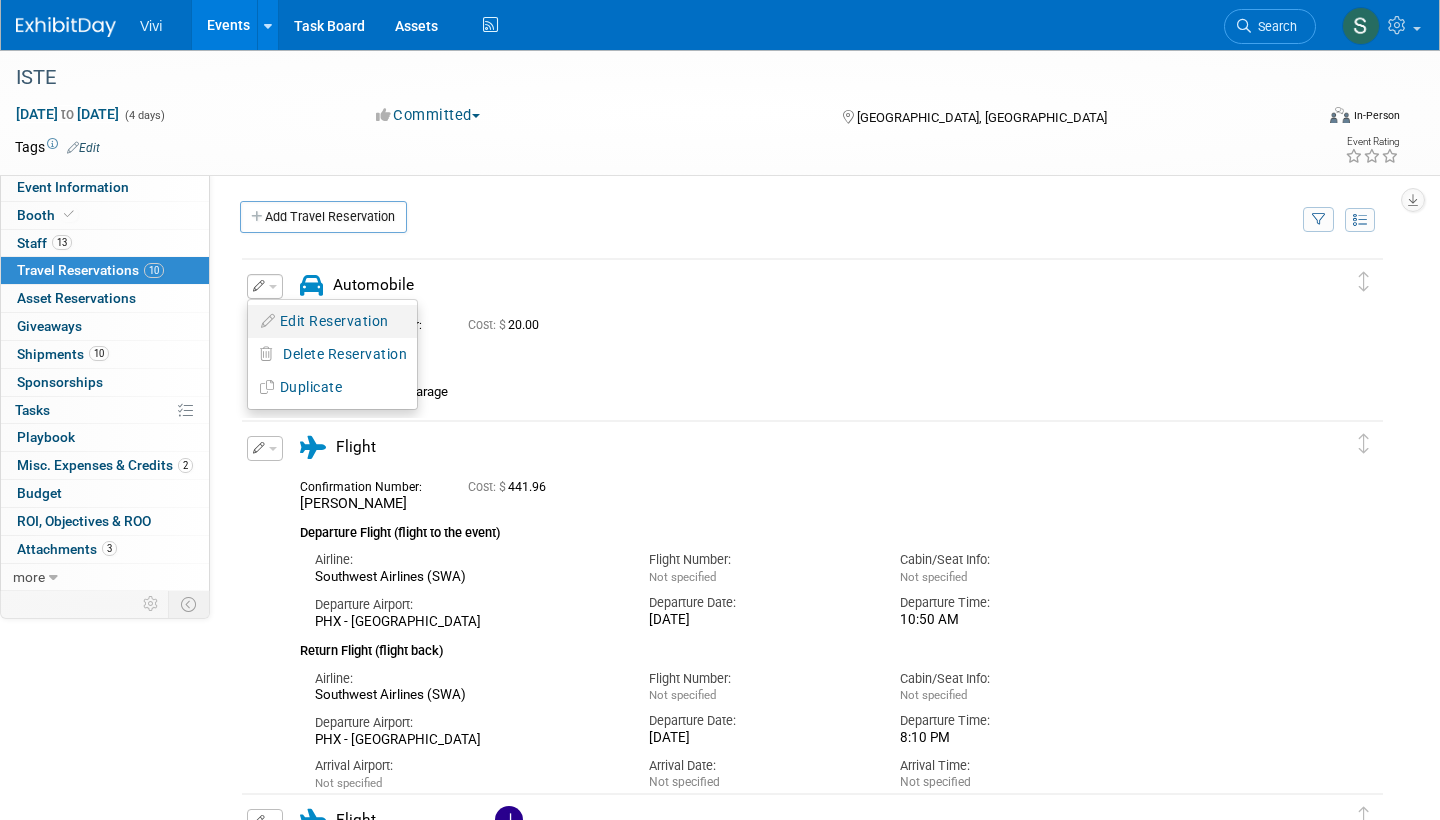 click on "Edit Reservation" at bounding box center (332, 321) 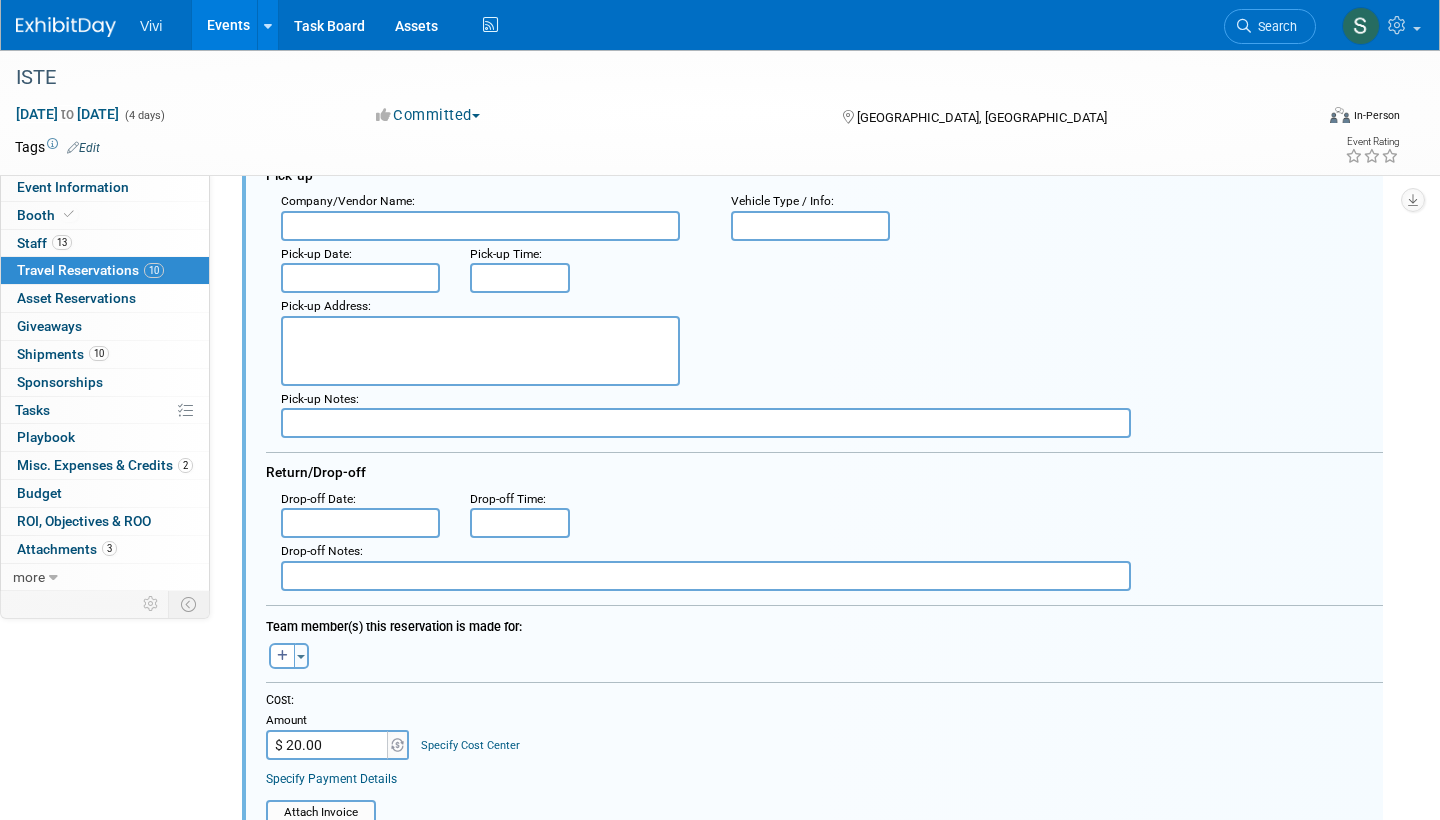 scroll, scrollTop: 258, scrollLeft: 0, axis: vertical 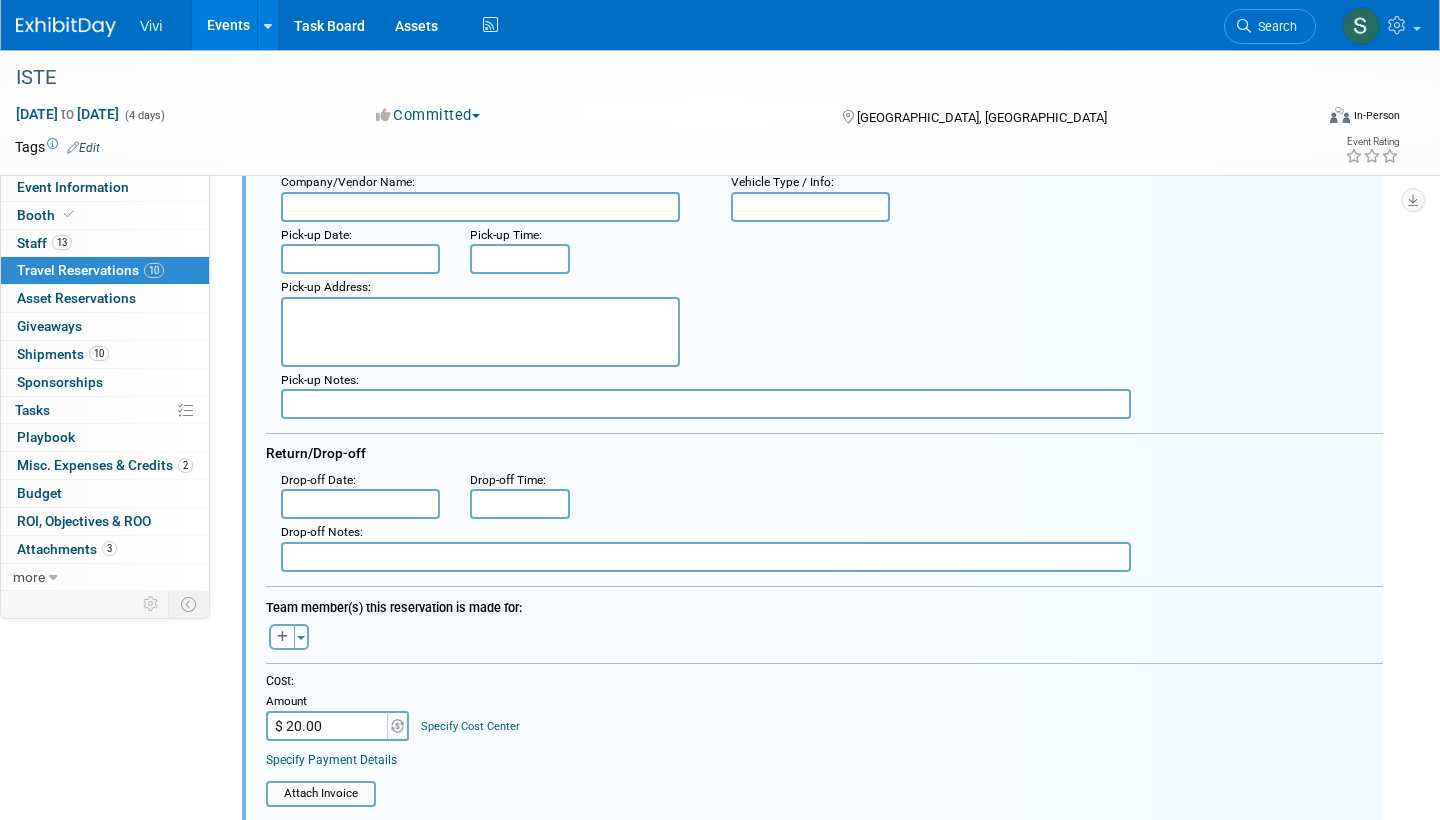 click on "$ 20.00" at bounding box center [328, 726] 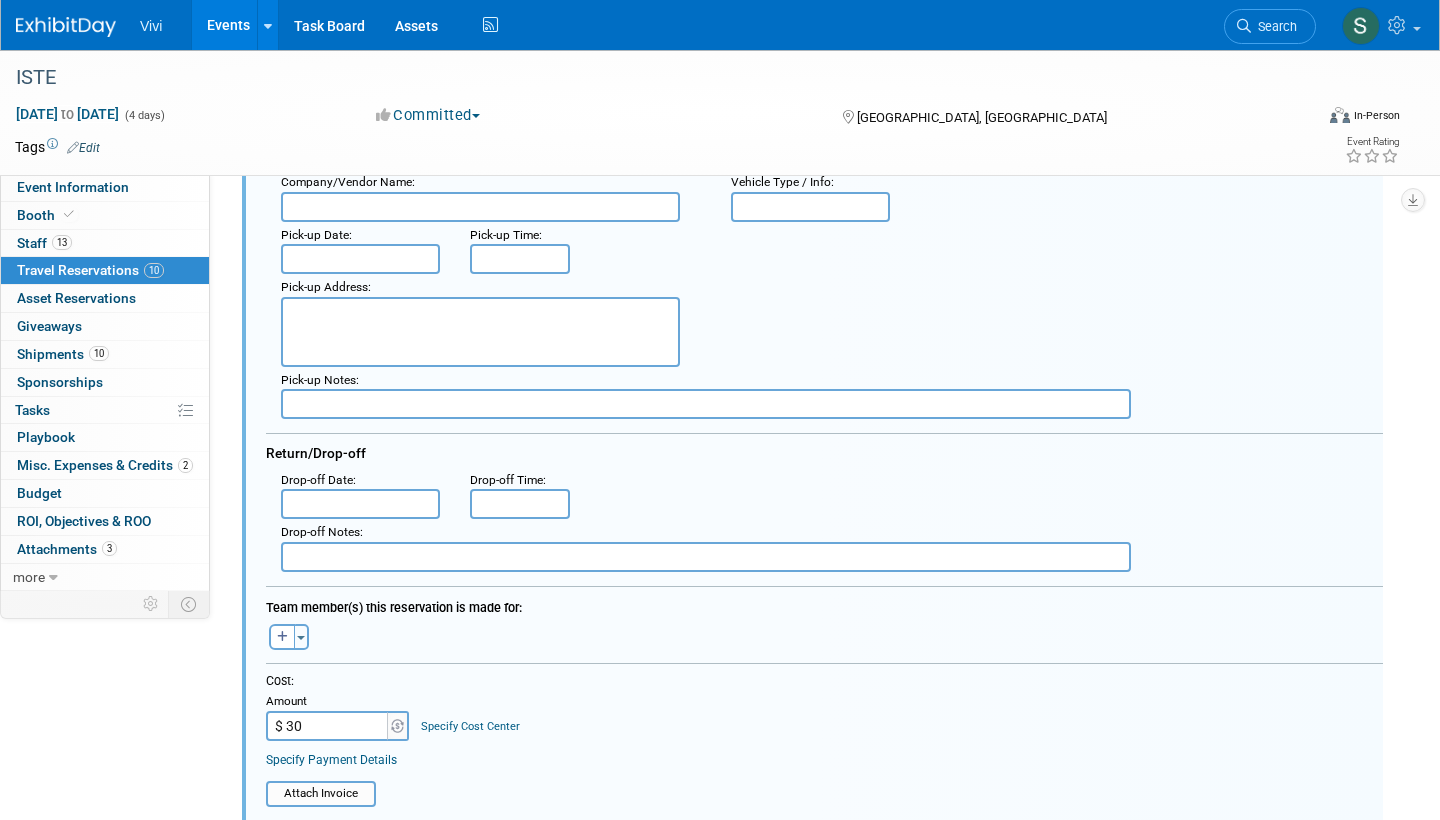 type on "$ 30.00" 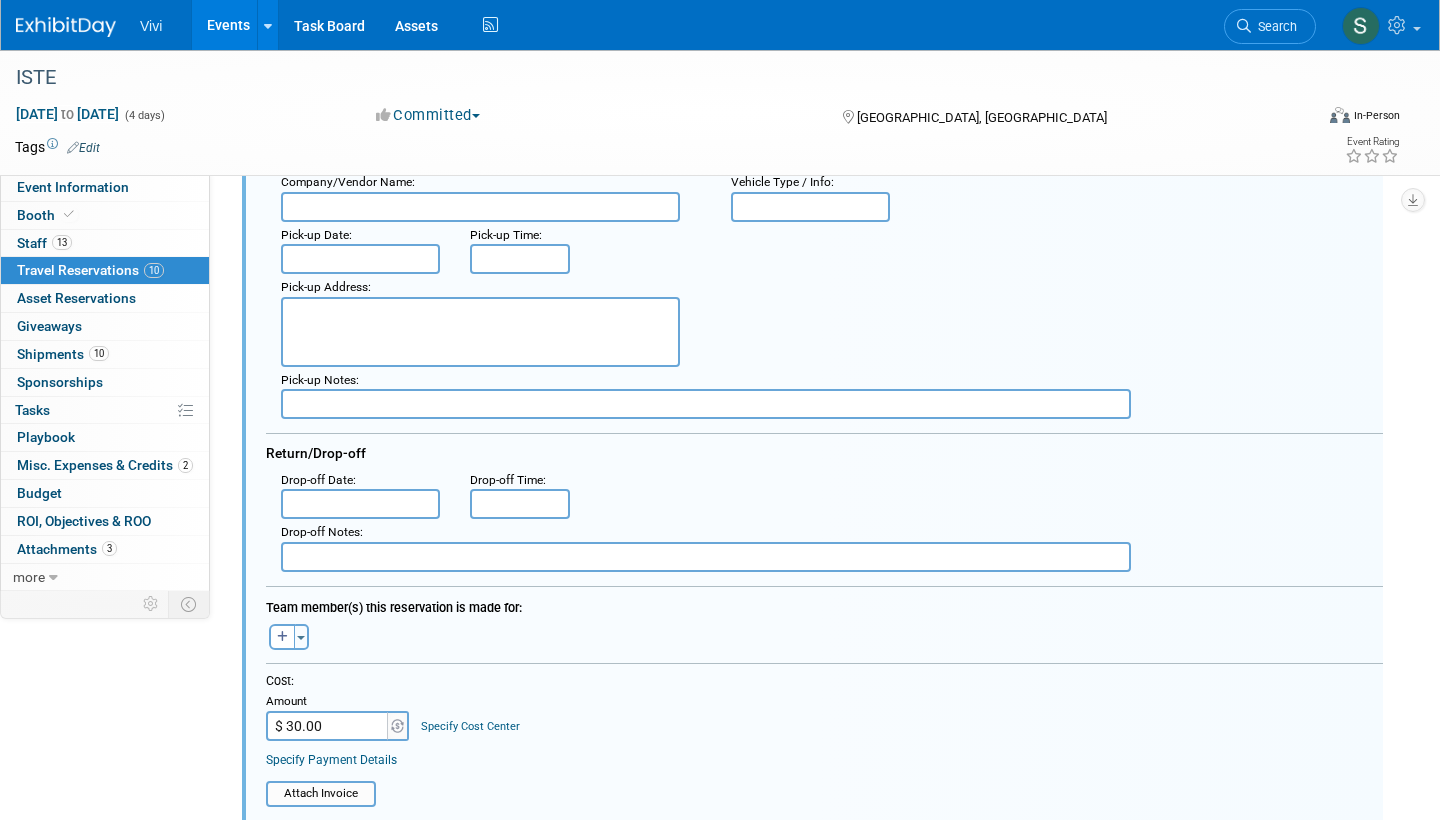 click on "Cost:
Amount
$ 30.00
Specify Cost Center
Cost Center
-- Not Specified --" at bounding box center [824, 707] 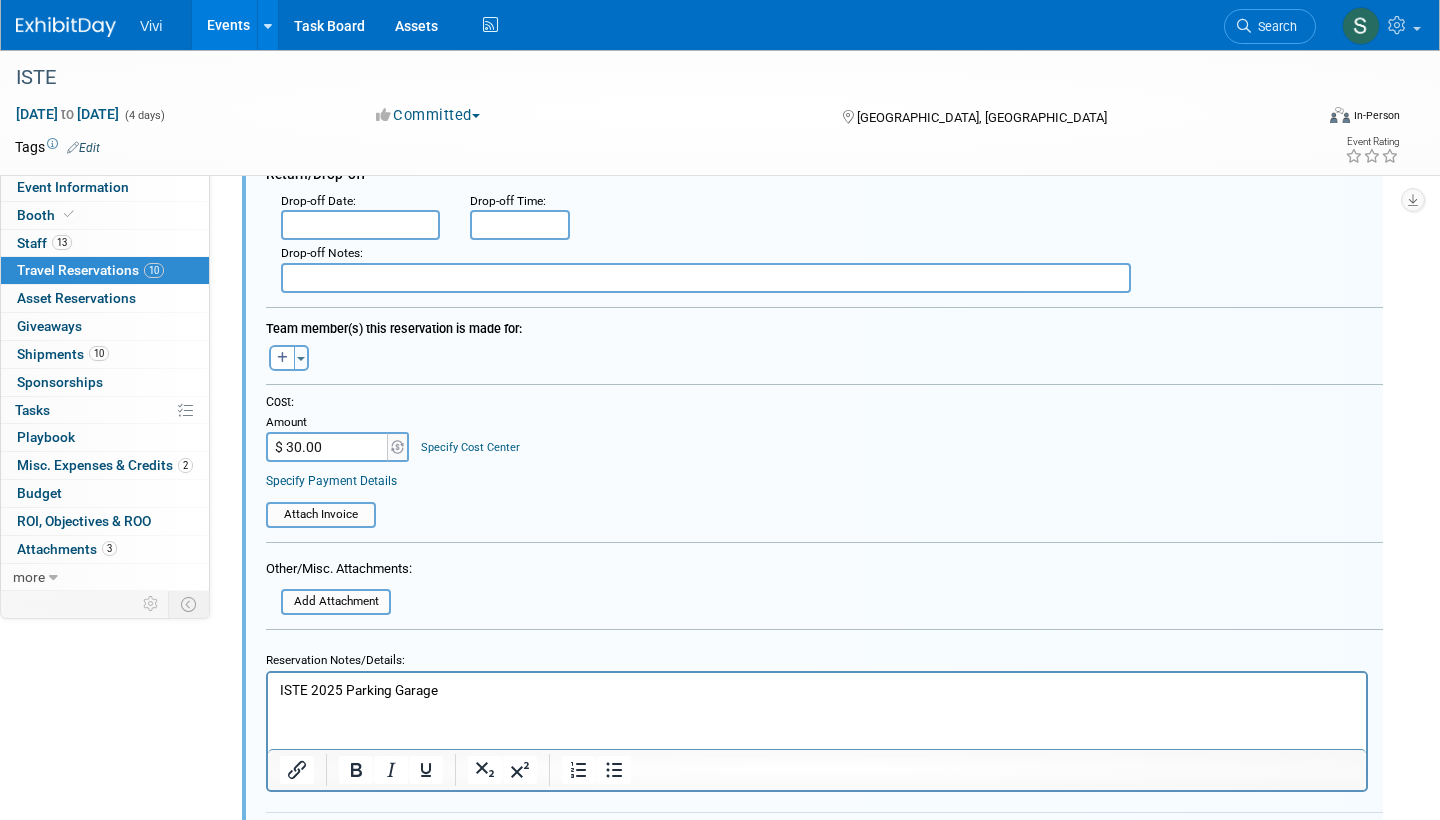 scroll, scrollTop: 573, scrollLeft: 0, axis: vertical 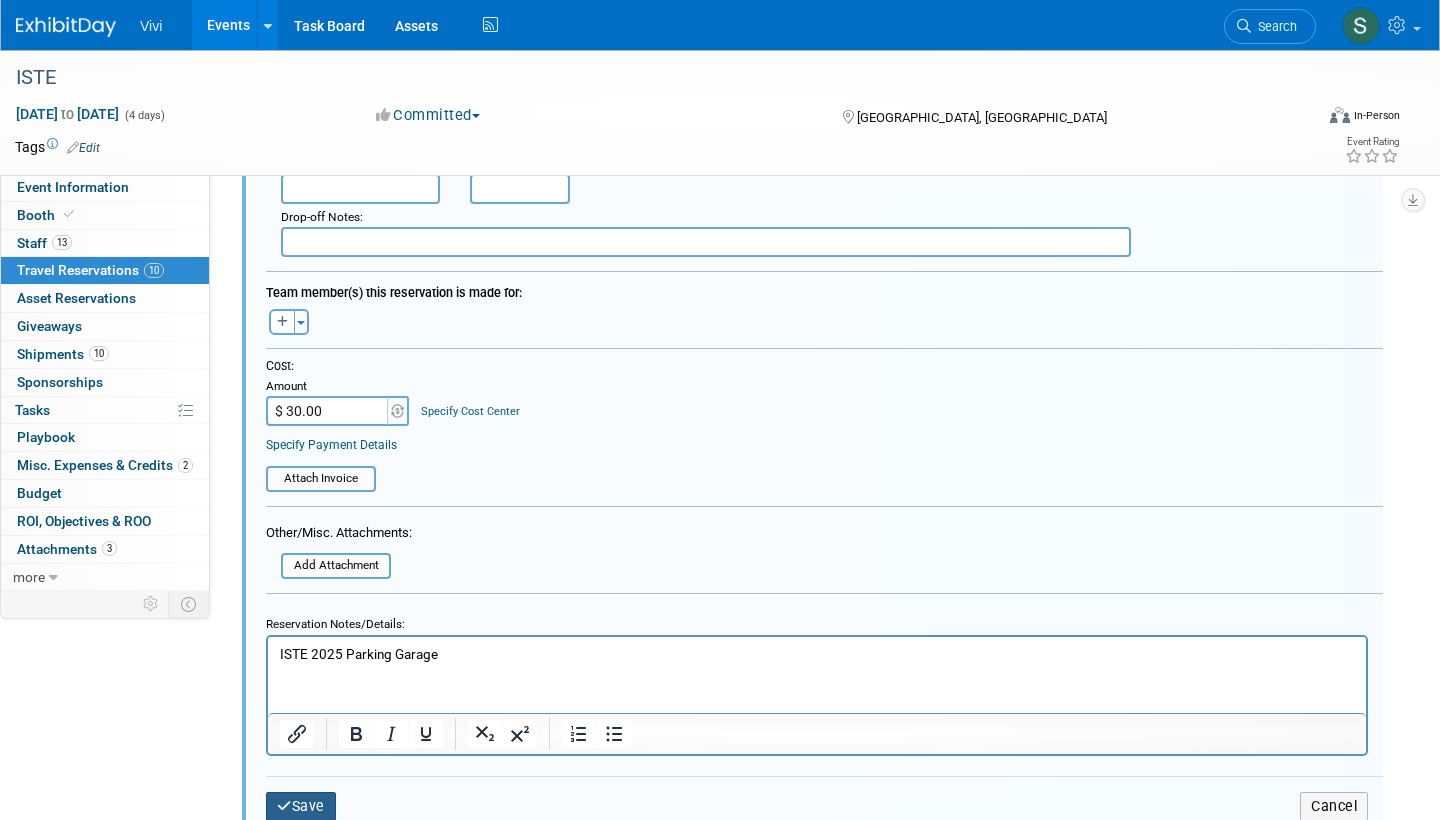 click on "Save" at bounding box center [301, 806] 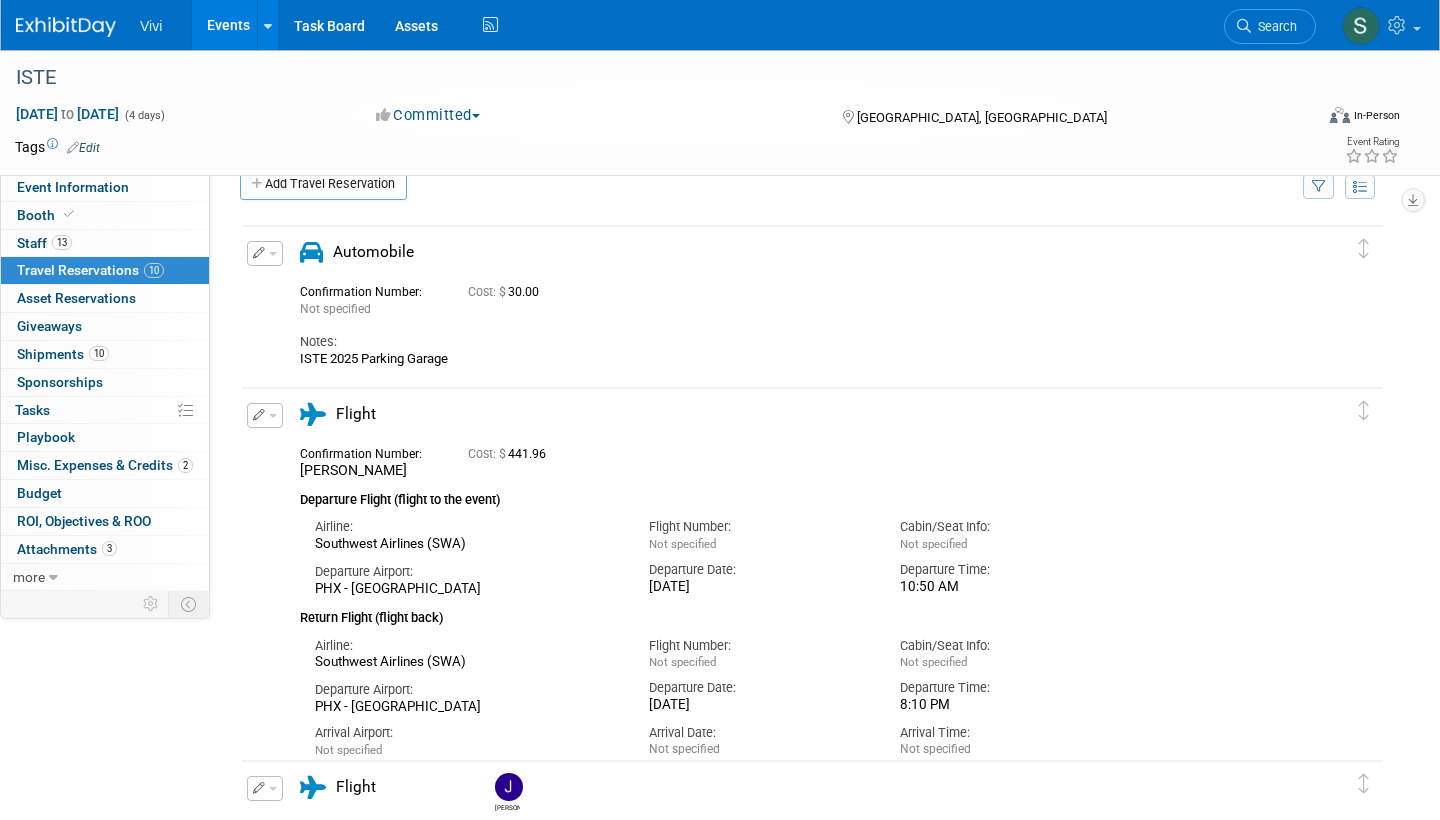 scroll, scrollTop: 0, scrollLeft: 0, axis: both 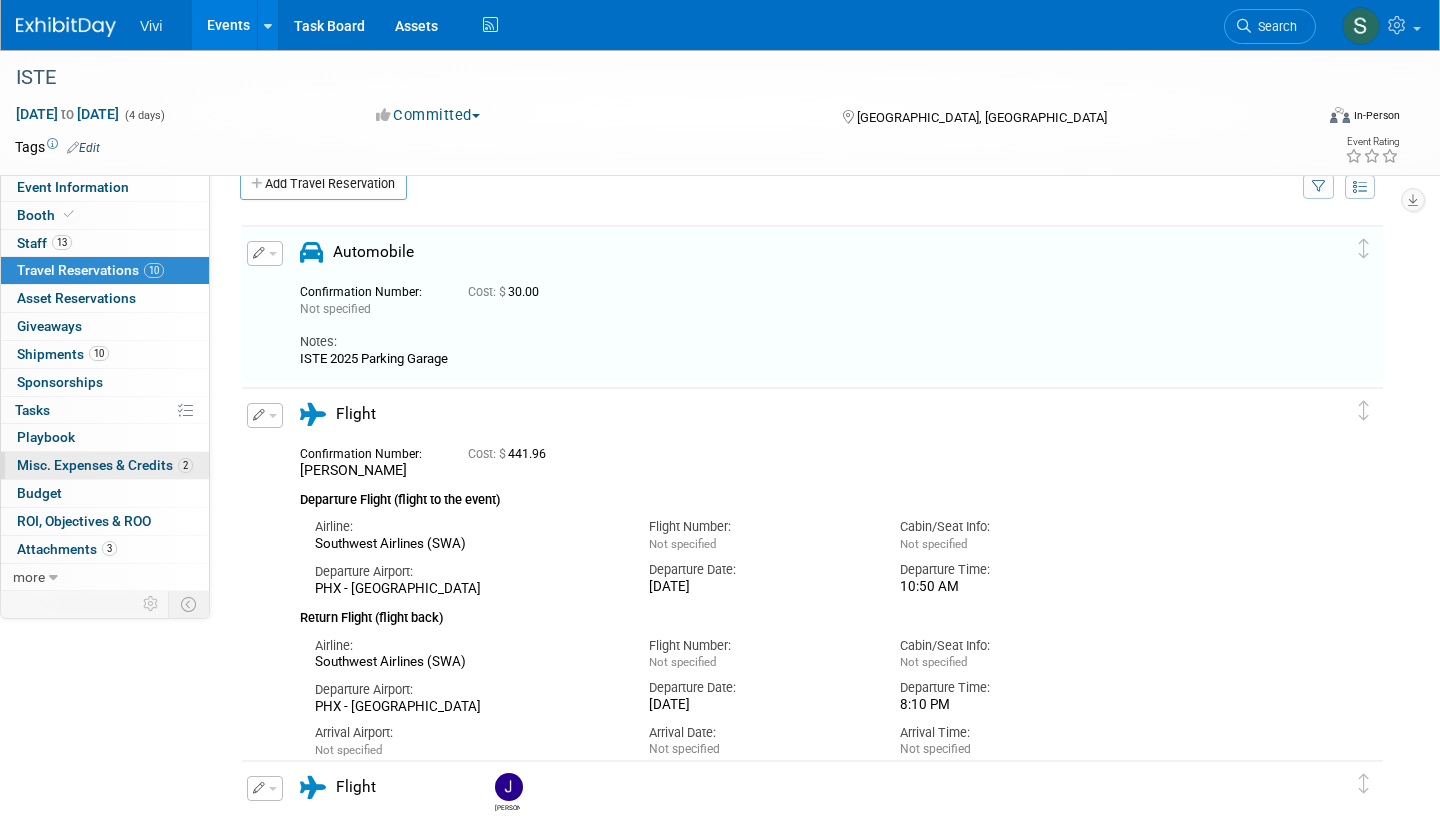 click on "Misc. Expenses & Credits 2" at bounding box center [105, 465] 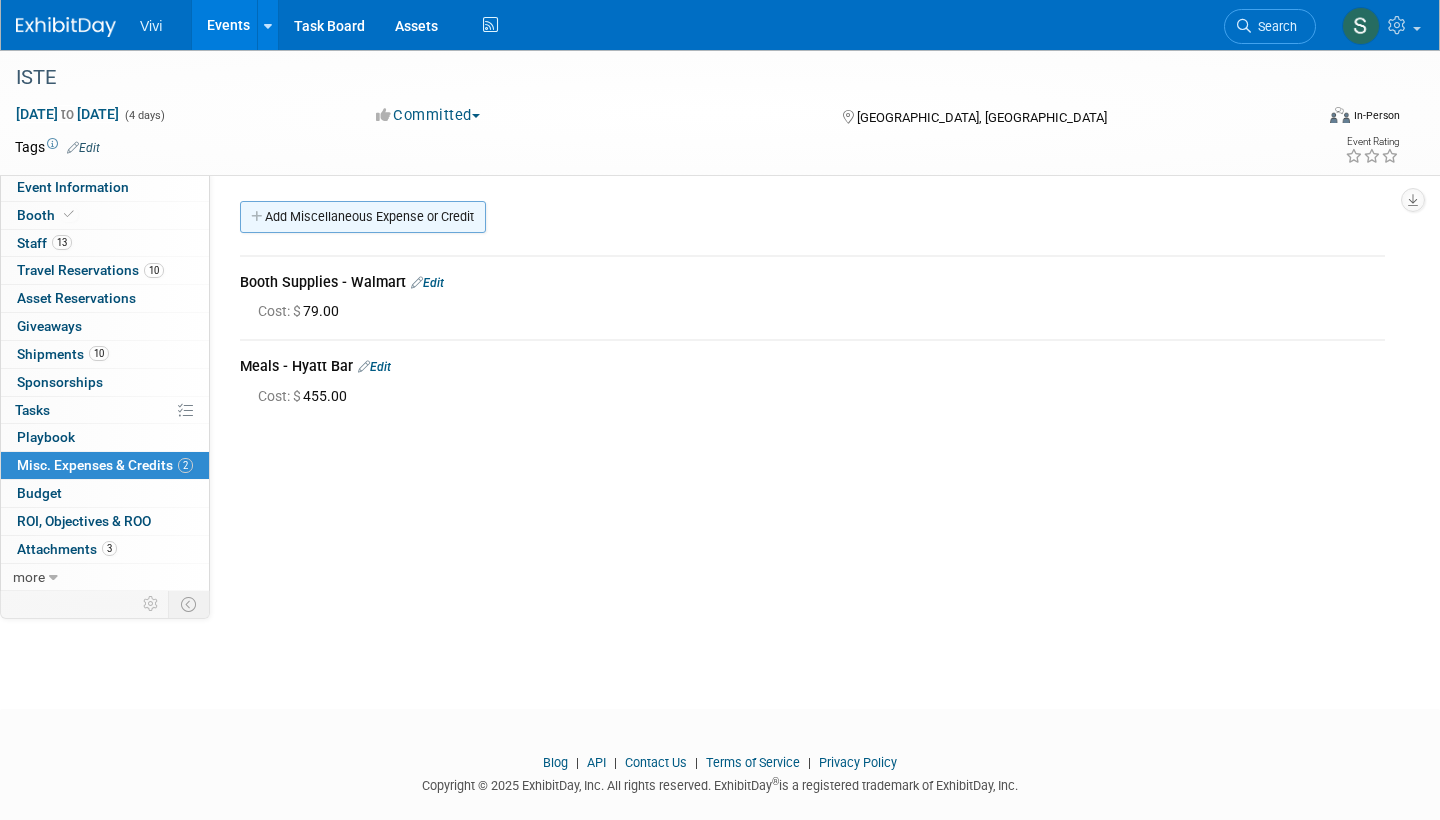 click on "Add Miscellaneous Expense or Credit" at bounding box center [363, 217] 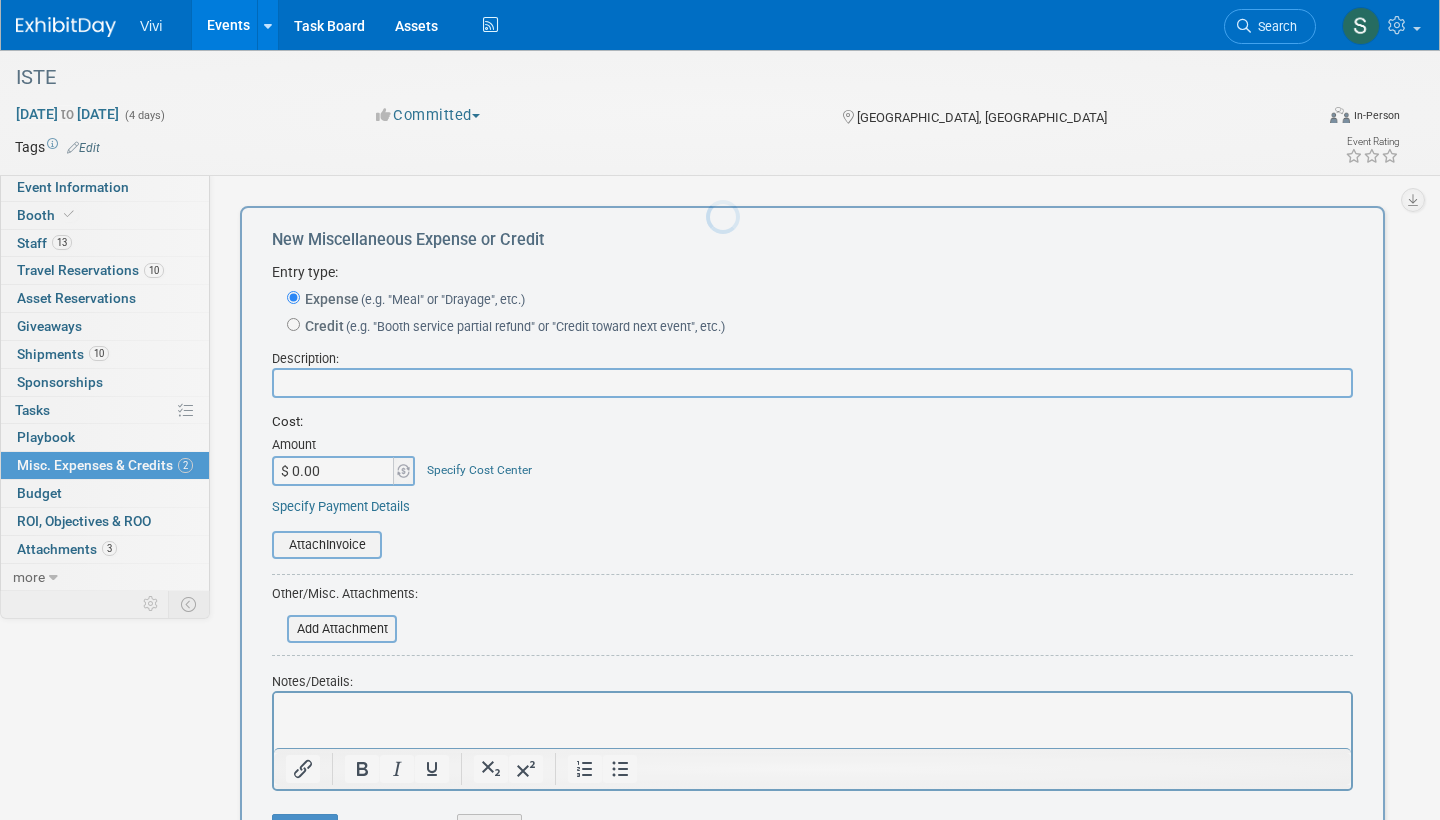 scroll, scrollTop: 0, scrollLeft: 0, axis: both 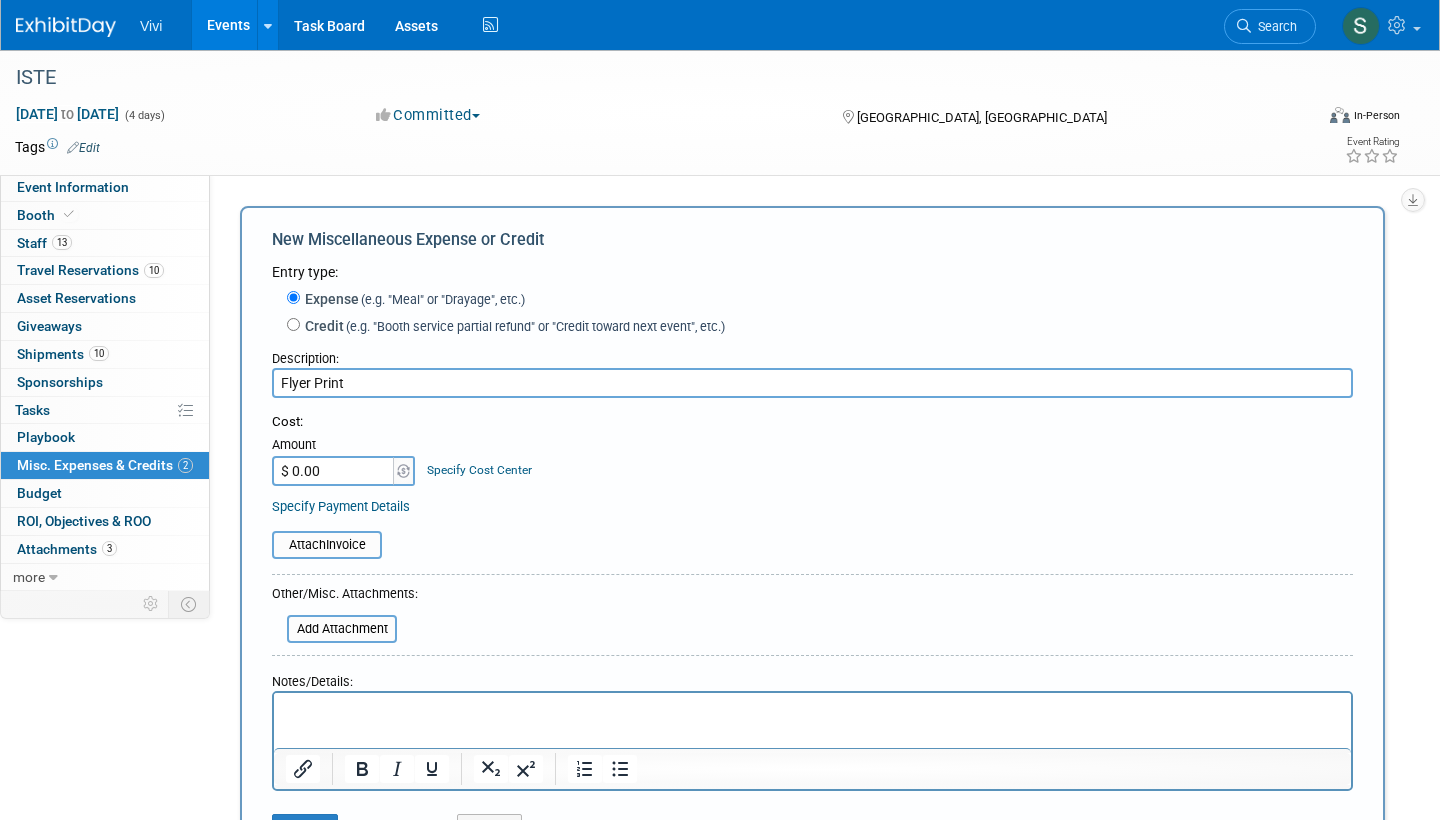 type on "Flyer Print" 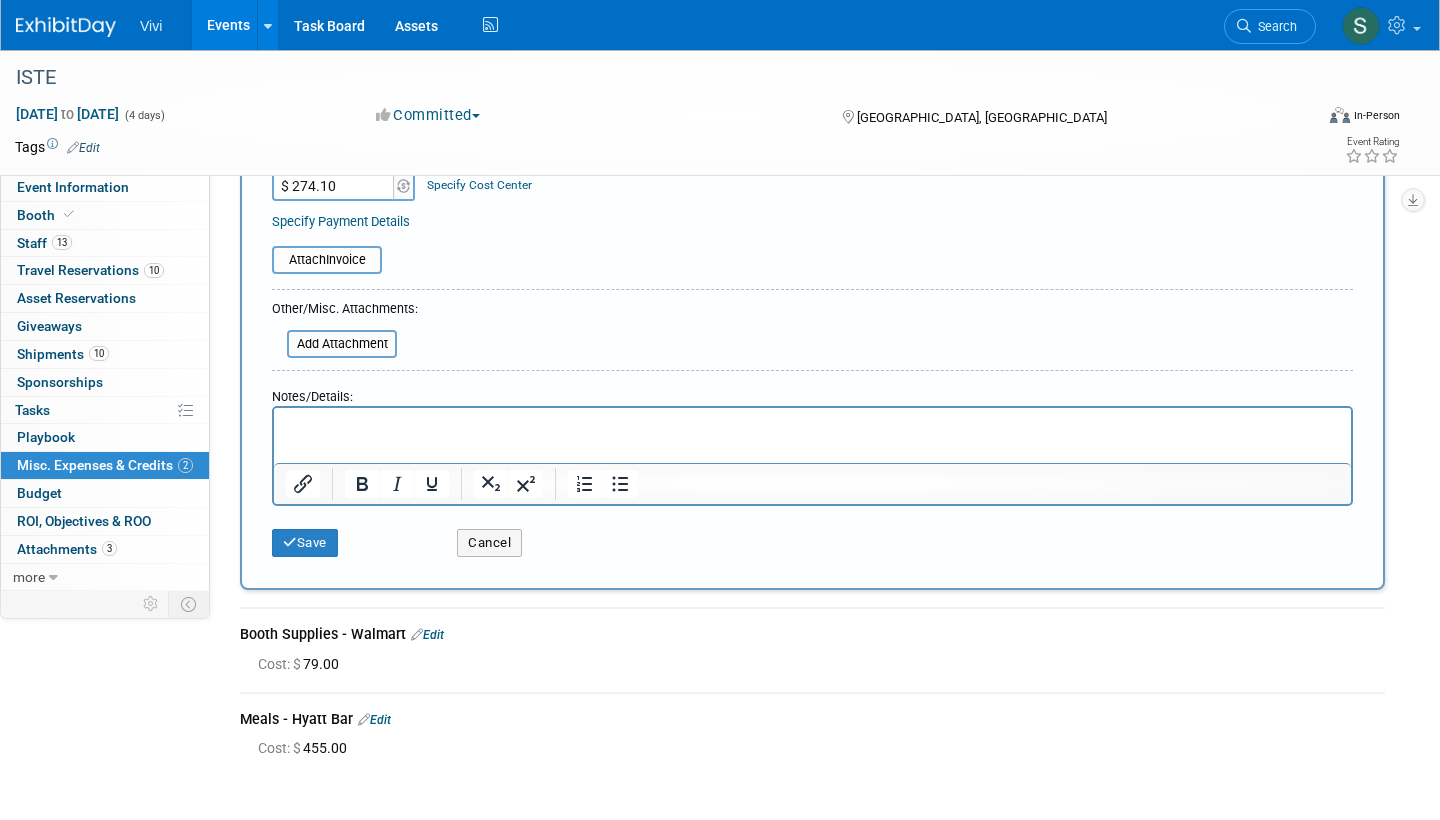 scroll, scrollTop: 335, scrollLeft: 0, axis: vertical 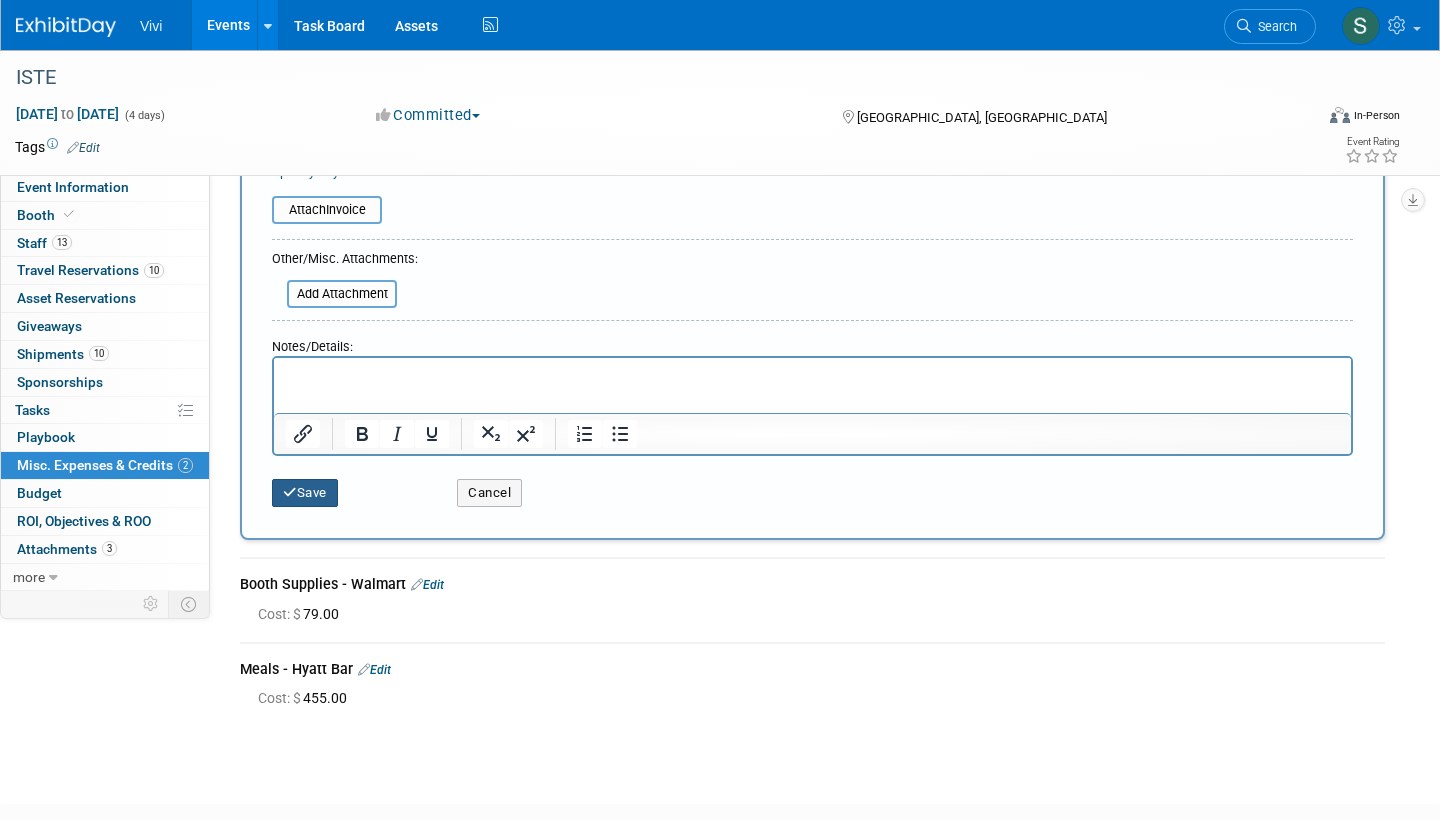 click at bounding box center (290, 492) 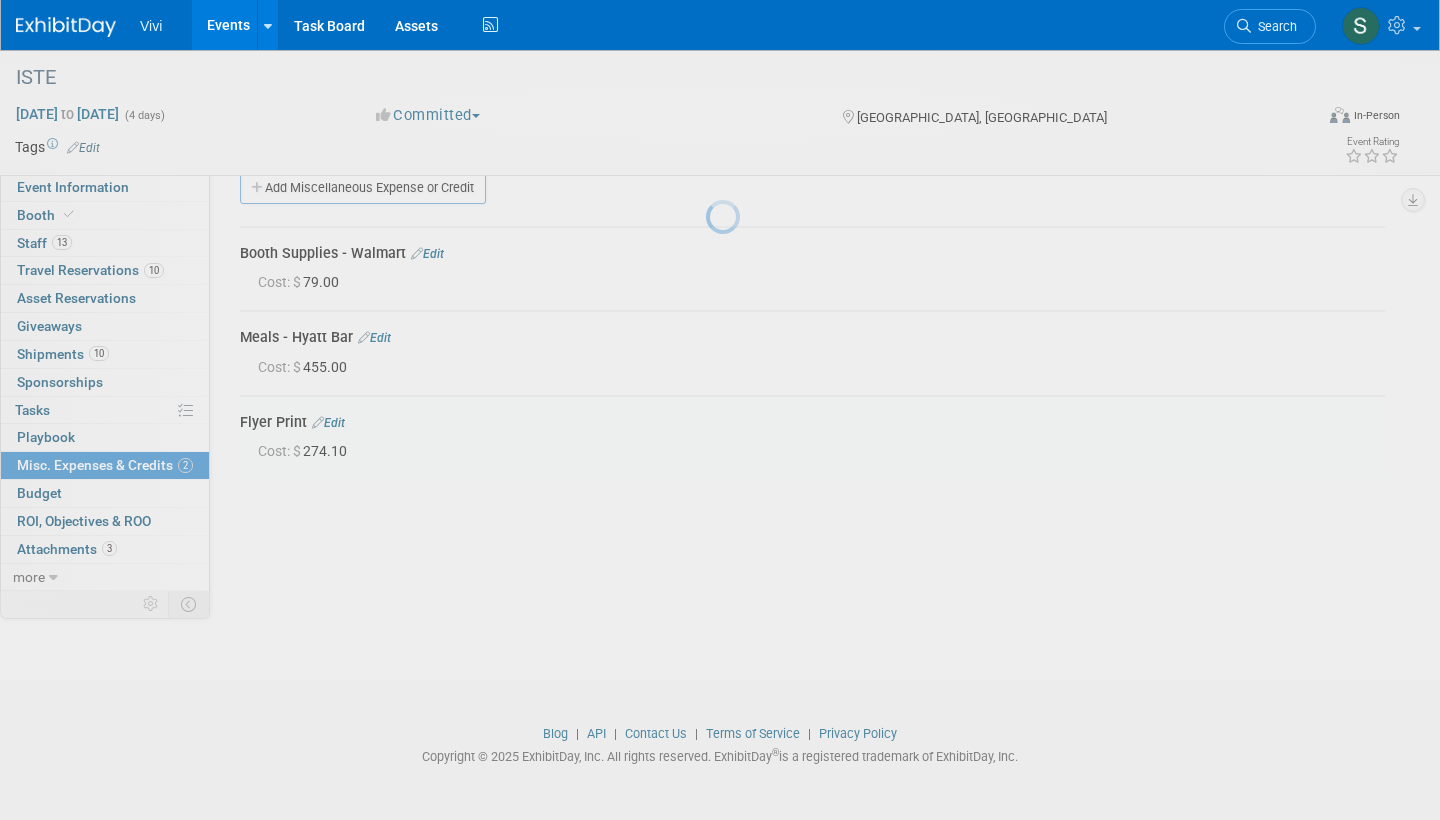 scroll, scrollTop: 29, scrollLeft: 0, axis: vertical 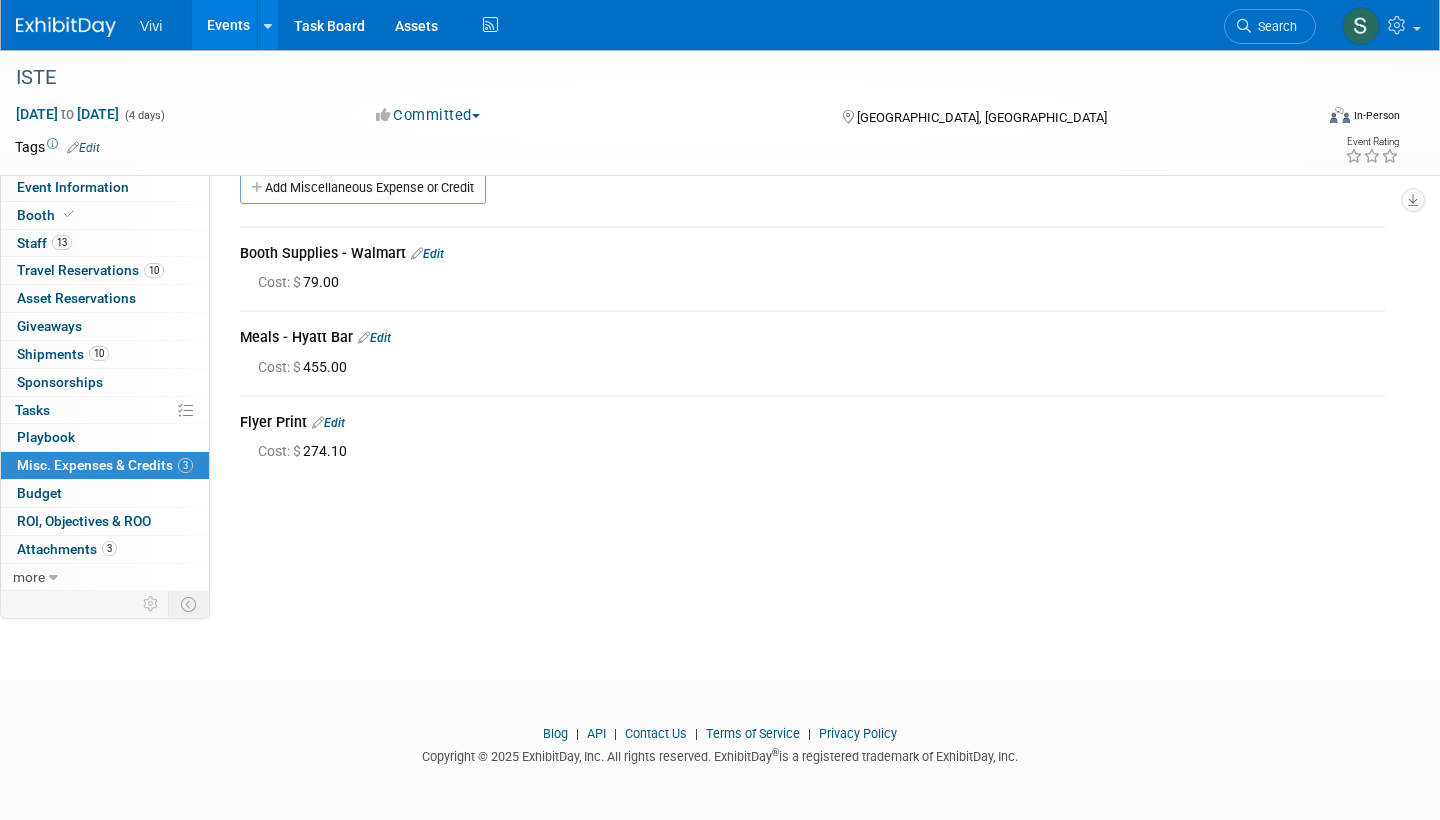 click on "Edit" at bounding box center (427, 254) 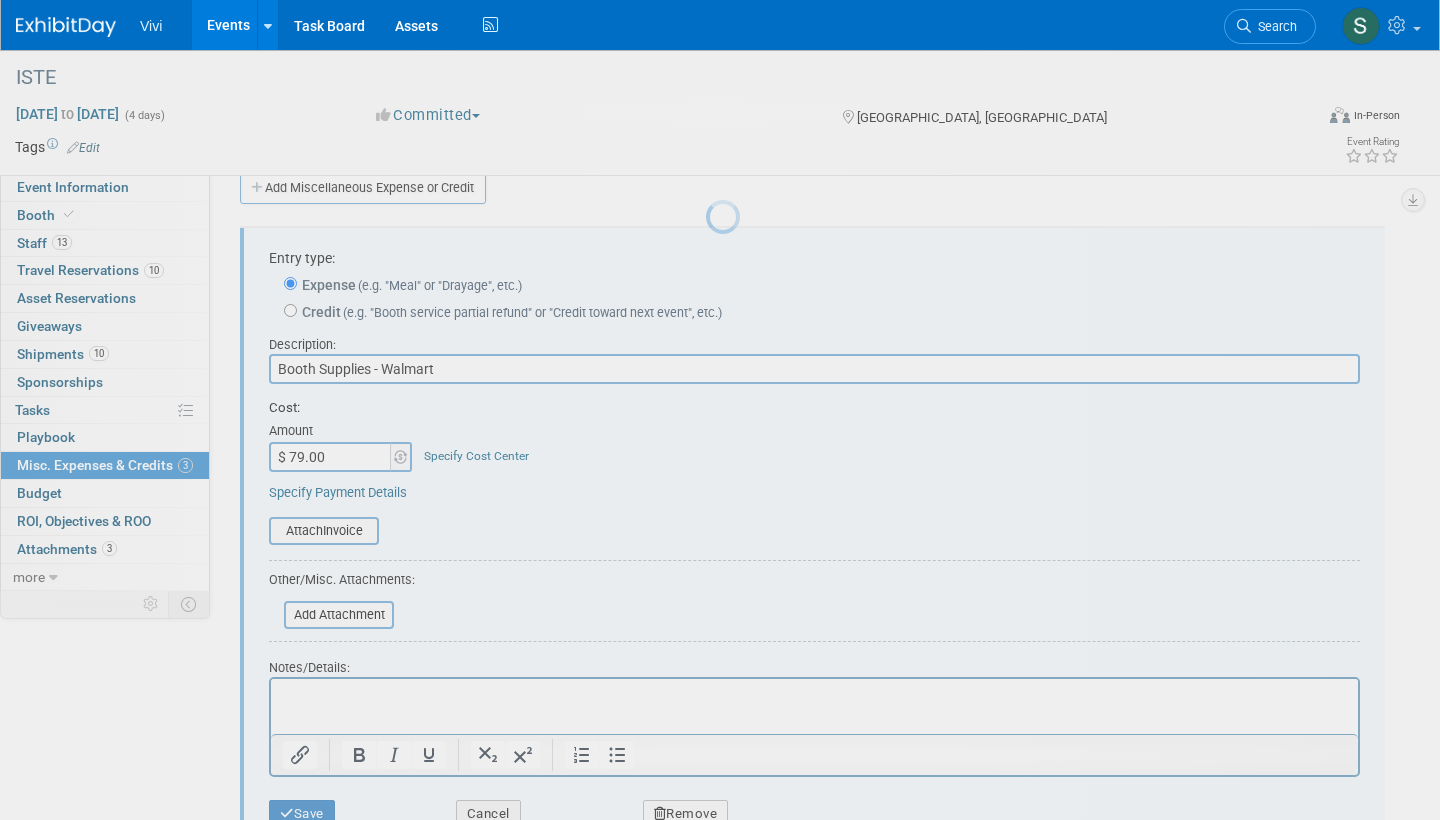 scroll, scrollTop: 0, scrollLeft: 0, axis: both 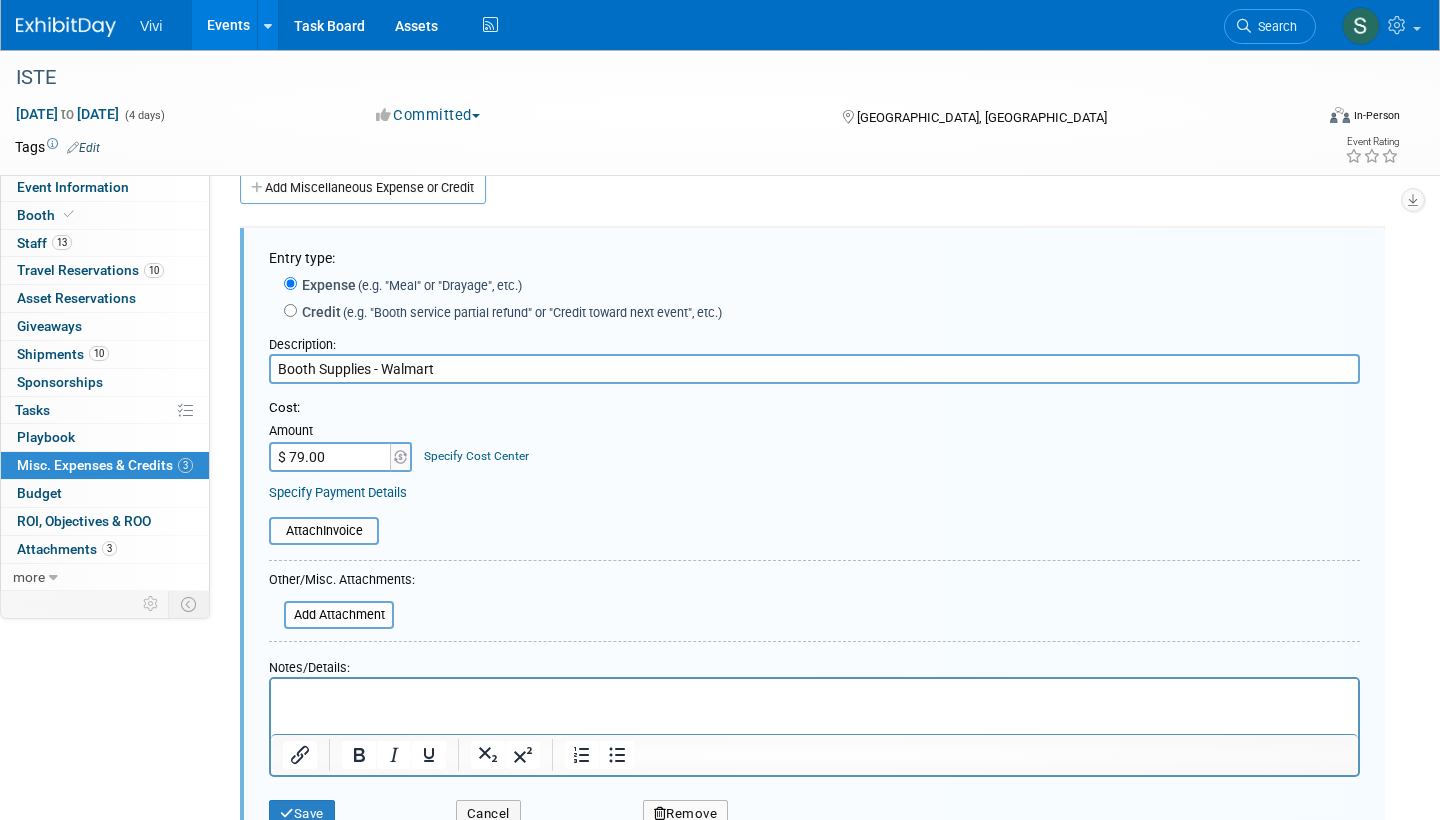 click on "$ 79.00" at bounding box center [331, 457] 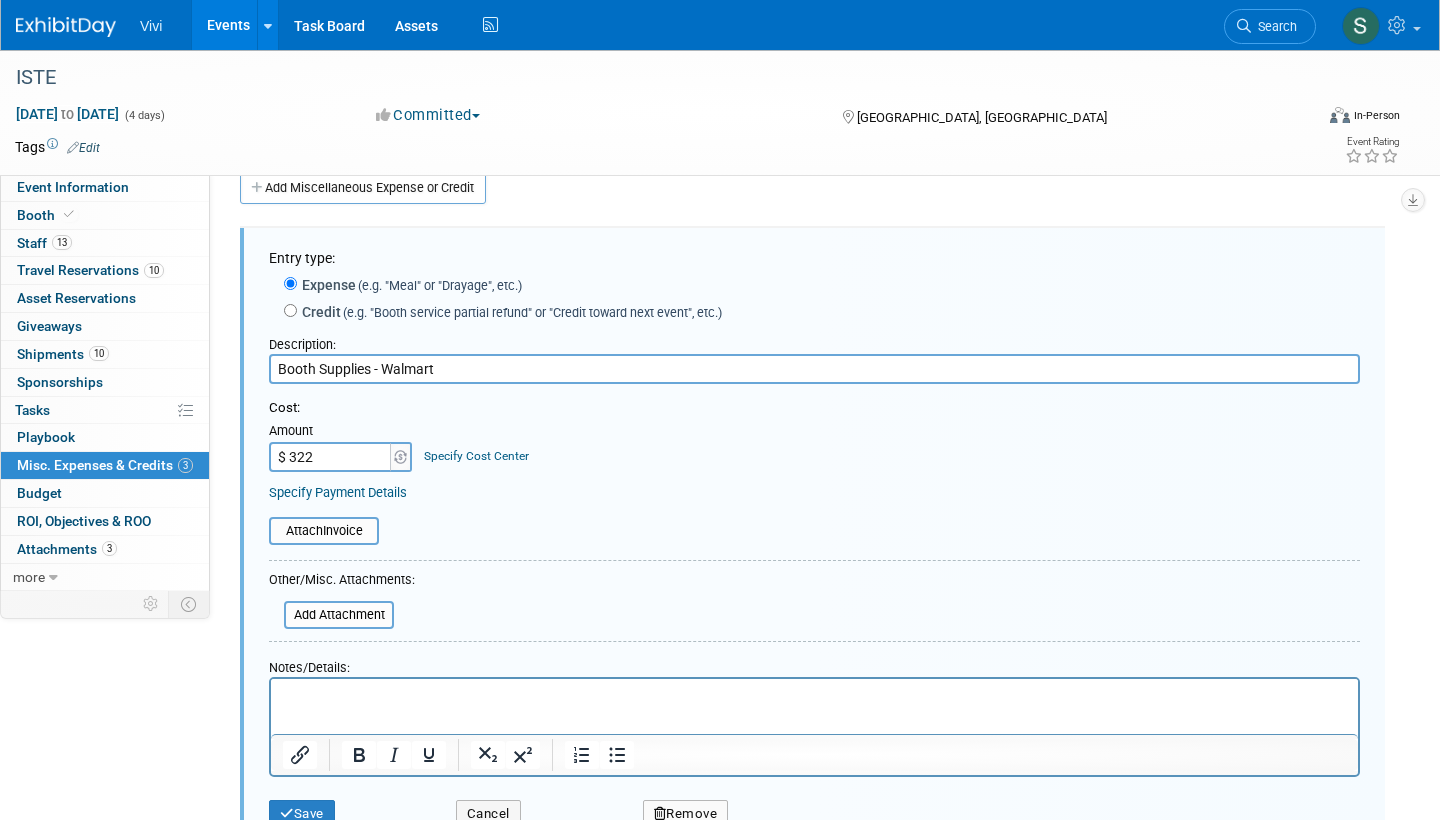 type on "$ 322.00" 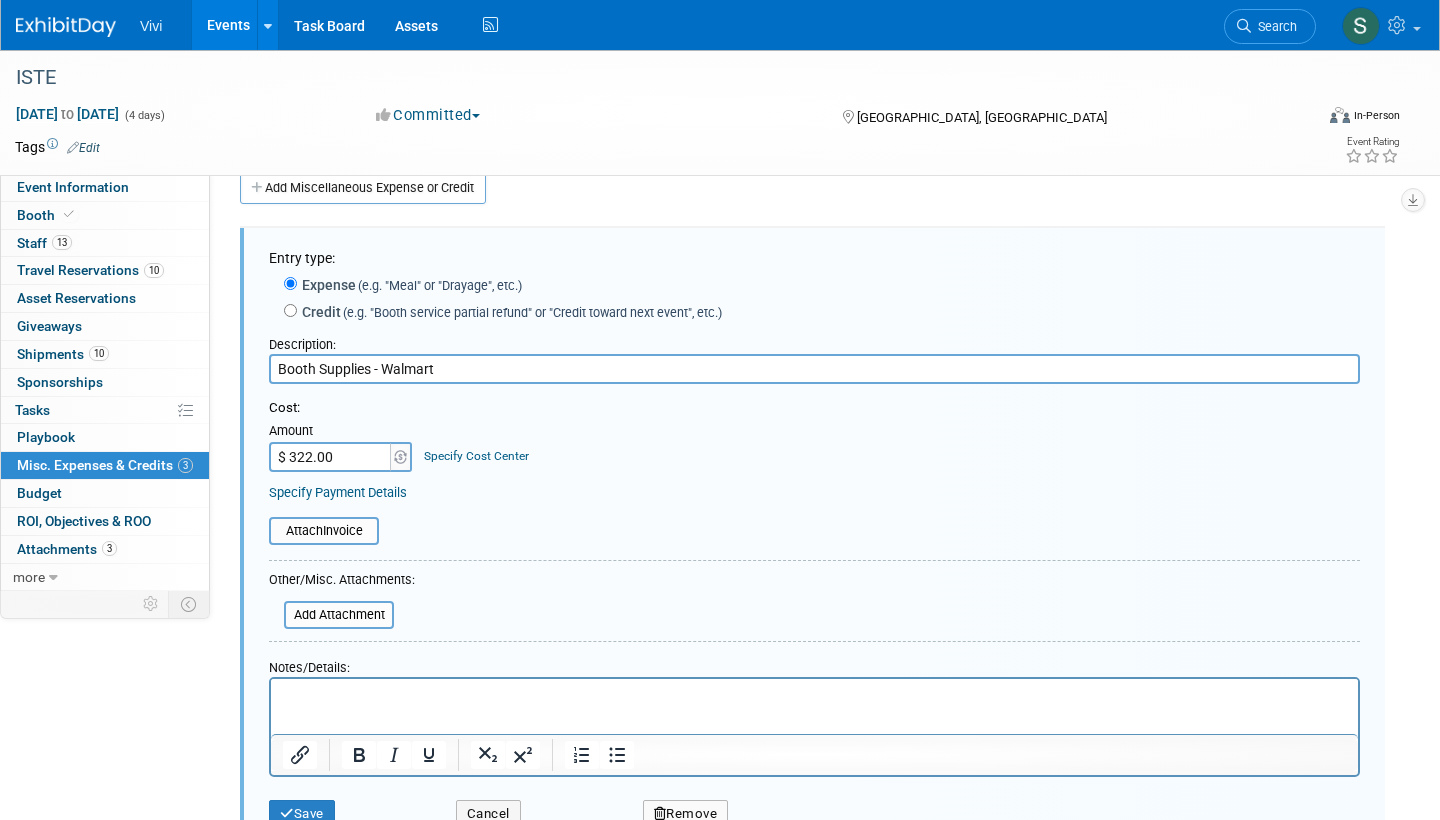 click on "Booth Supplies - Walmart" at bounding box center (814, 369) 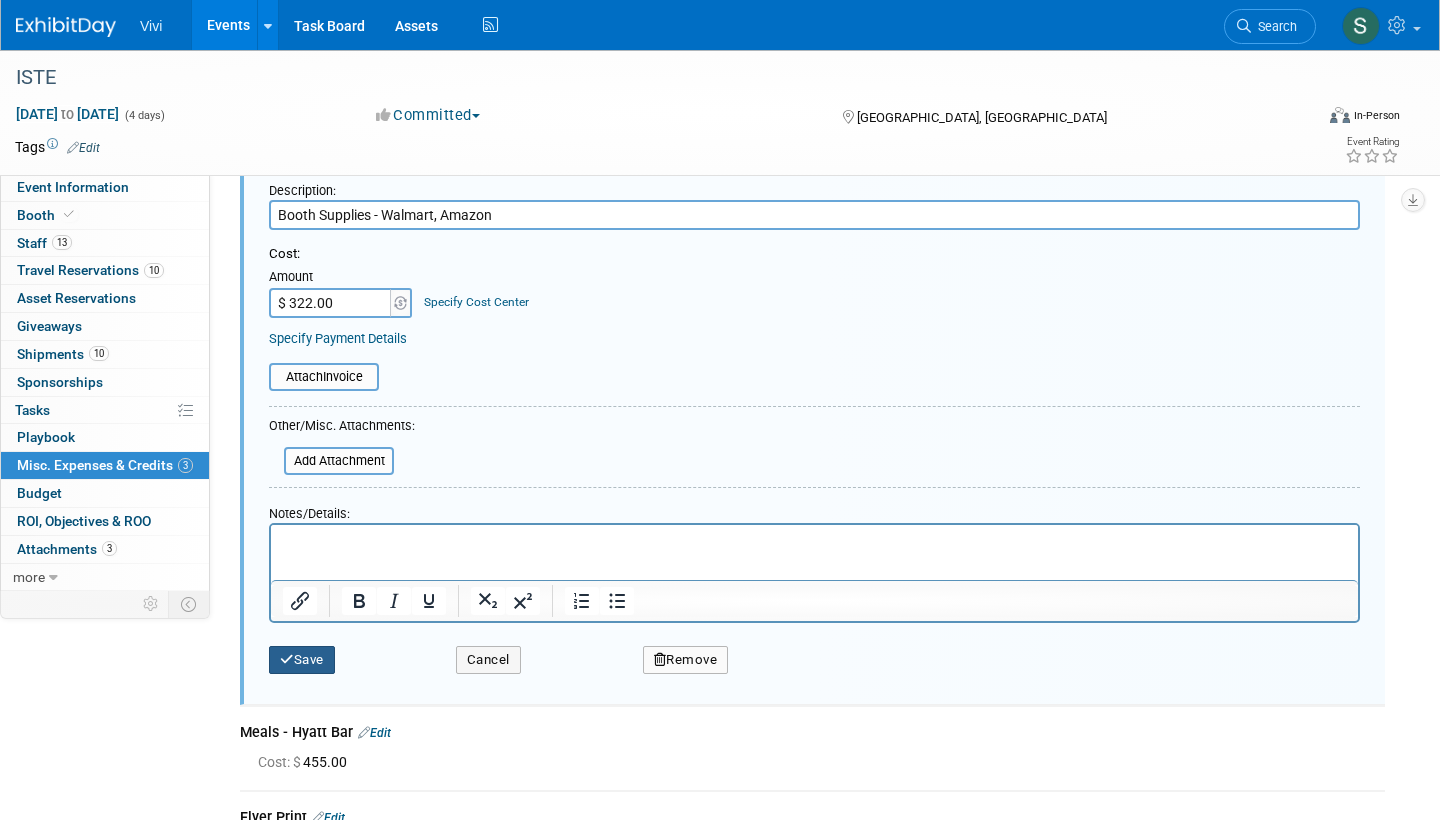type on "Booth Supplies - Walmart, Amazon" 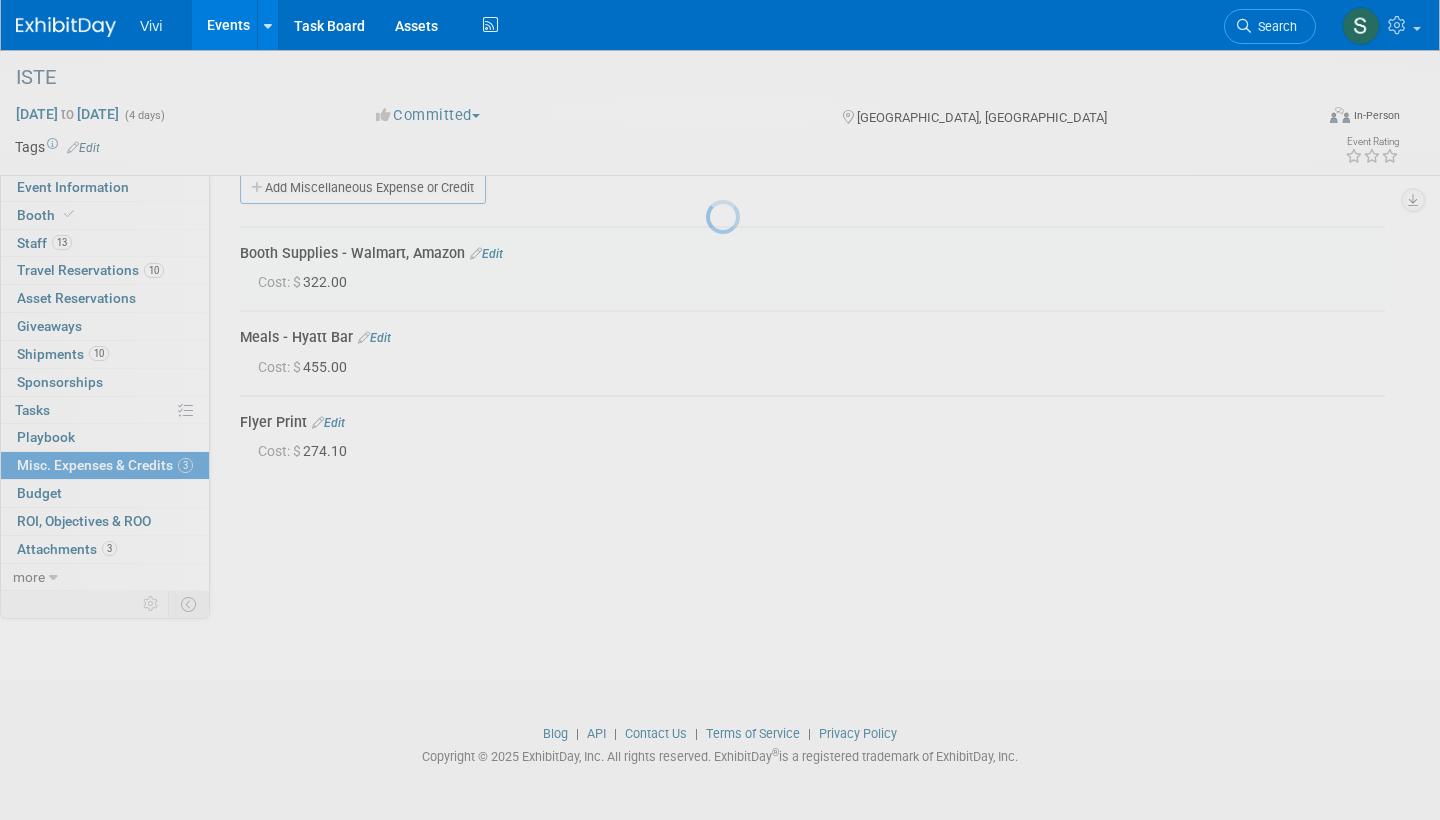 scroll, scrollTop: 29, scrollLeft: 0, axis: vertical 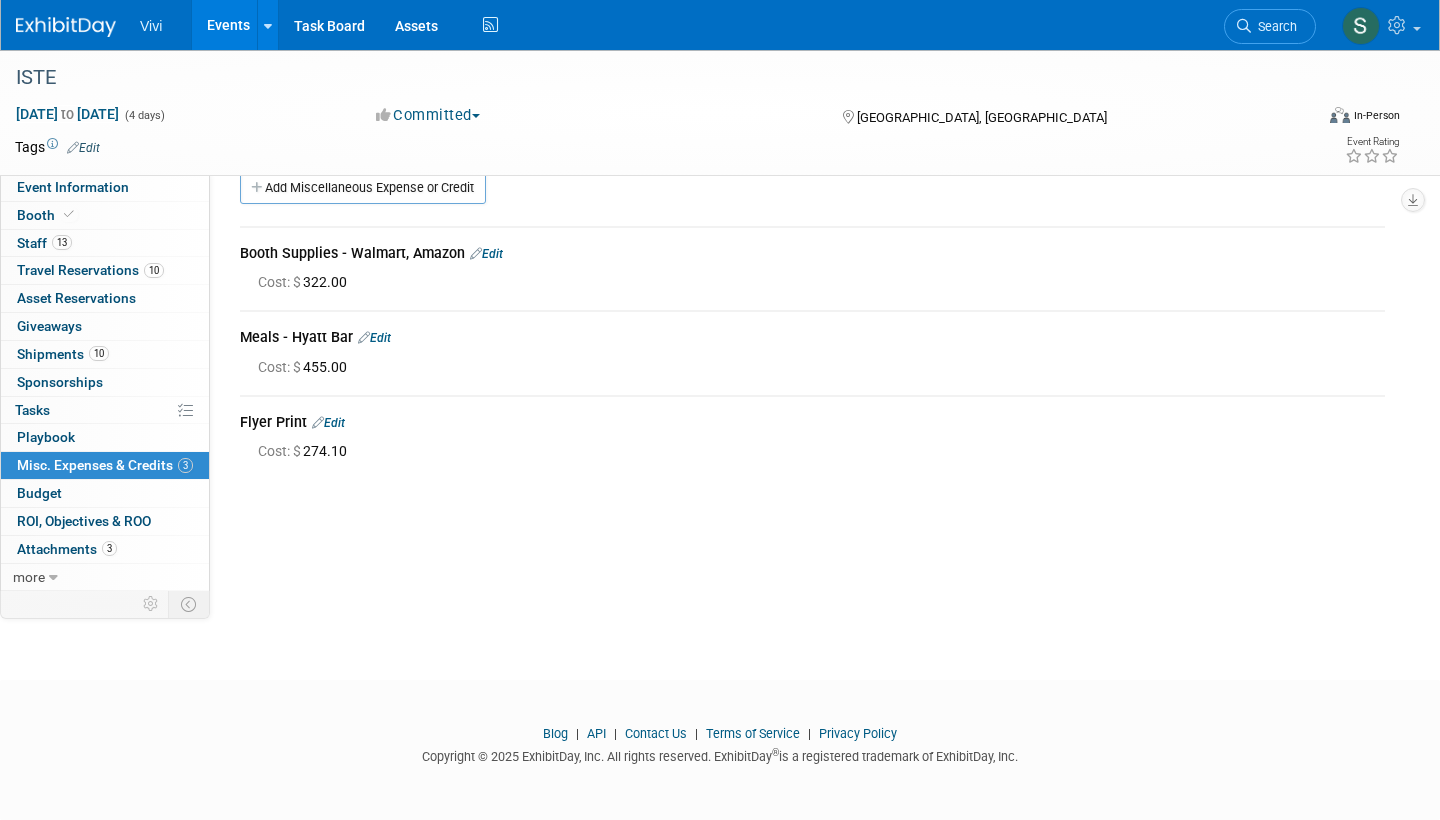 click at bounding box center (66, 27) 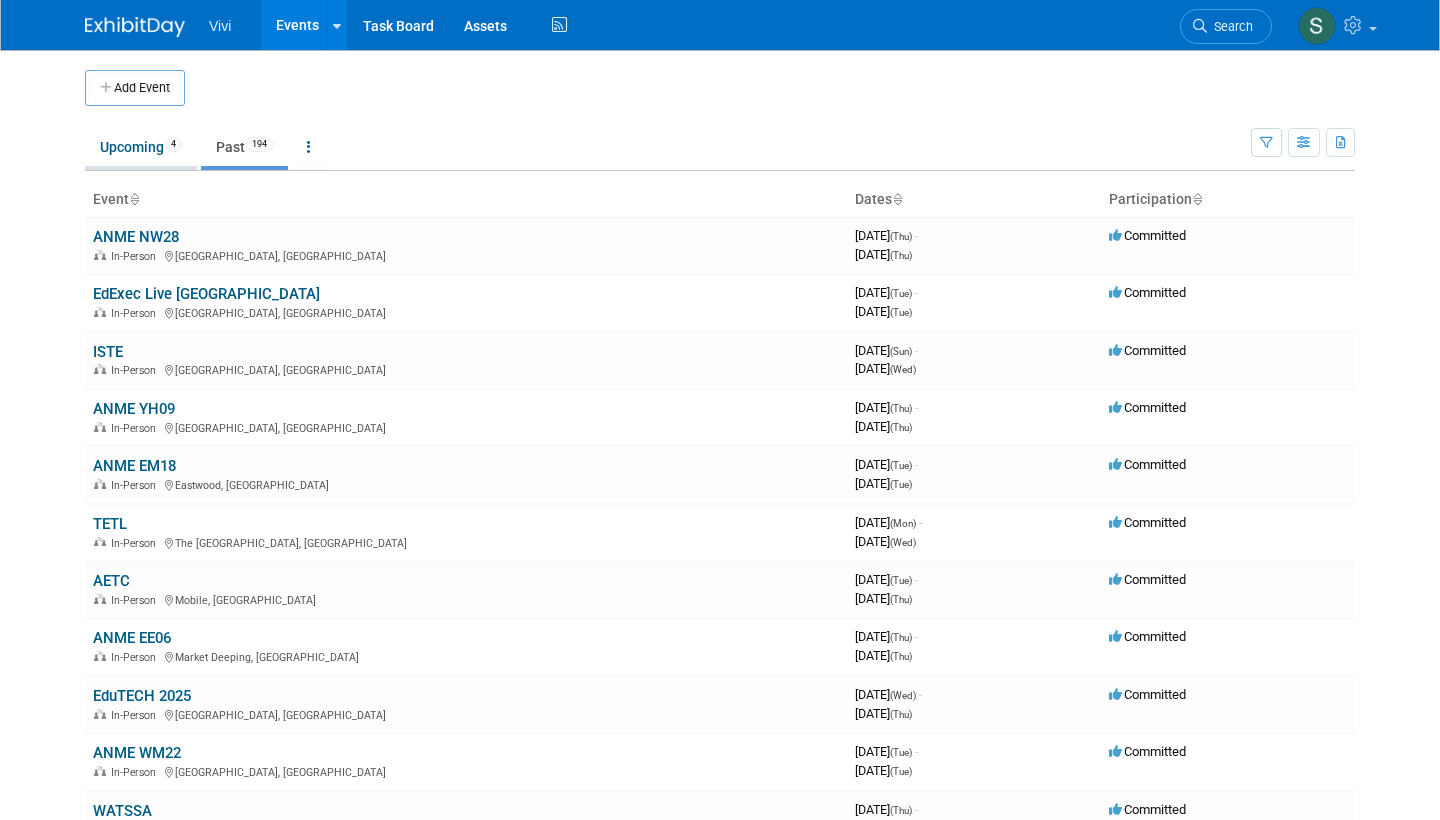 scroll, scrollTop: 0, scrollLeft: 0, axis: both 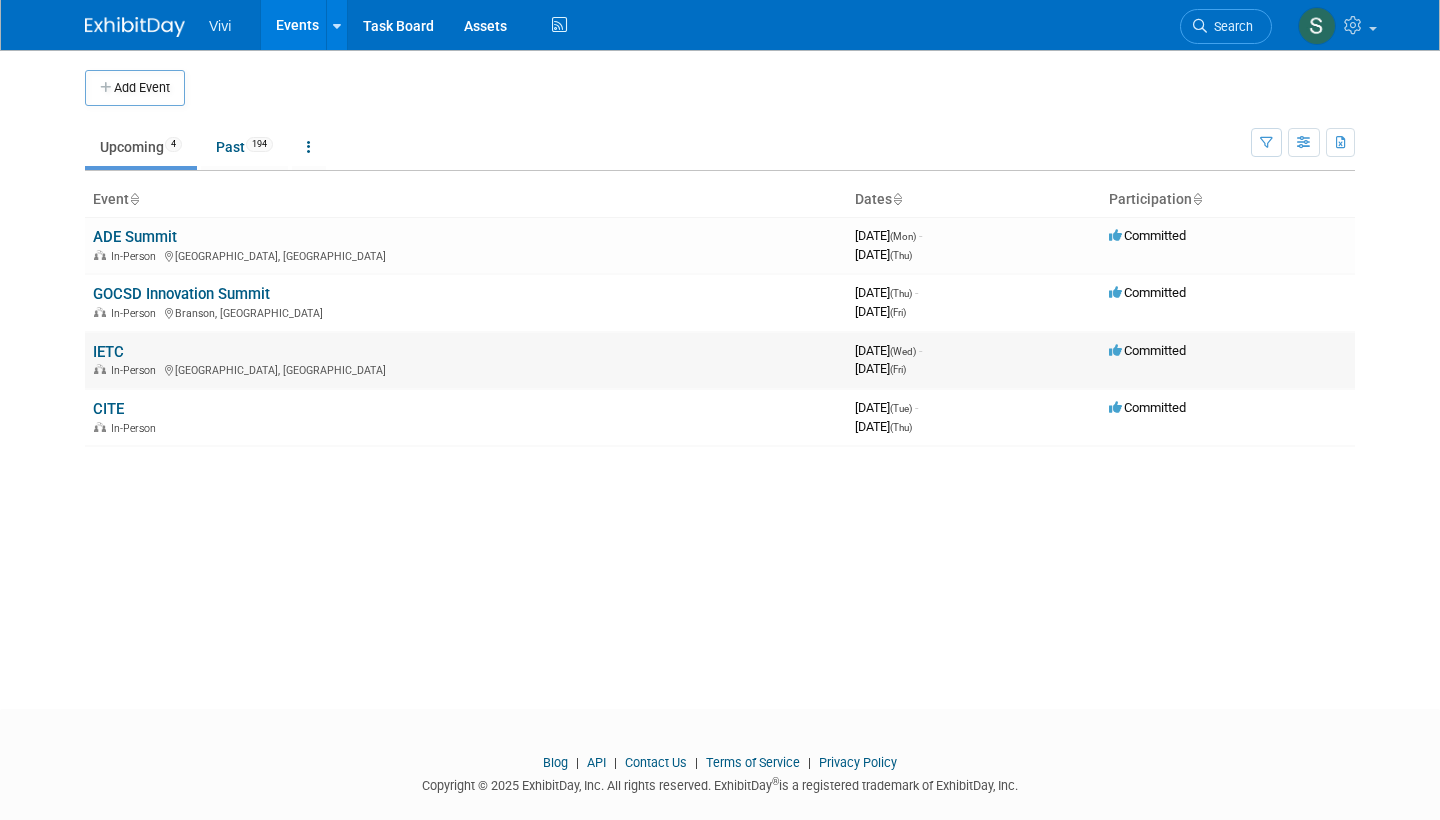 click on "IETC" at bounding box center [108, 352] 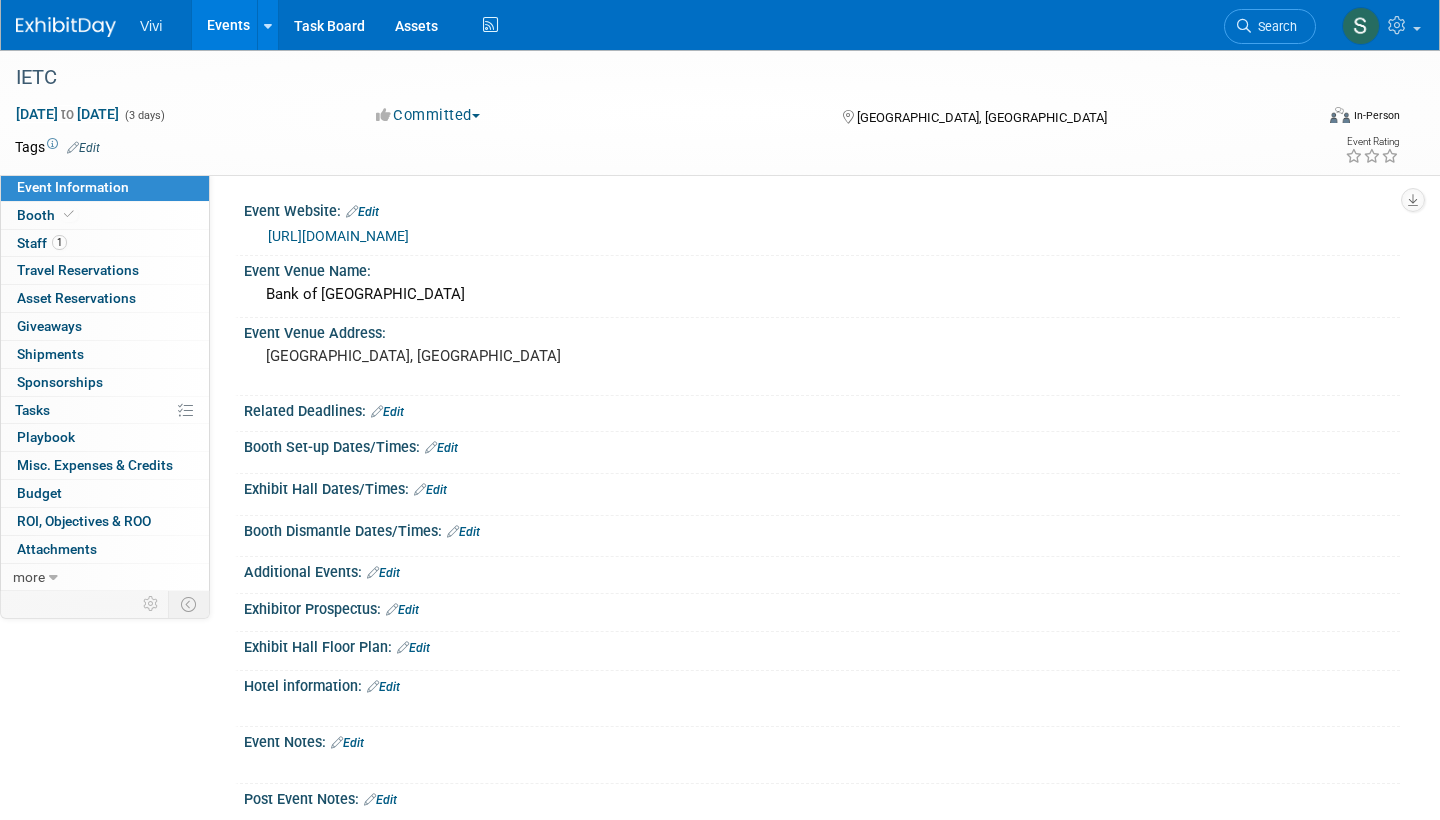 scroll, scrollTop: 0, scrollLeft: 0, axis: both 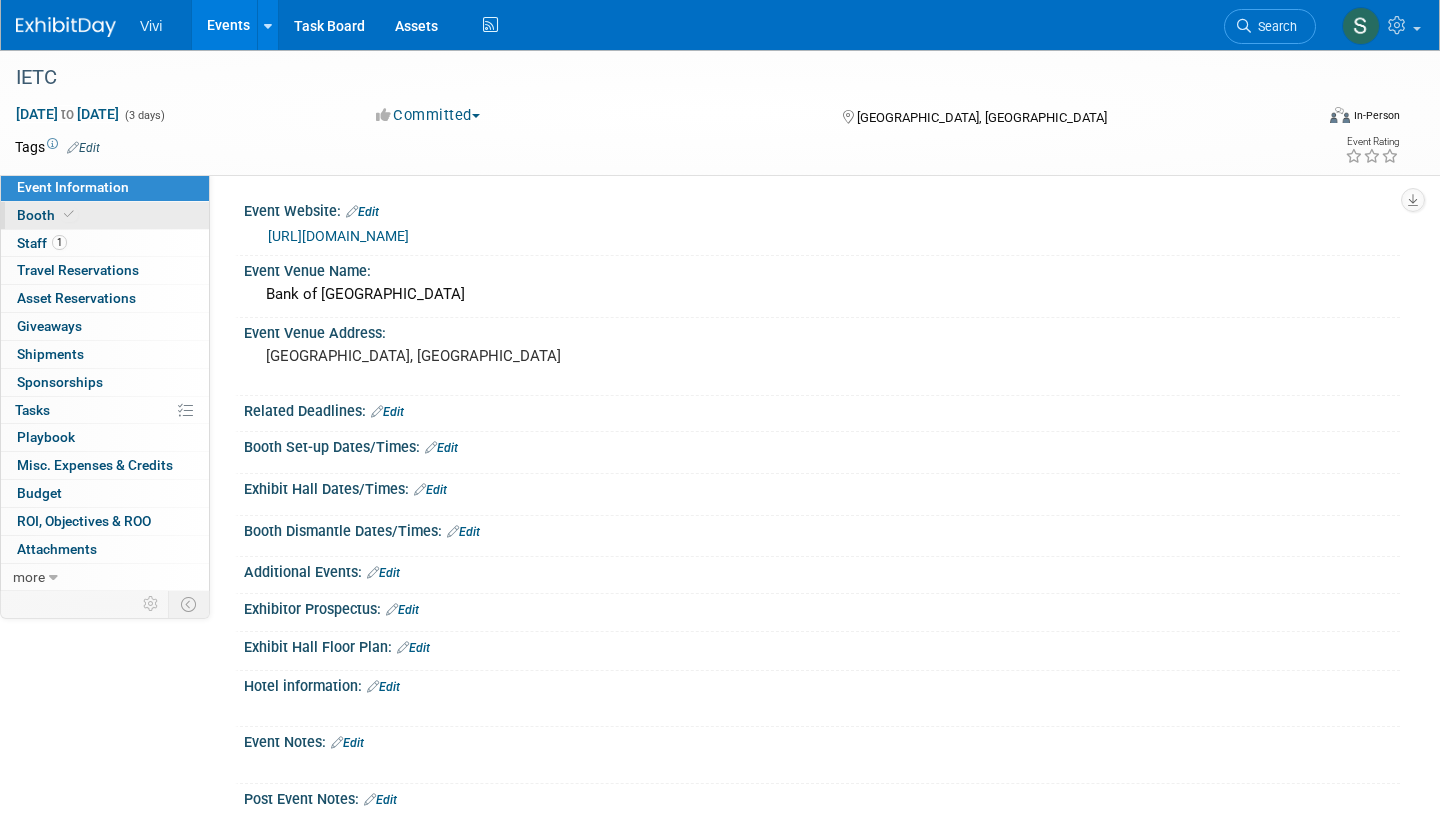click on "Booth" at bounding box center [47, 215] 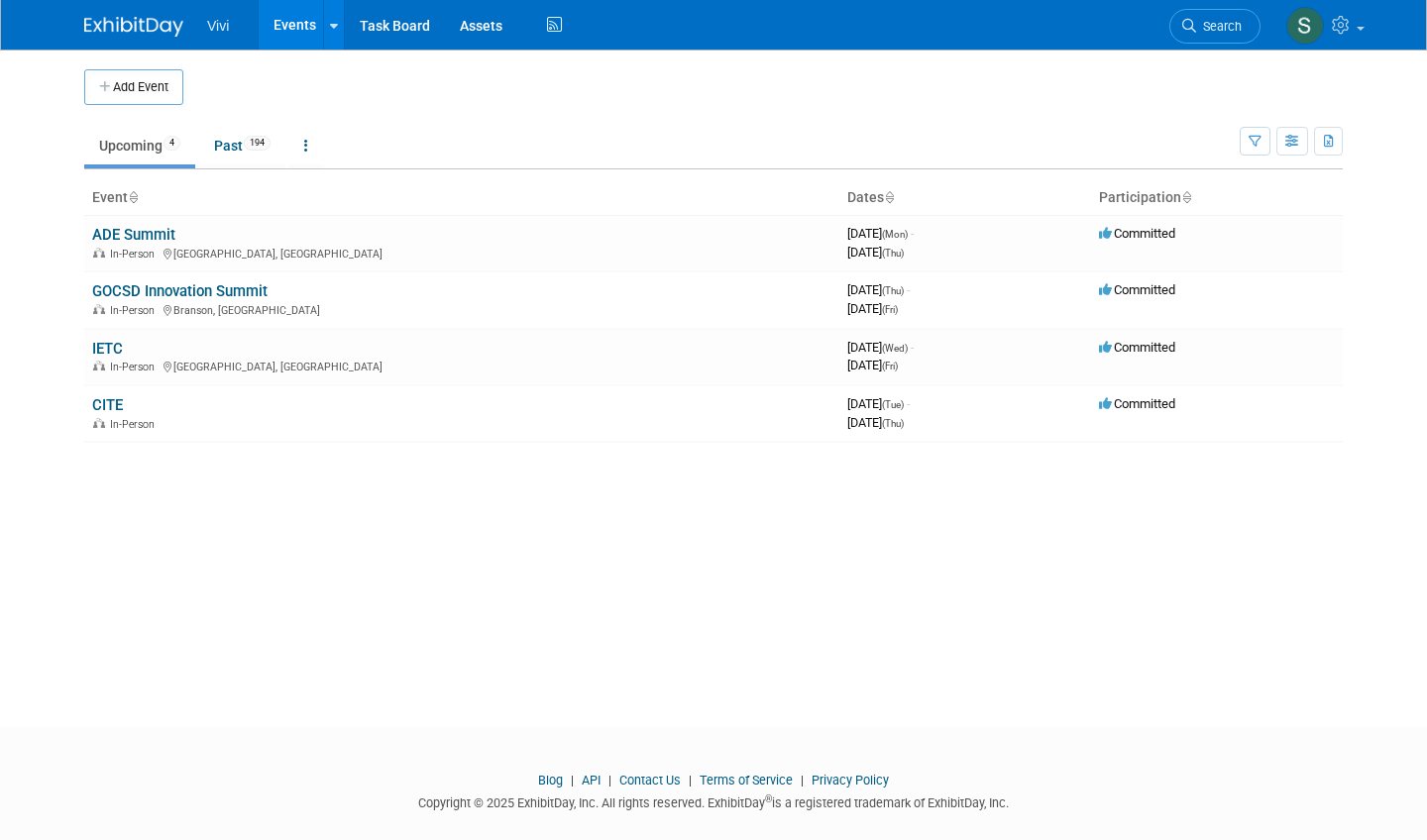 scroll, scrollTop: 0, scrollLeft: 0, axis: both 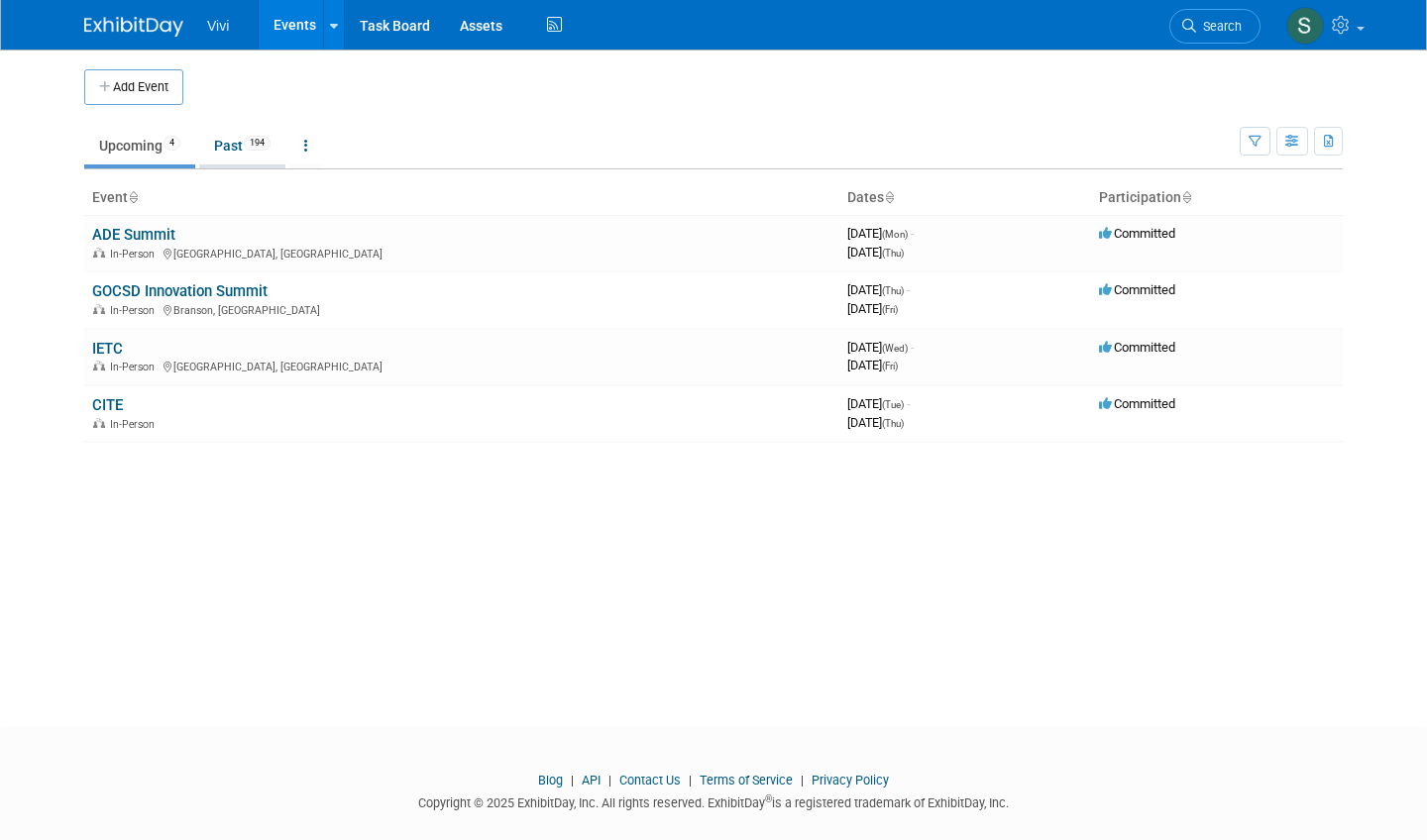 click on "Past
194" at bounding box center (242, 146) 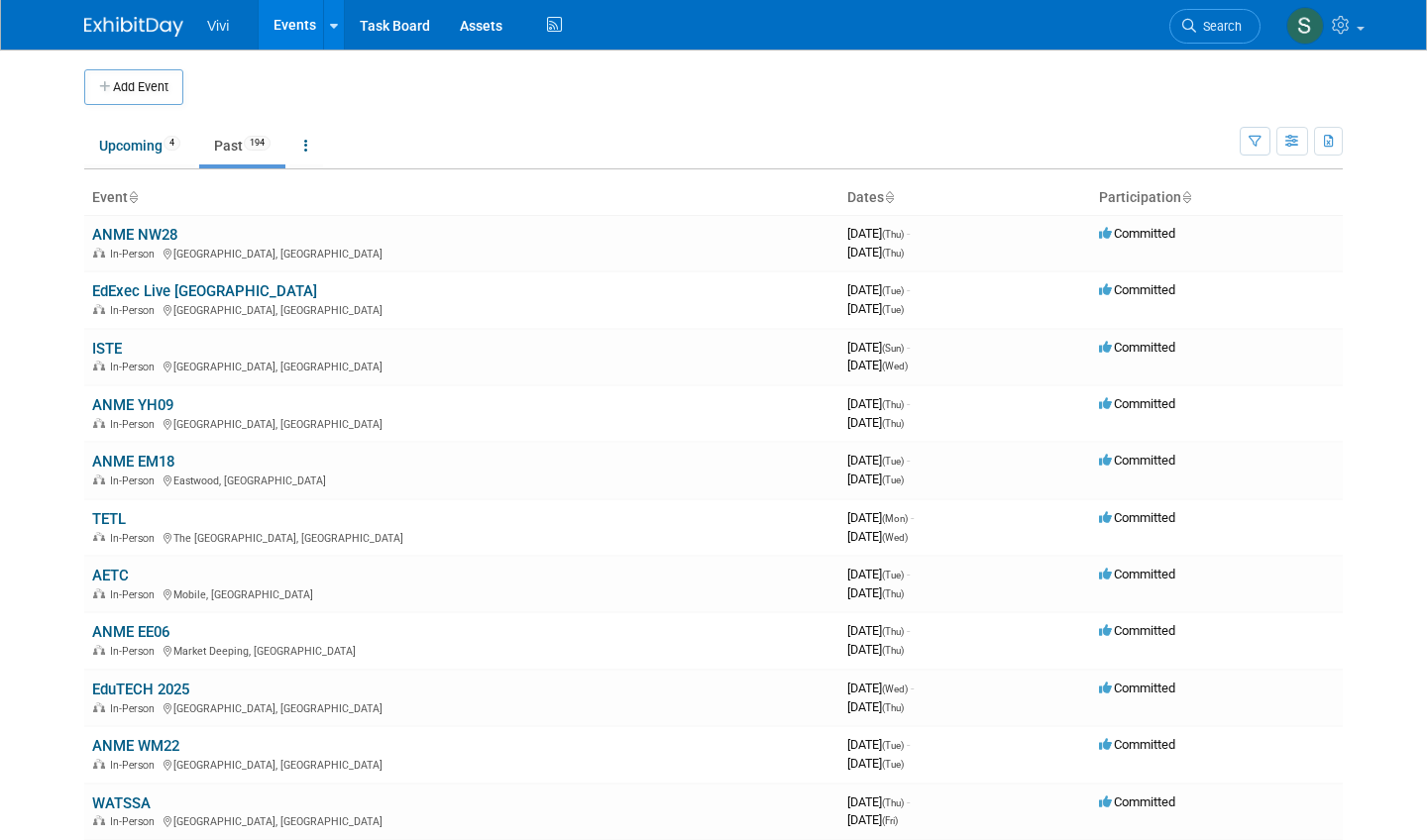 scroll, scrollTop: 0, scrollLeft: 0, axis: both 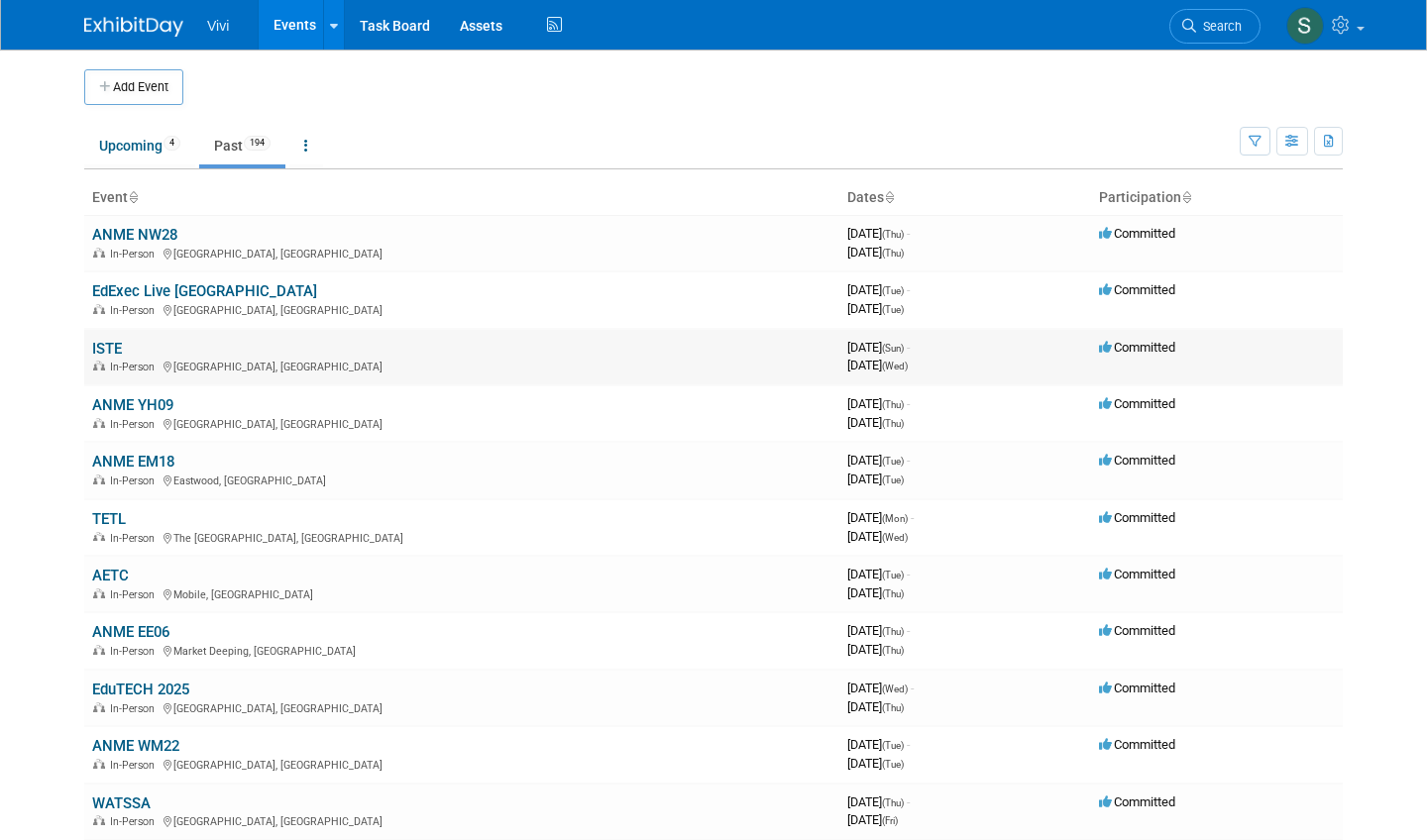 click on "ISTE" at bounding box center (107, 349) 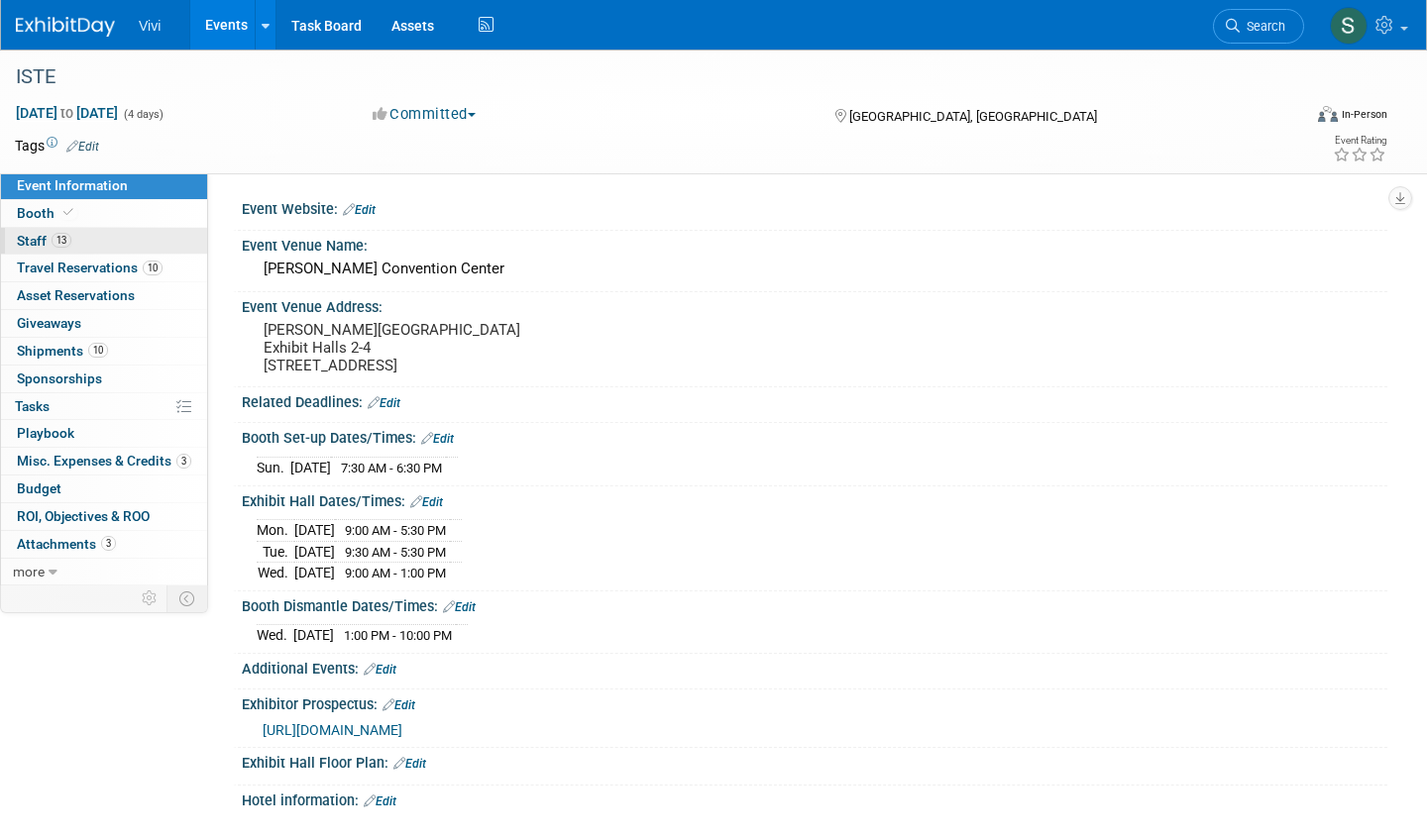 scroll, scrollTop: 0, scrollLeft: 0, axis: both 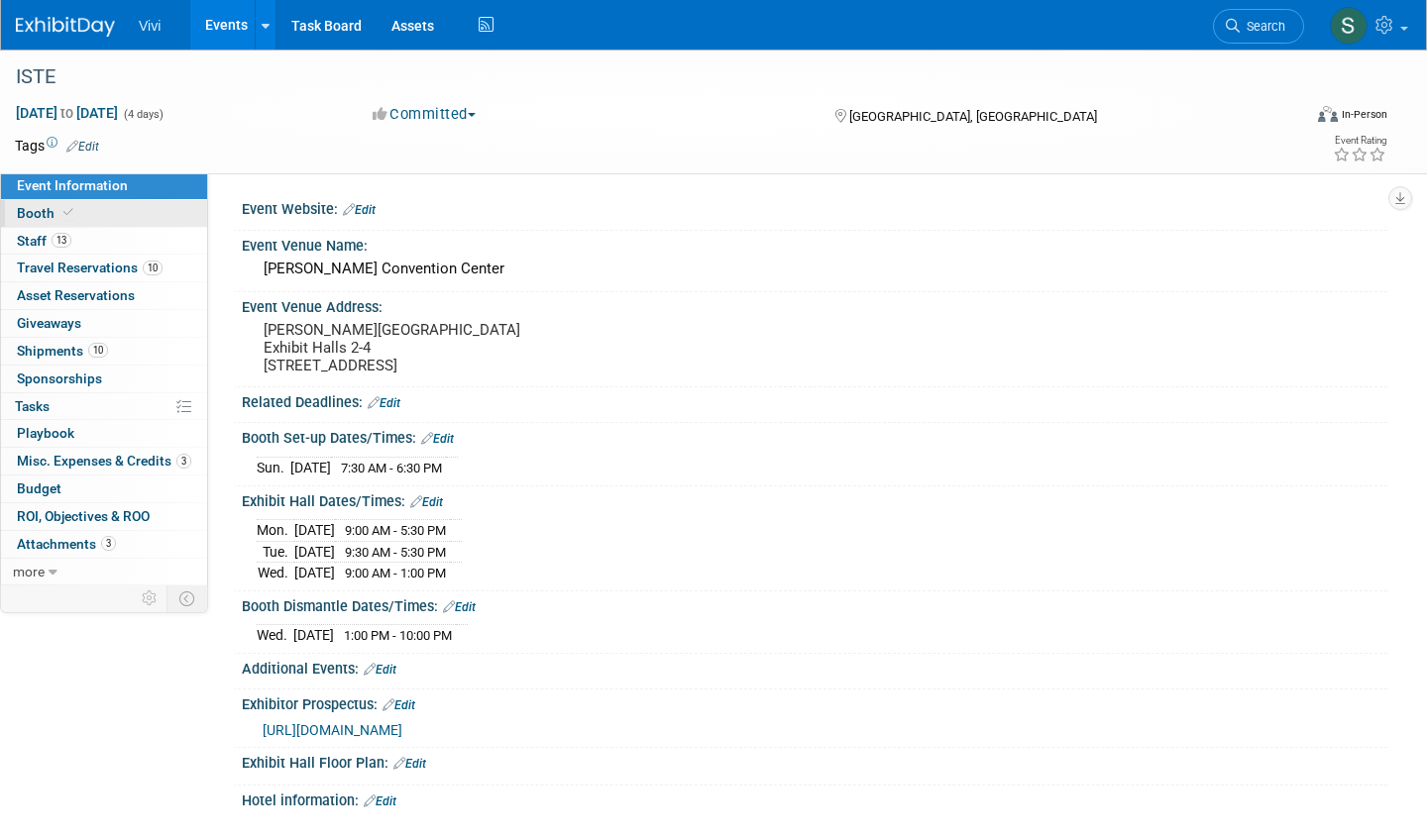 click on "Booth" at bounding box center [104, 213] 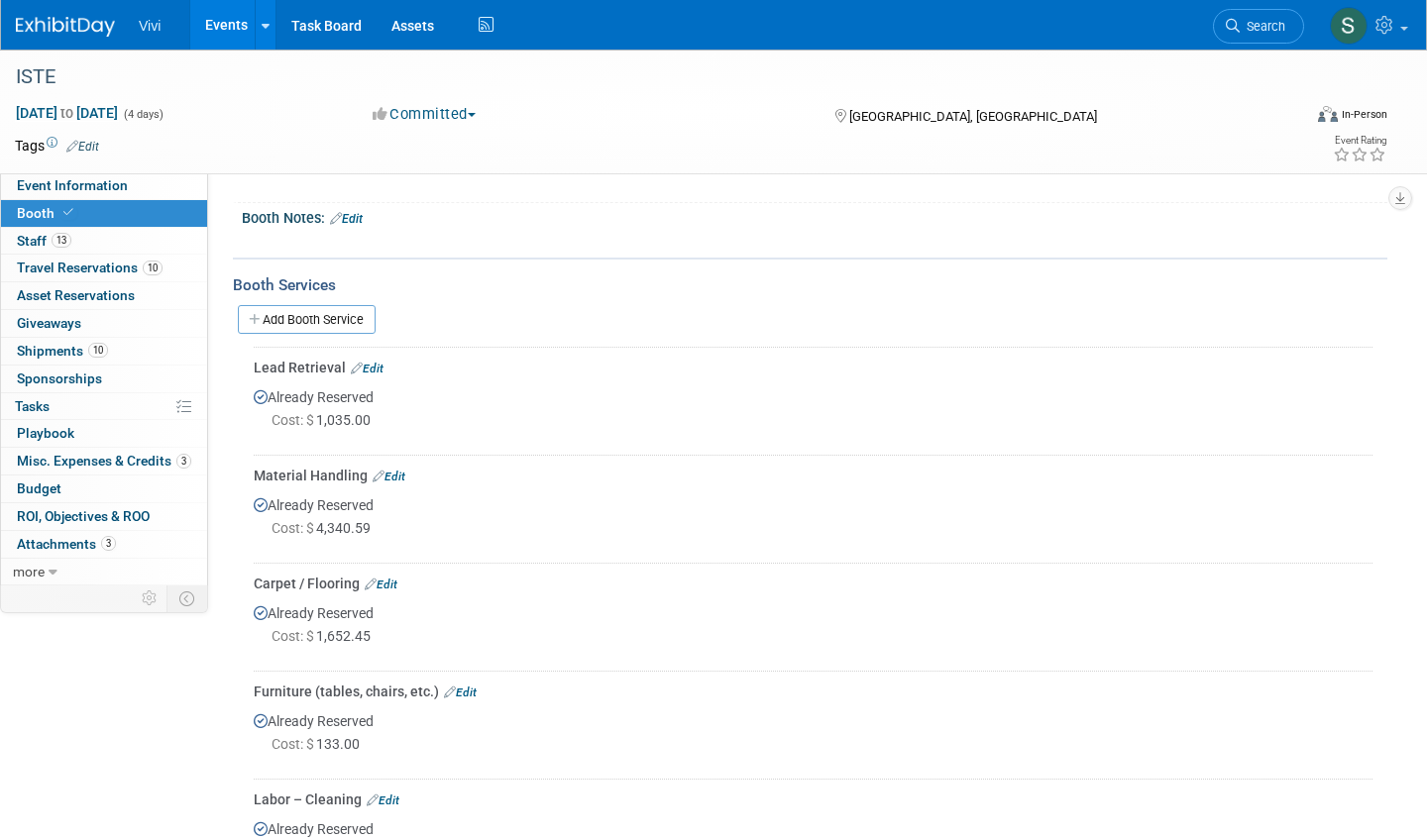 scroll, scrollTop: 266, scrollLeft: 0, axis: vertical 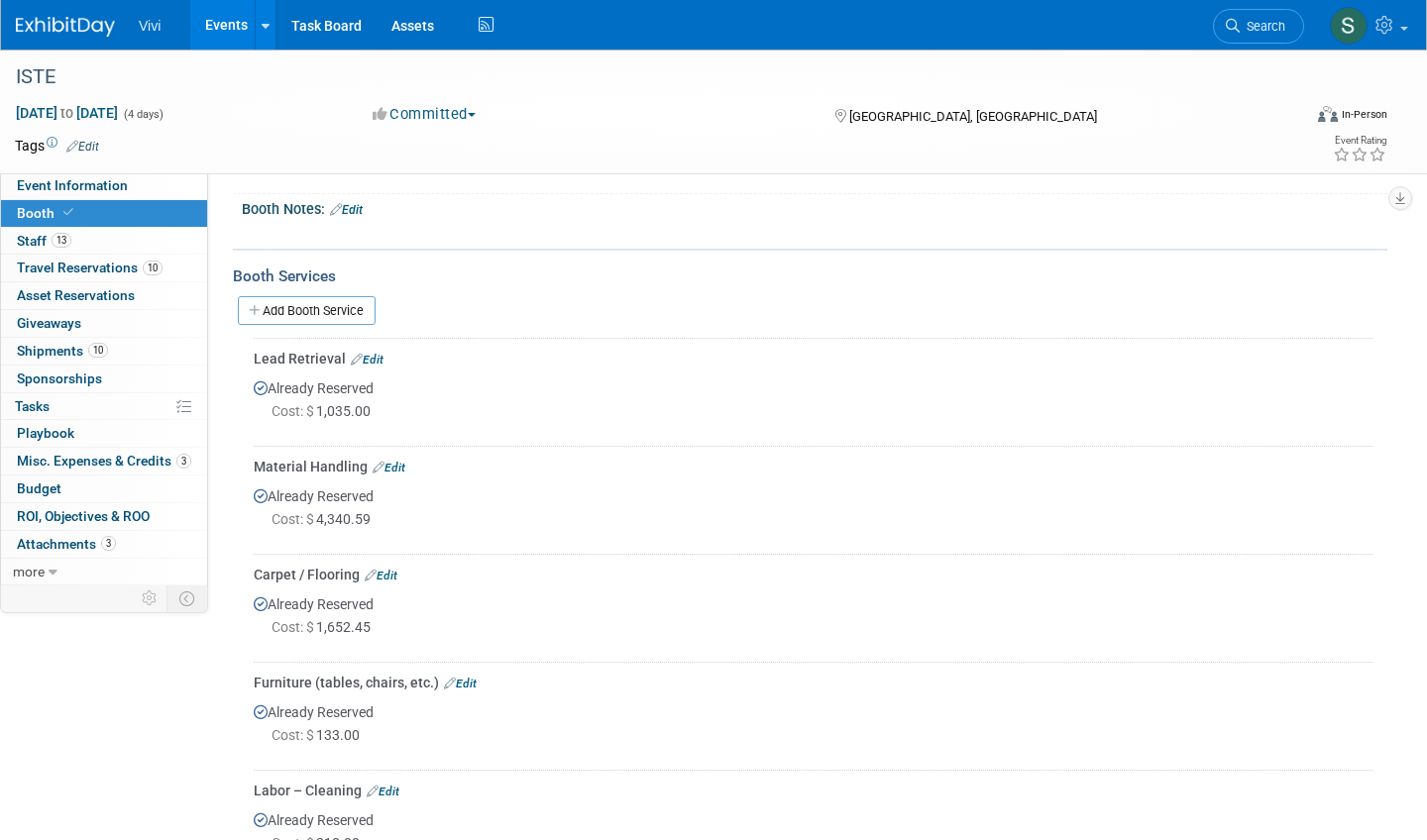click on "Edit" at bounding box center (381, 576) 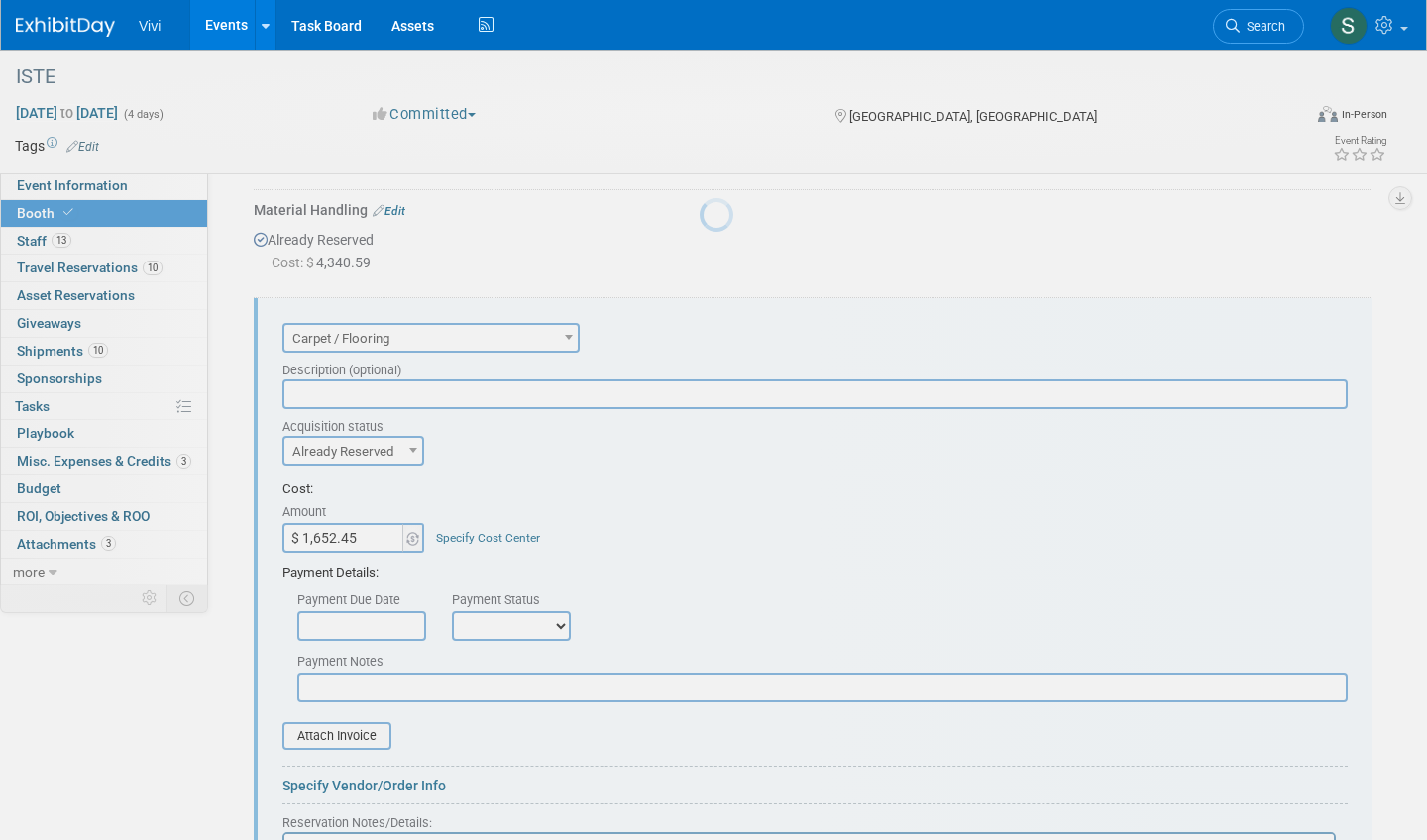 scroll, scrollTop: 592, scrollLeft: 0, axis: vertical 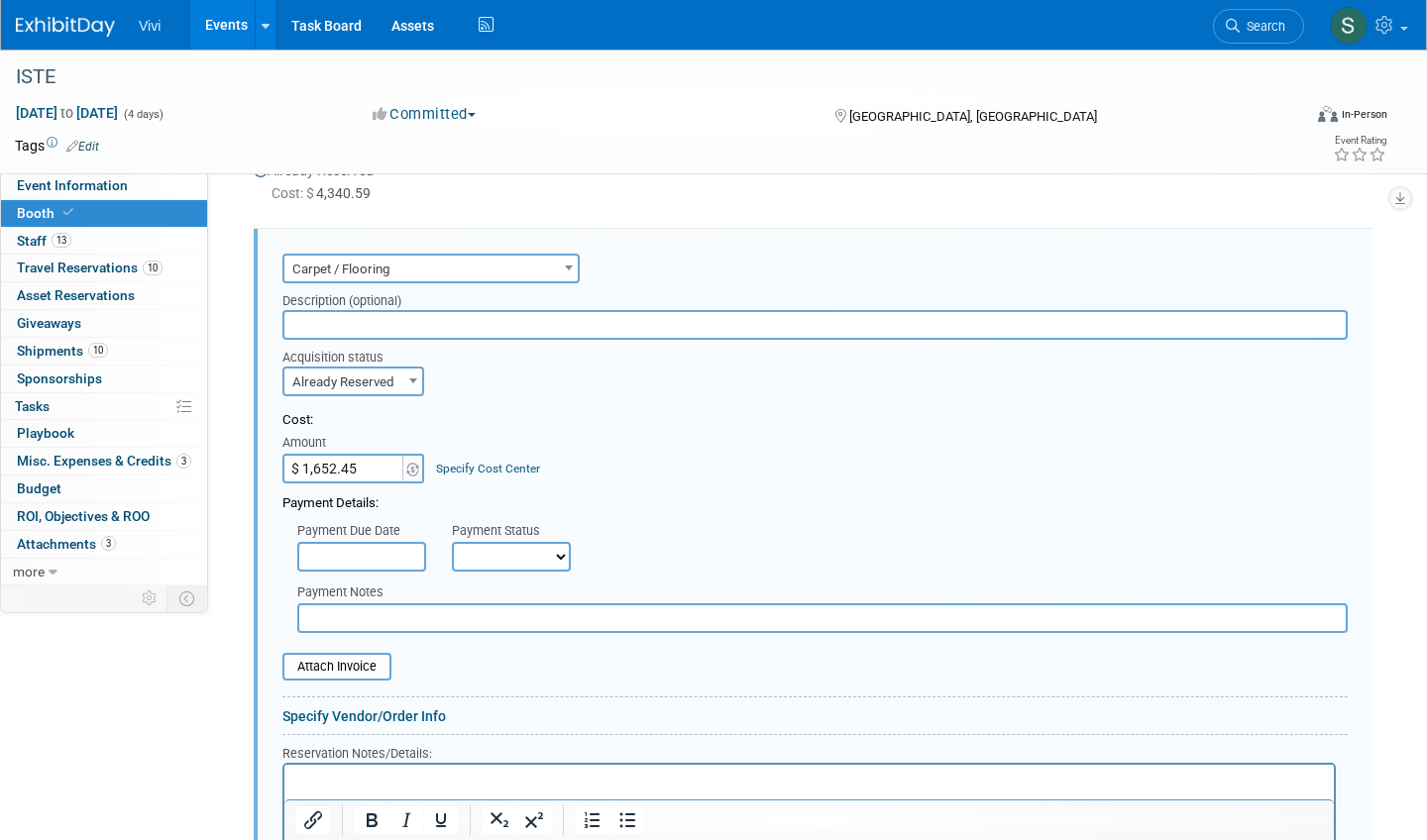 click on "$ 1,652.45" at bounding box center [344, 469] 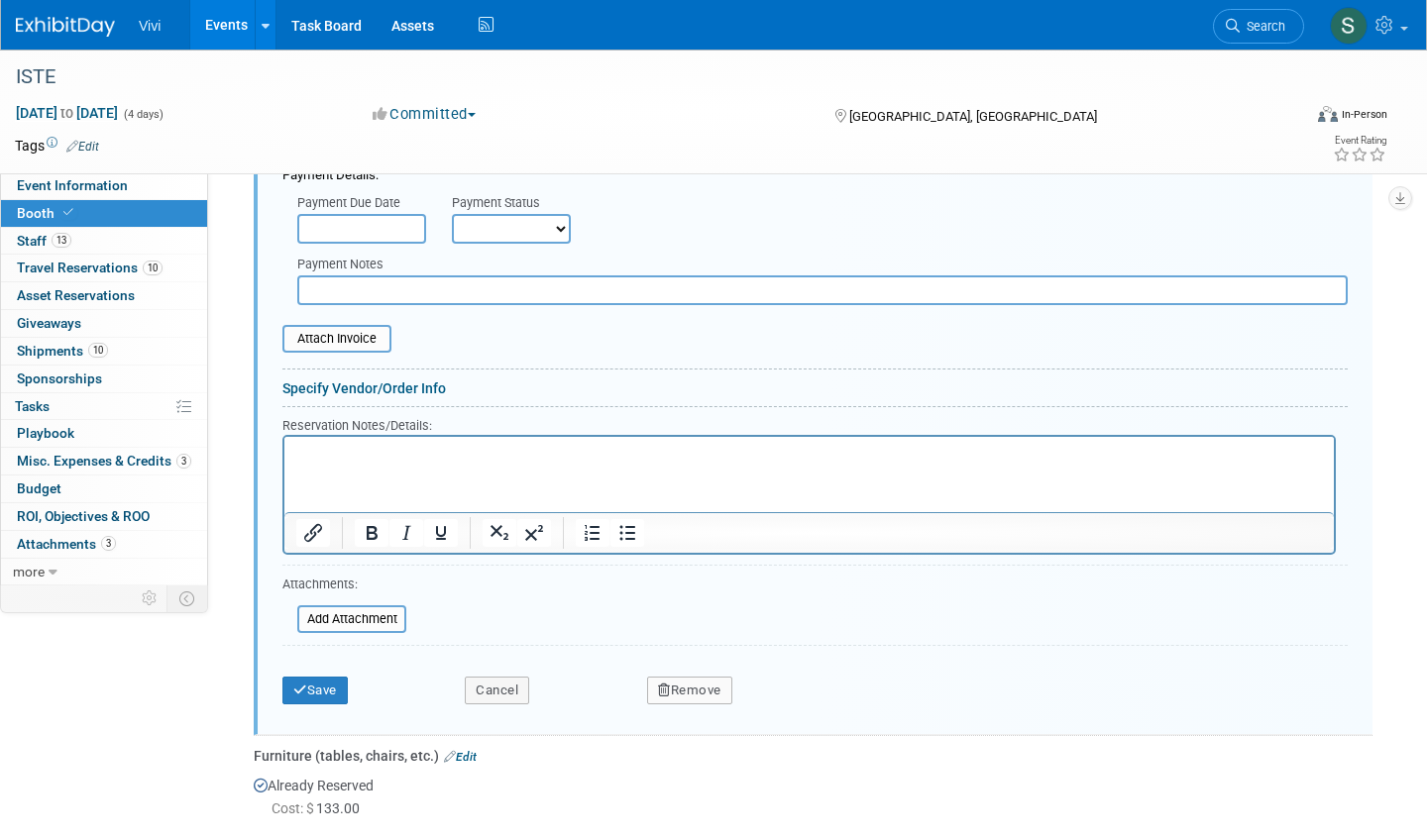 scroll, scrollTop: 926, scrollLeft: 0, axis: vertical 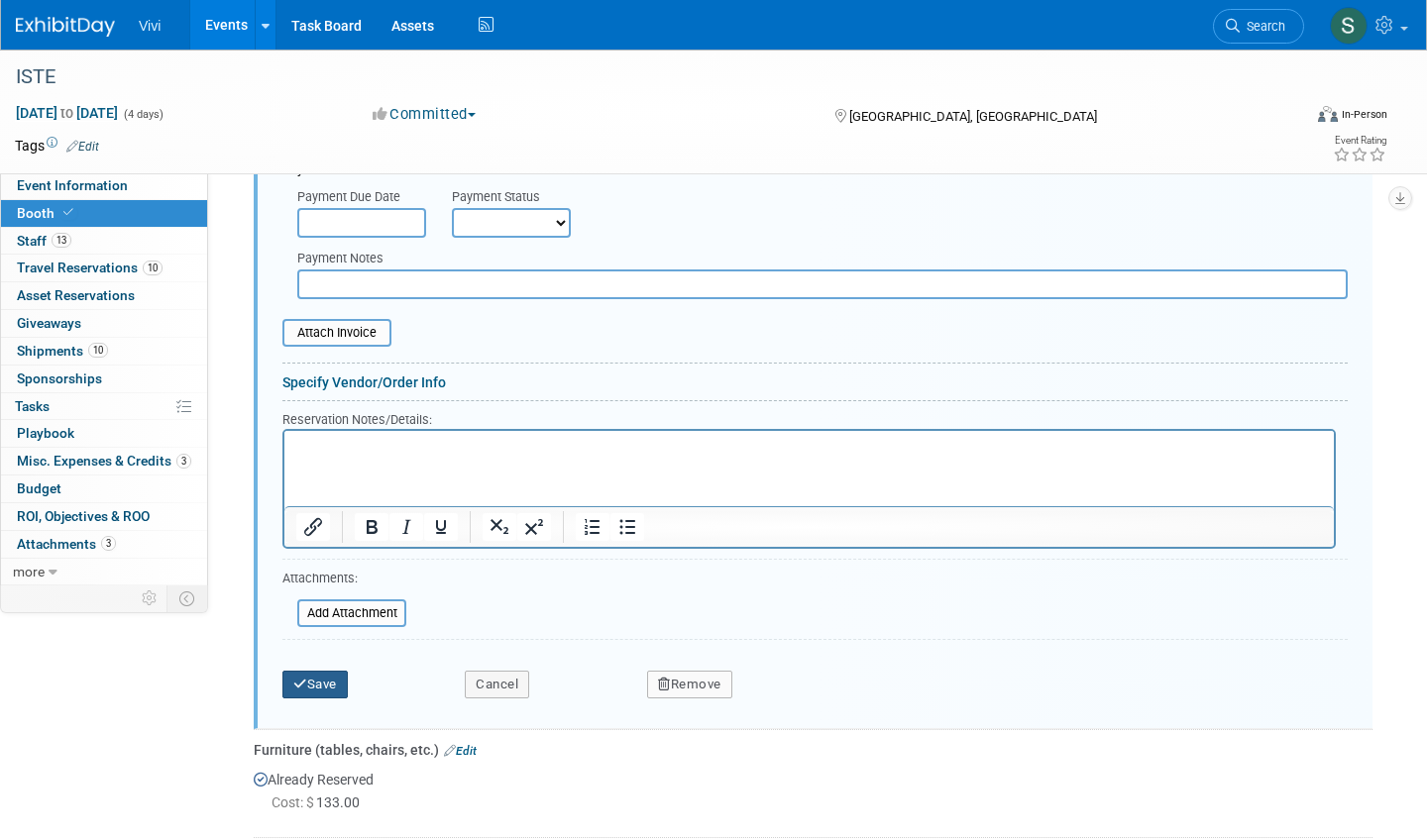 type on "$ 1,876.00" 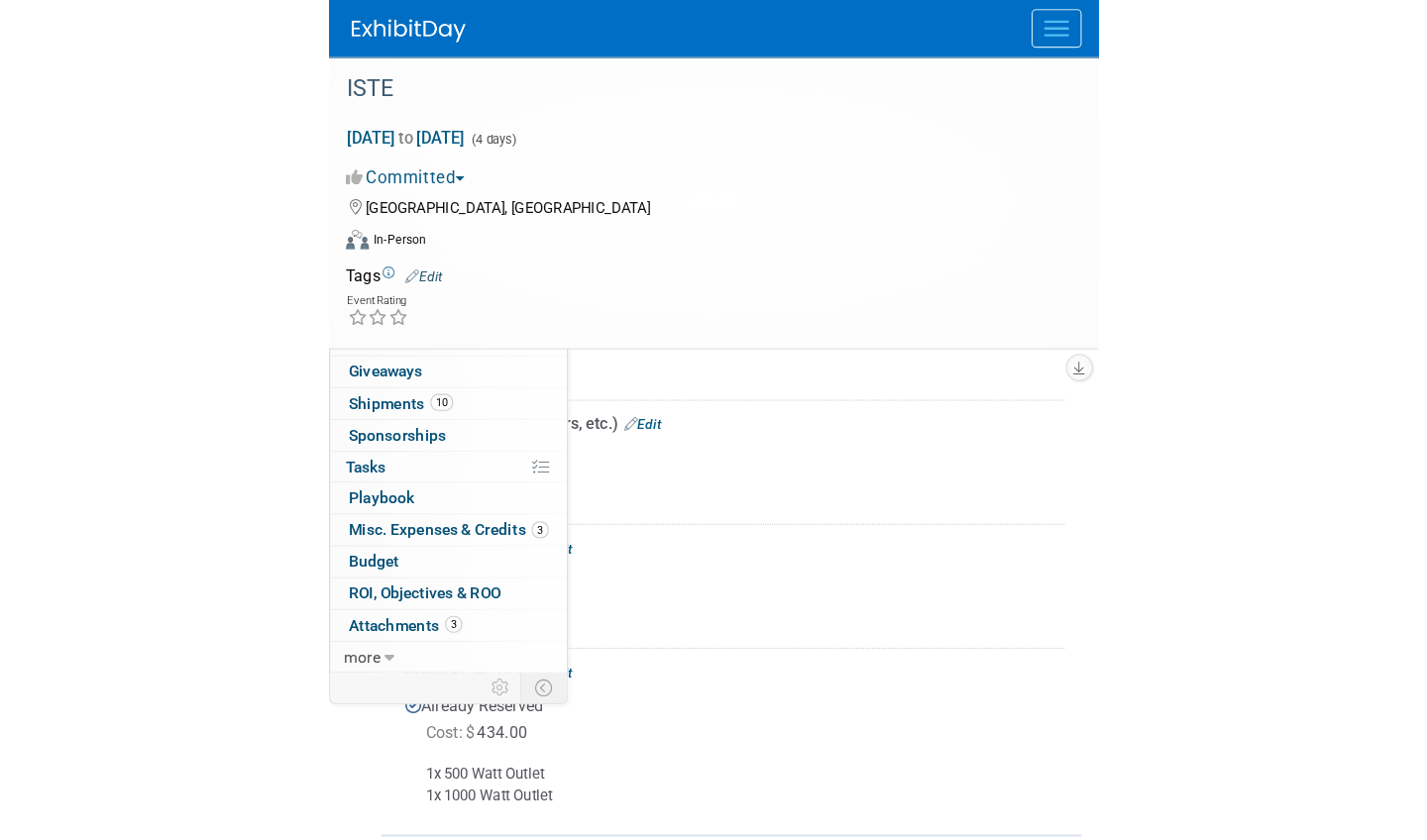 scroll, scrollTop: 554, scrollLeft: 0, axis: vertical 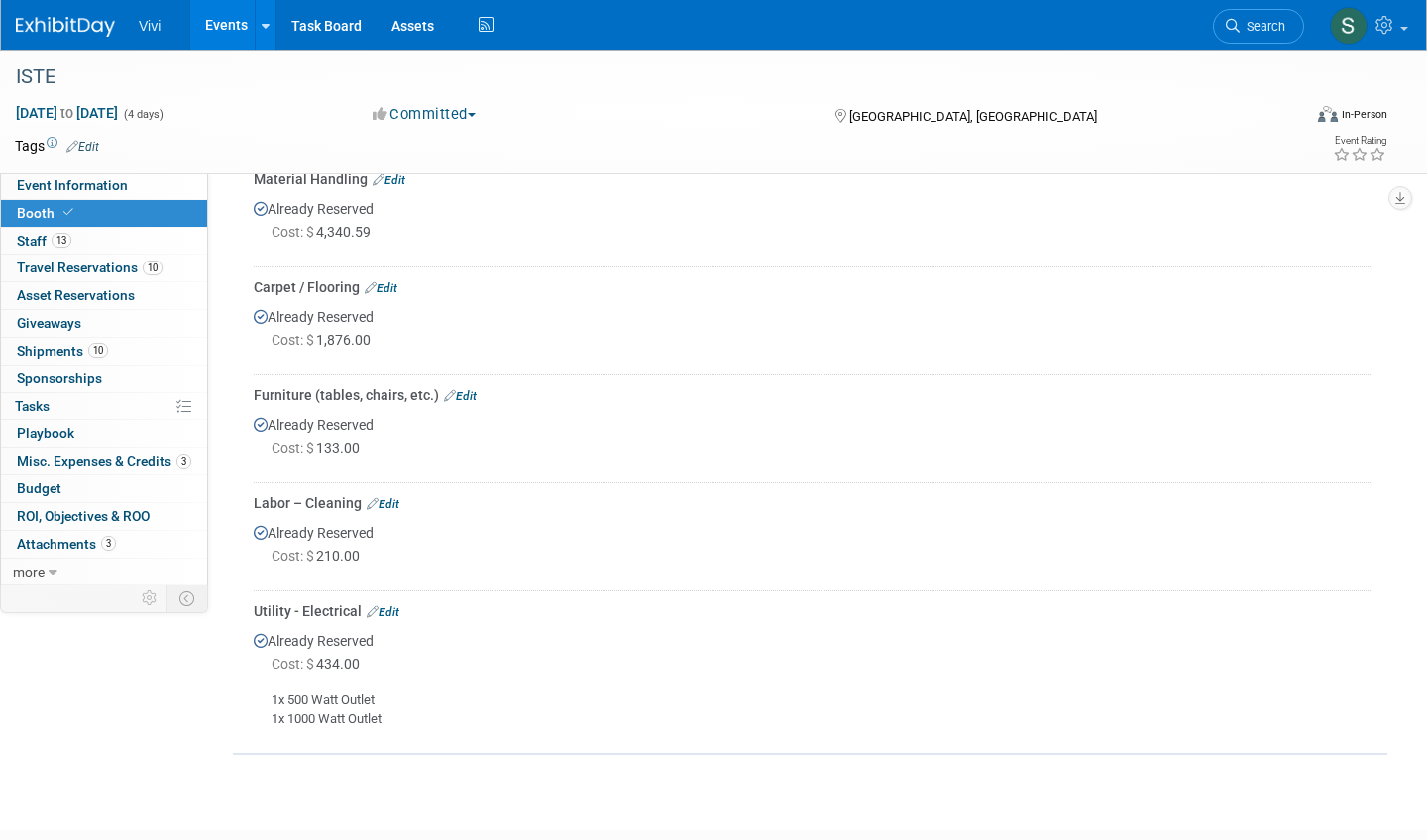 click on "Edit" at bounding box center [381, 288] 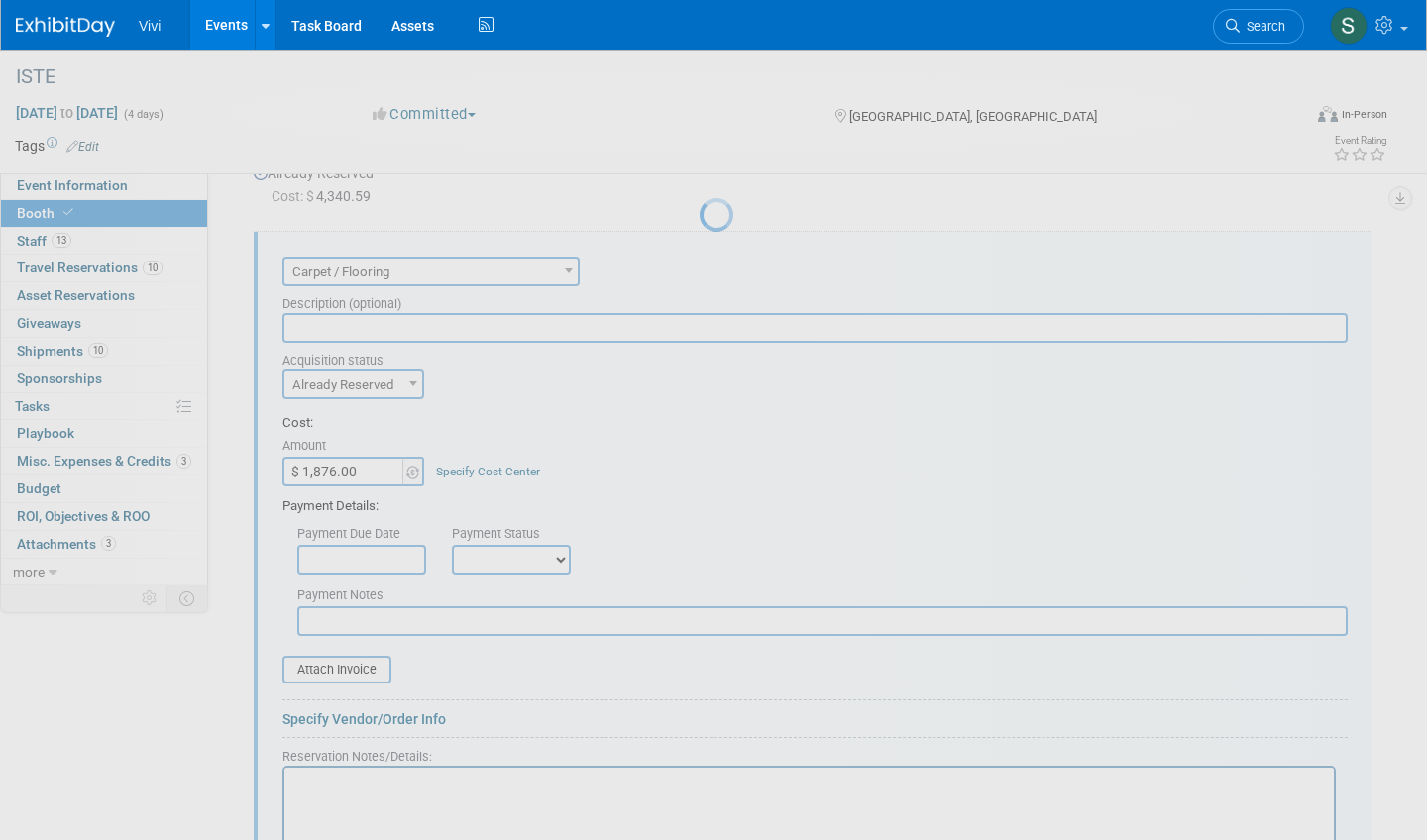 scroll, scrollTop: 592, scrollLeft: 0, axis: vertical 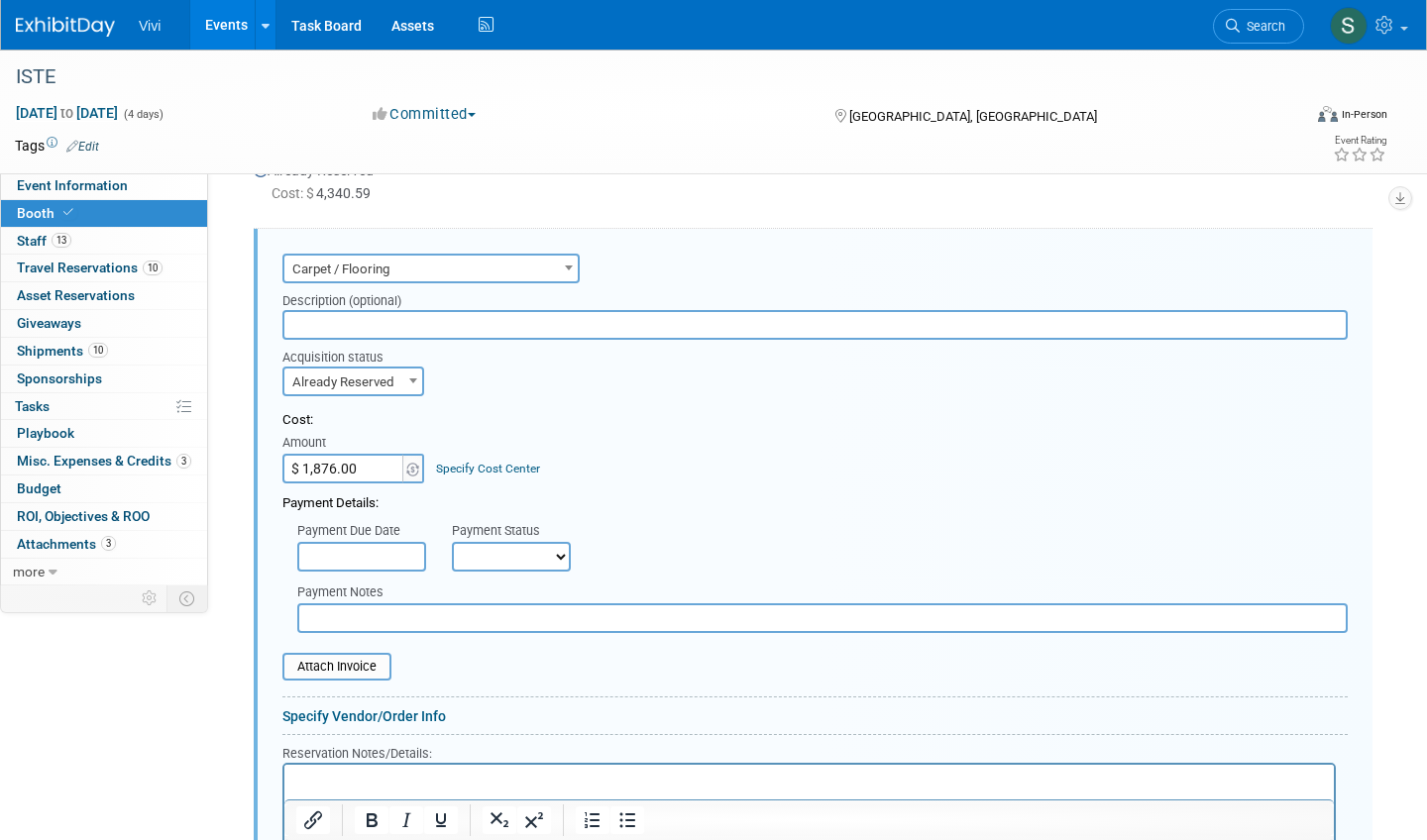 click on "$ 1,876.00" at bounding box center (344, 469) 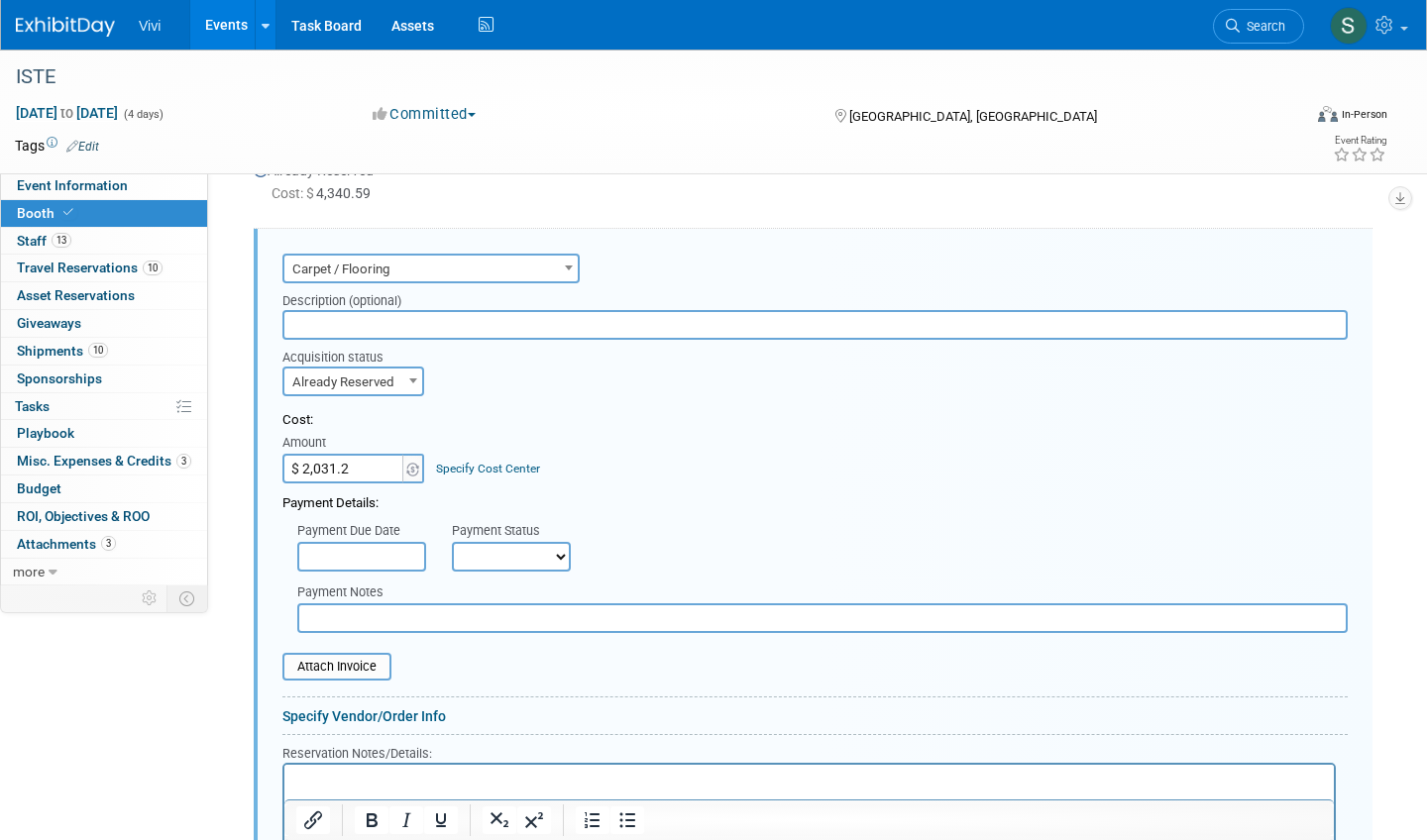 type on "$ 2,031.26" 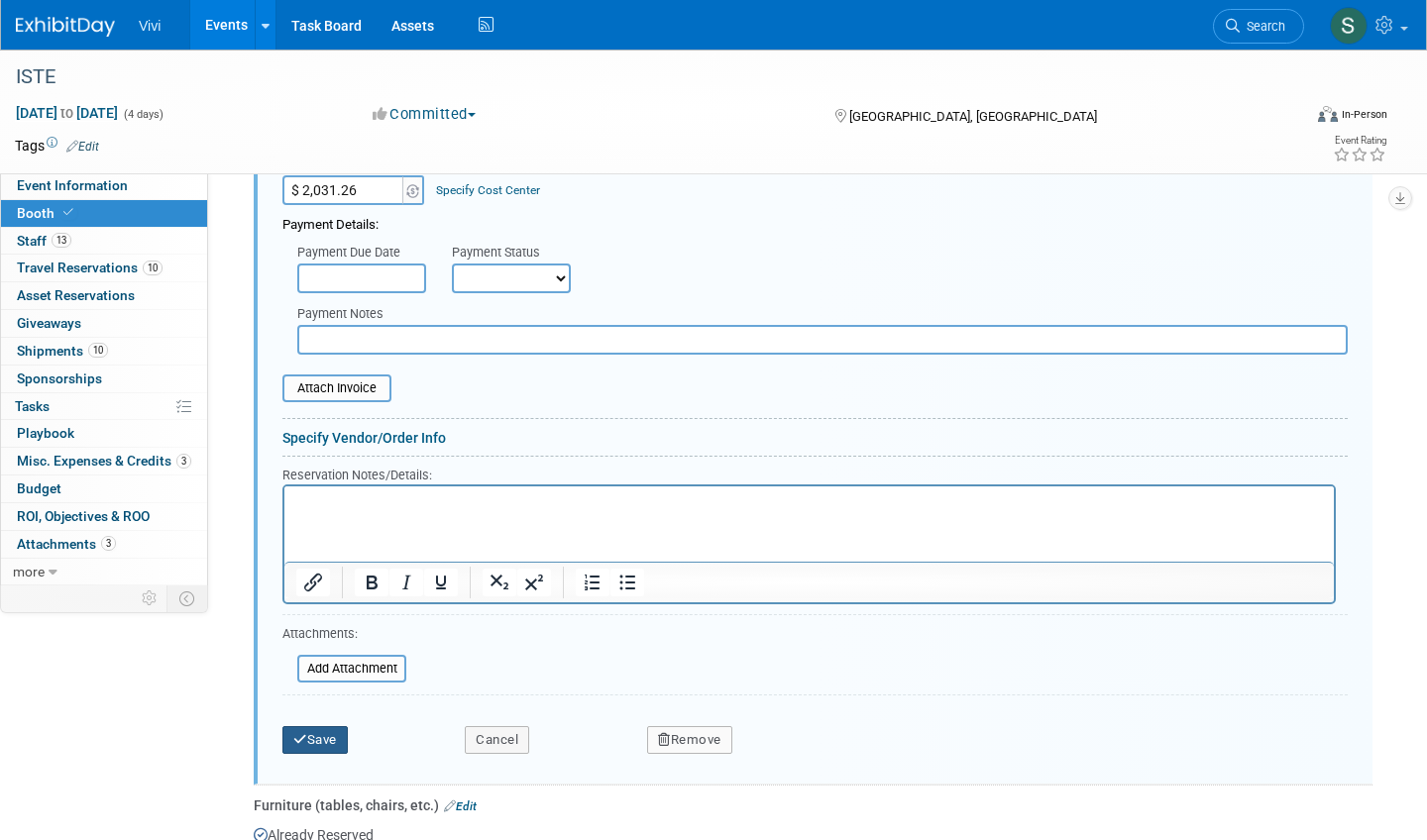 click on "Save" at bounding box center (315, 740) 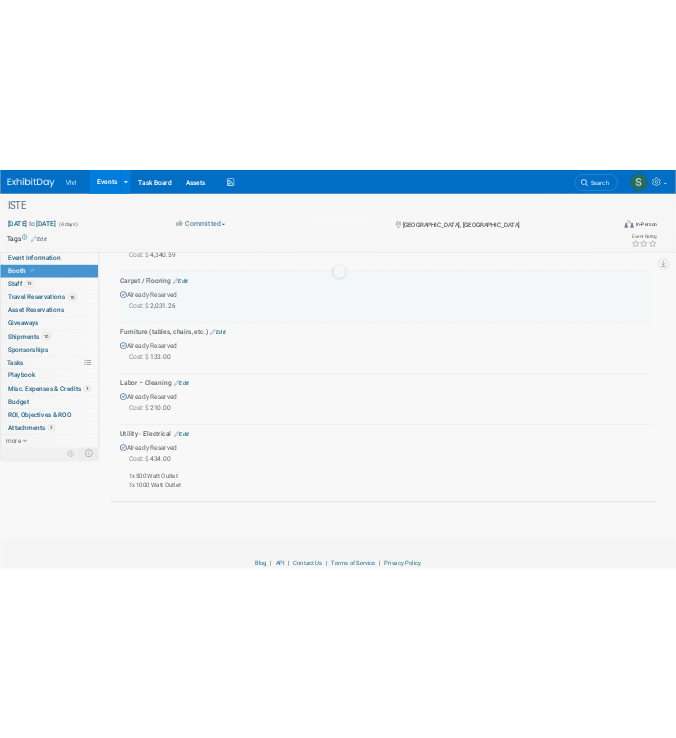 scroll, scrollTop: 598, scrollLeft: 0, axis: vertical 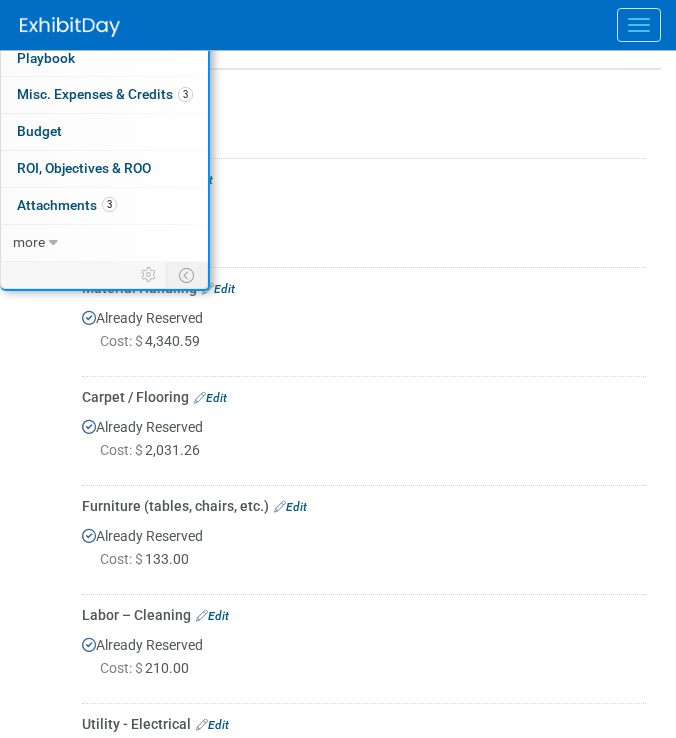 click on "Edit" at bounding box center [290, 507] 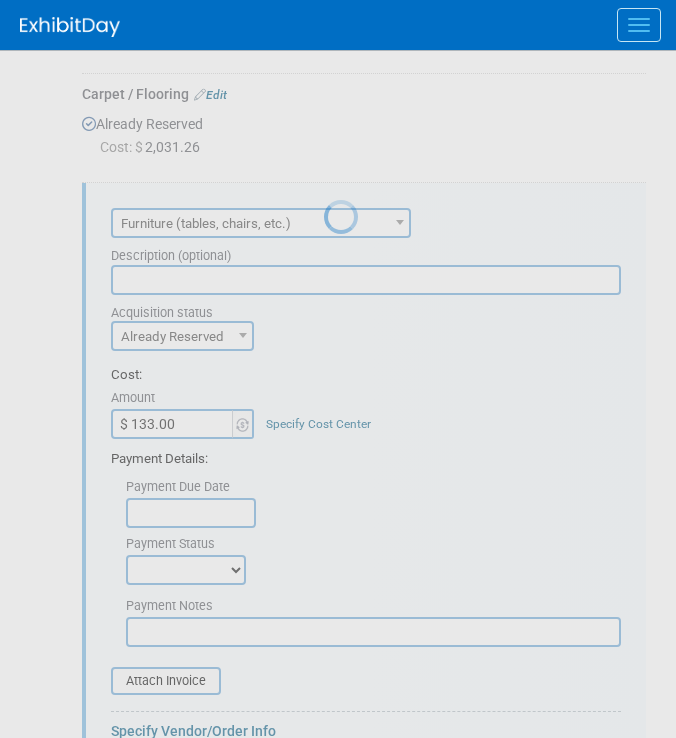 scroll, scrollTop: 1010, scrollLeft: 0, axis: vertical 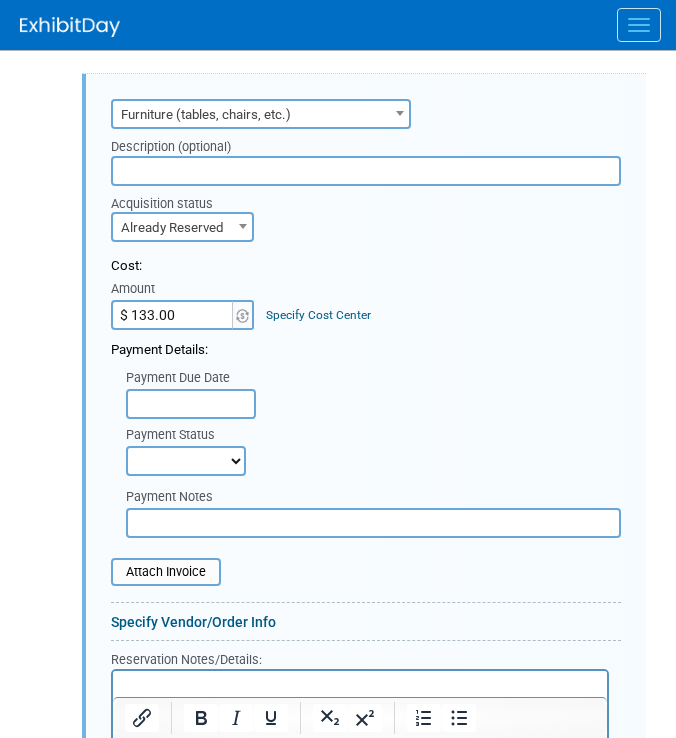 click on "$ 133.00" at bounding box center [173, 315] 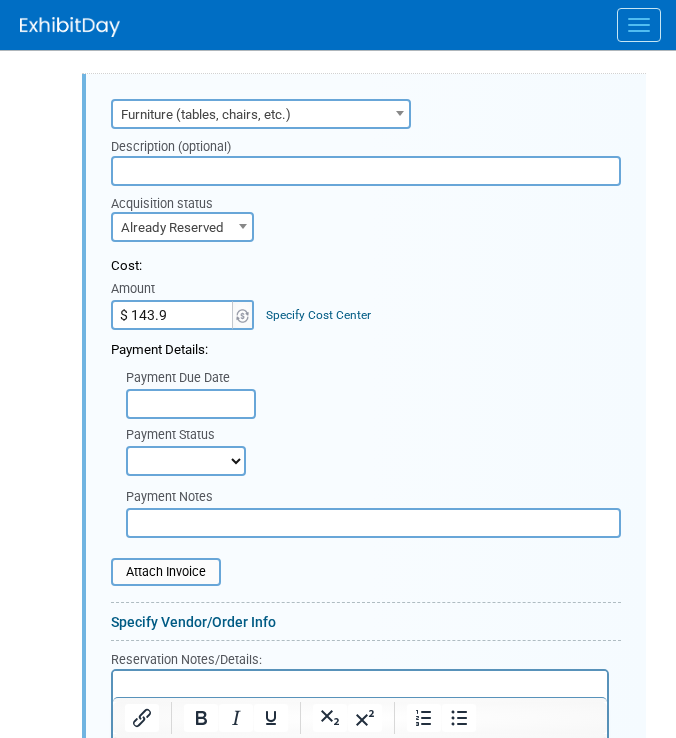 type on "$ 143.97" 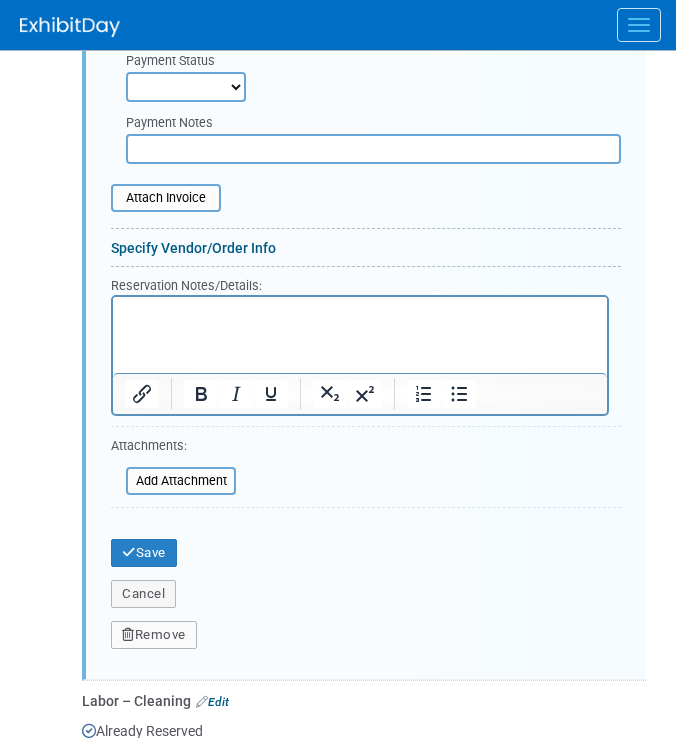 scroll, scrollTop: 1410, scrollLeft: 0, axis: vertical 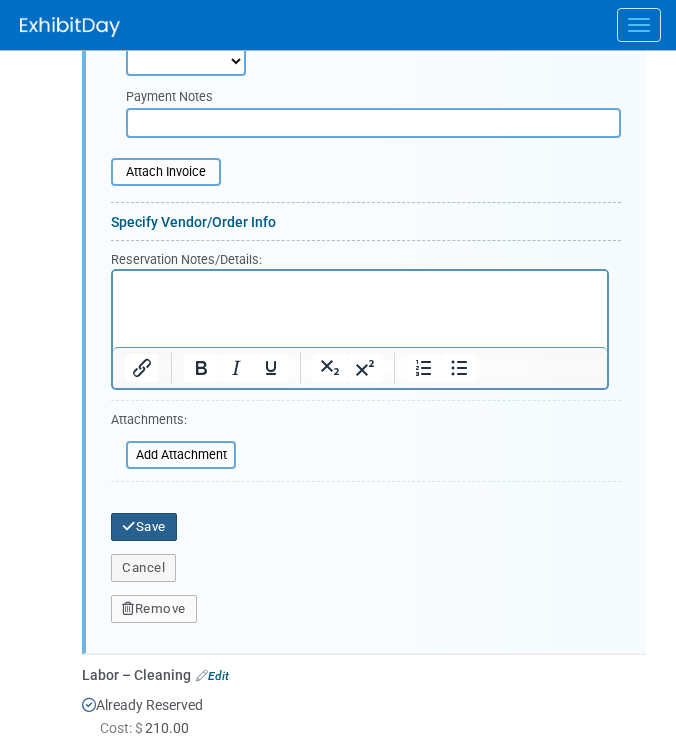 click on "Save" at bounding box center [144, 527] 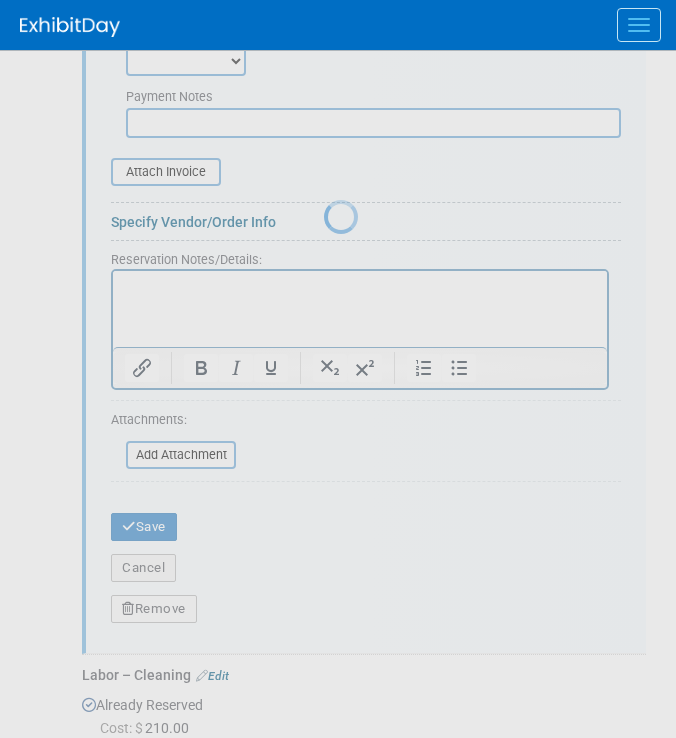 scroll, scrollTop: 935, scrollLeft: 0, axis: vertical 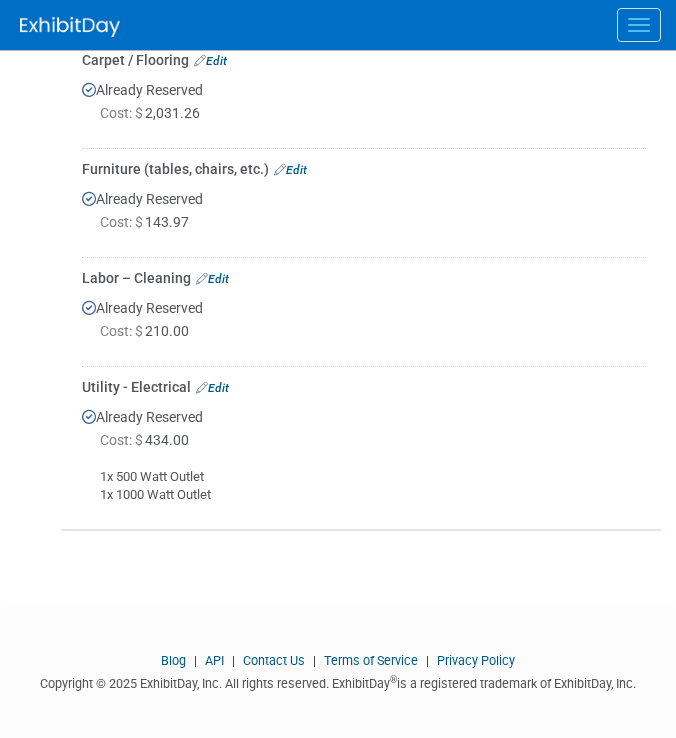 click on "Edit" at bounding box center [212, 279] 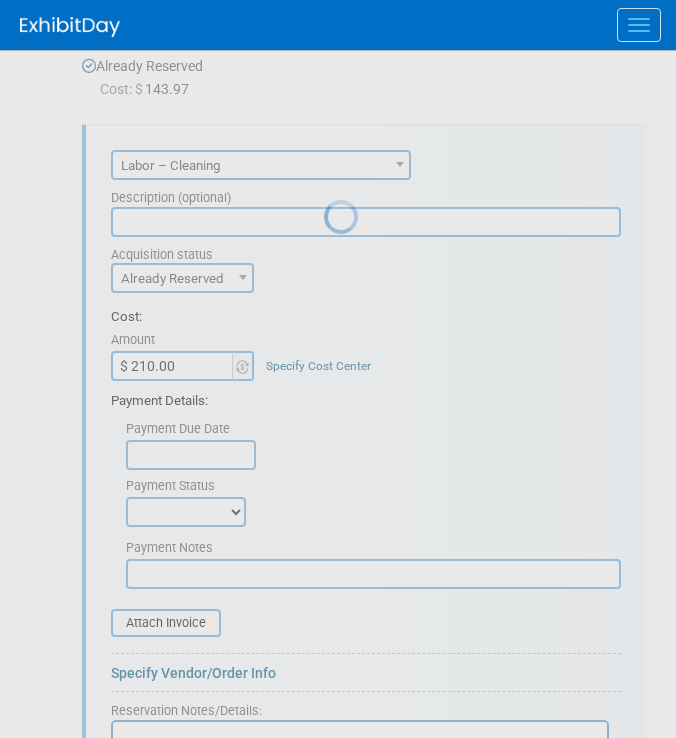 scroll, scrollTop: 1119, scrollLeft: 0, axis: vertical 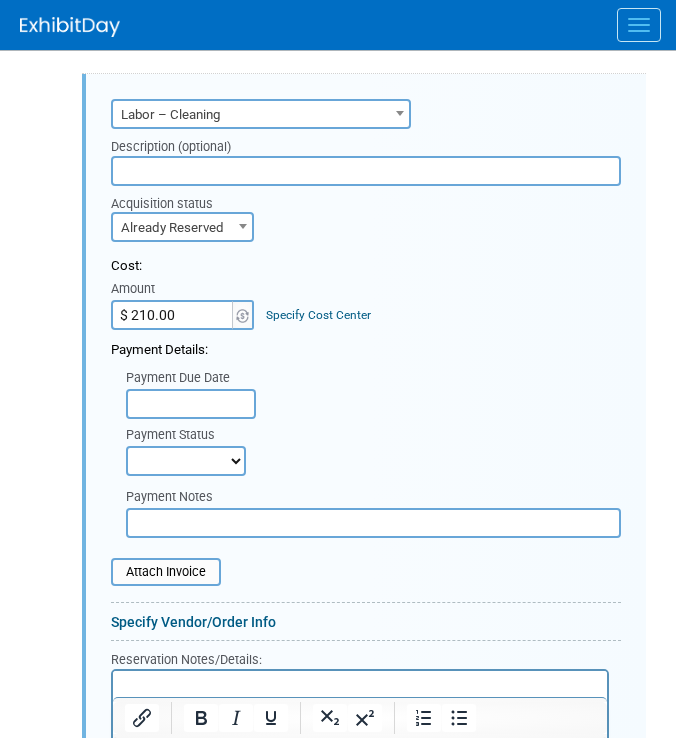 click on "$ 210.00" at bounding box center (173, 315) 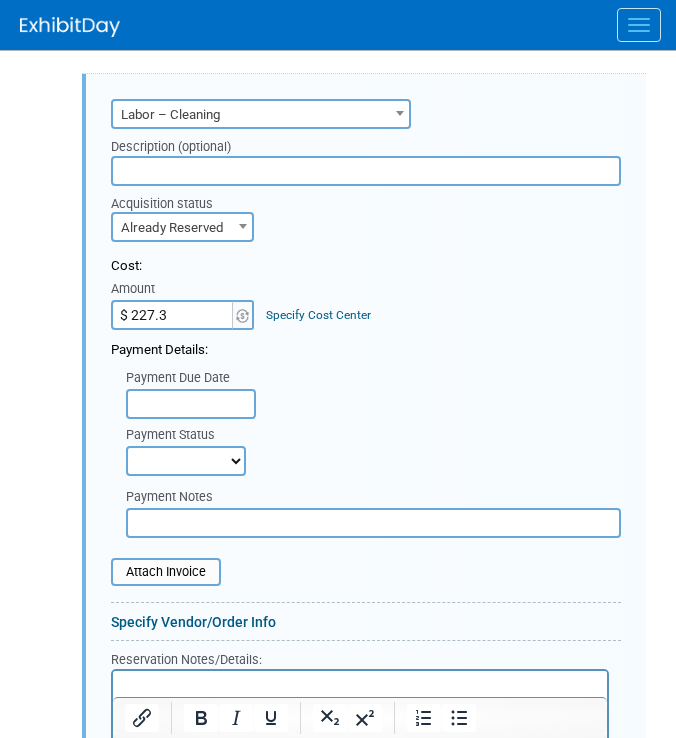 type on "$ 227.33" 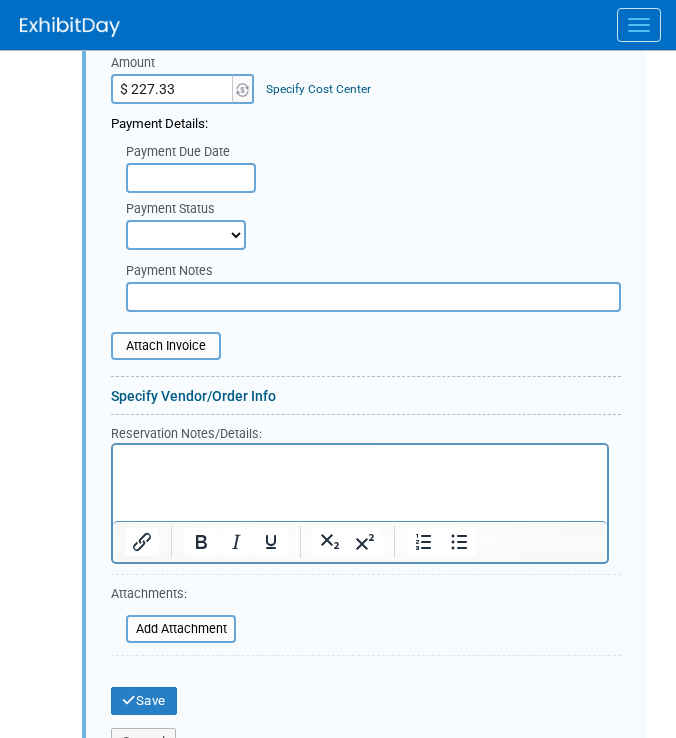 scroll, scrollTop: 1393, scrollLeft: 0, axis: vertical 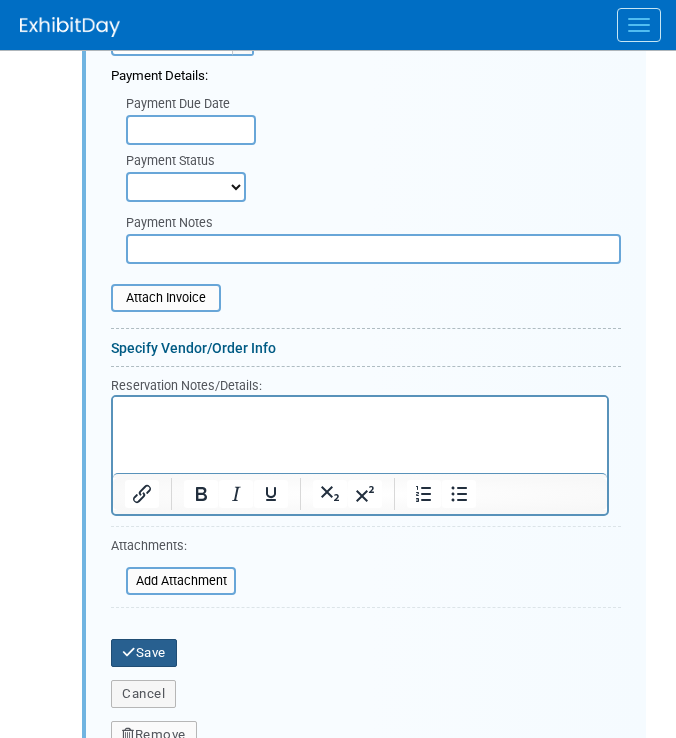 click at bounding box center [129, 652] 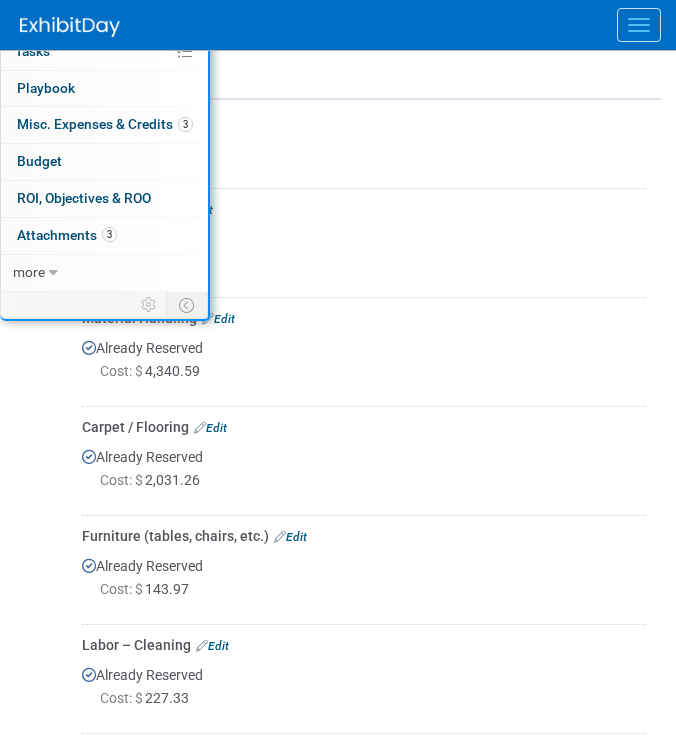 scroll, scrollTop: 567, scrollLeft: 0, axis: vertical 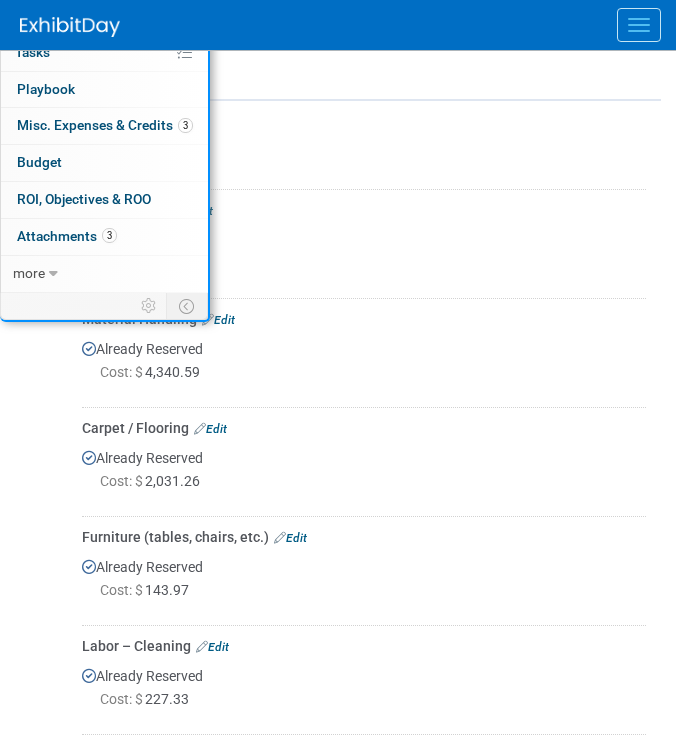 click on "Material Handling
Edit" at bounding box center (364, 319) 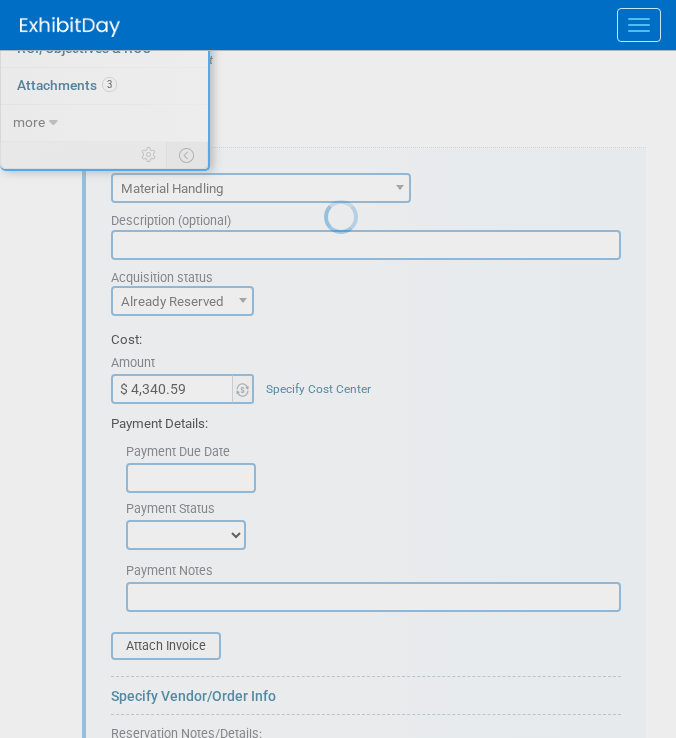 scroll, scrollTop: 792, scrollLeft: 0, axis: vertical 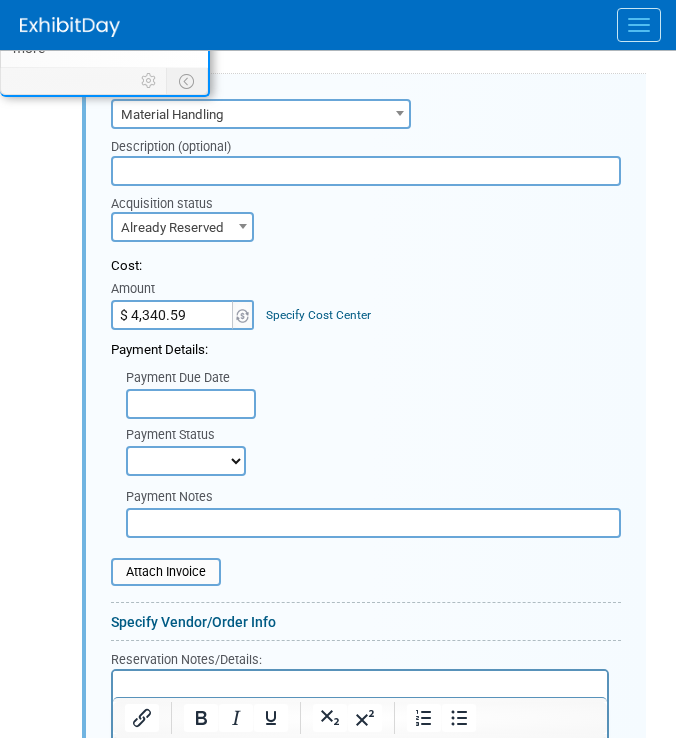 click on "$ 4,340.59" at bounding box center (173, 315) 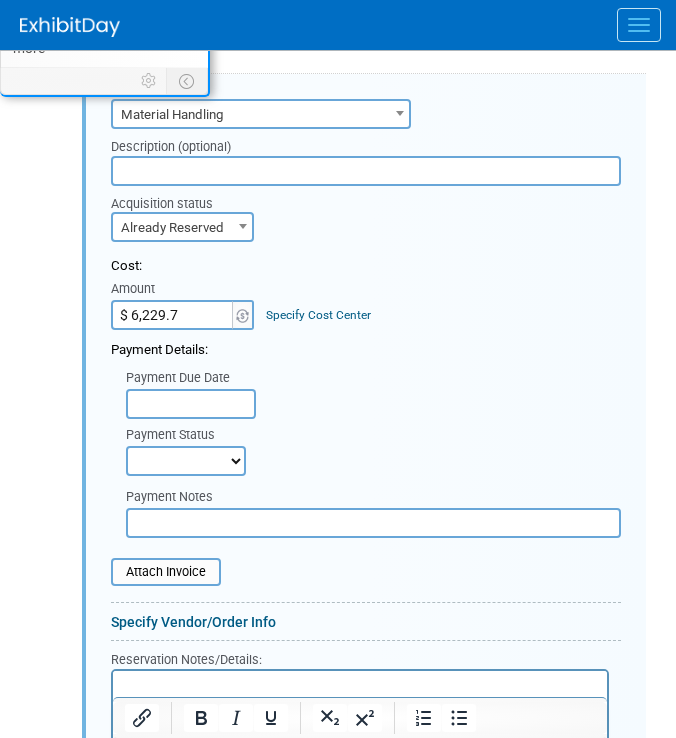 type on "$ 6,229.73" 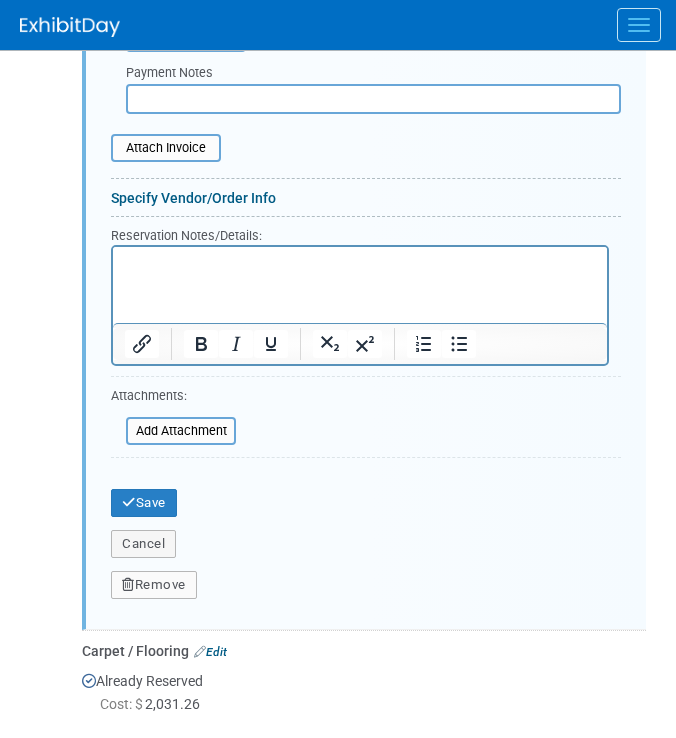 scroll, scrollTop: 1241, scrollLeft: 0, axis: vertical 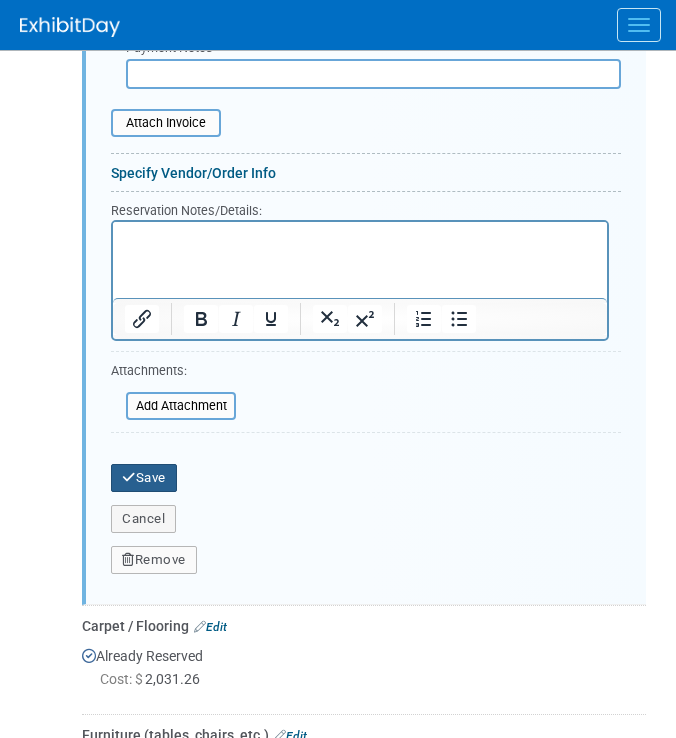 click on "Save" at bounding box center [144, 478] 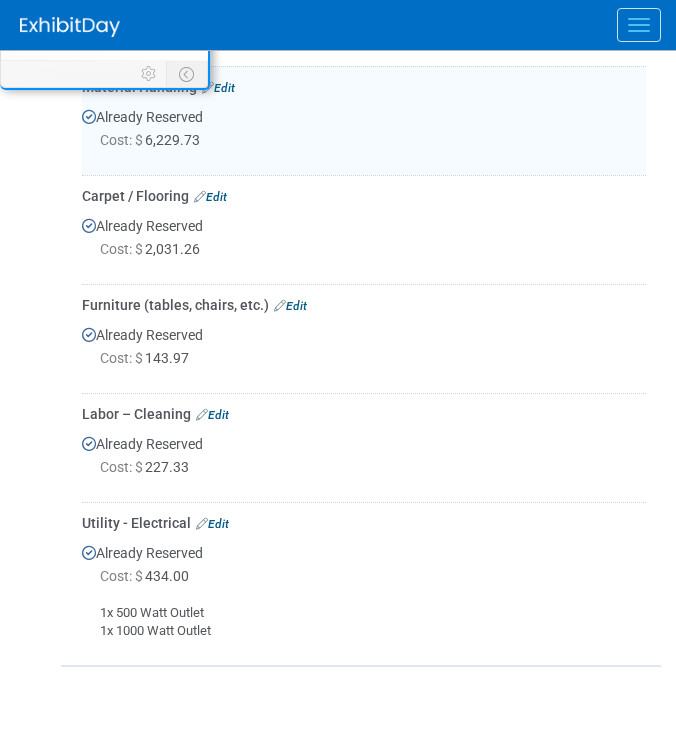 scroll, scrollTop: 792, scrollLeft: 0, axis: vertical 